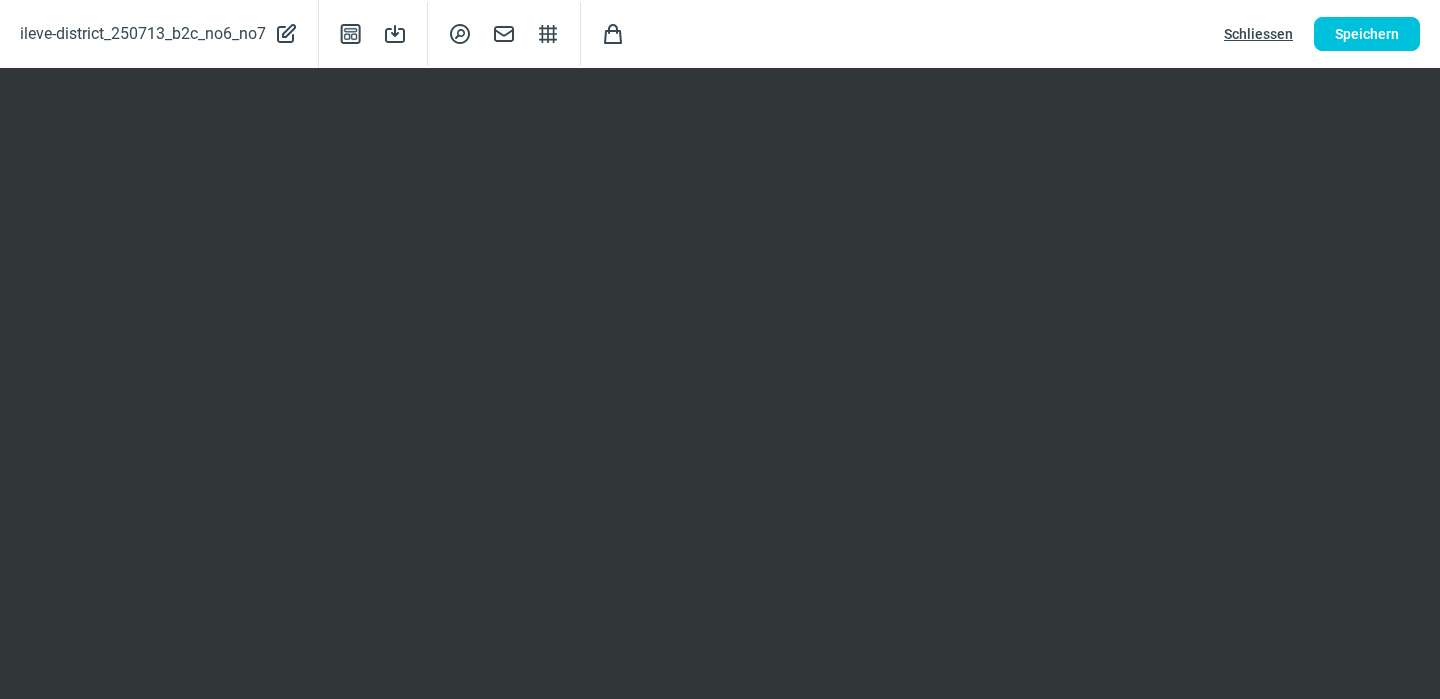 scroll, scrollTop: 260, scrollLeft: 0, axis: vertical 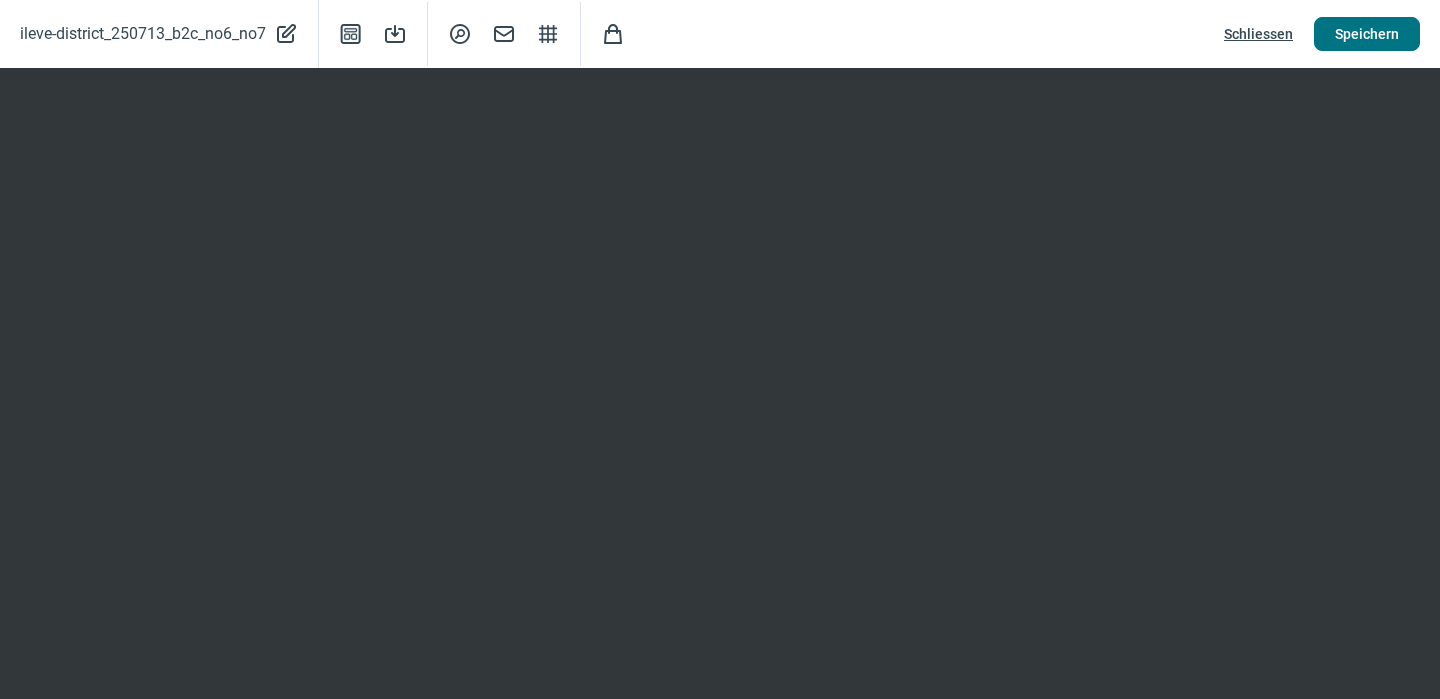 click on "Speichern" 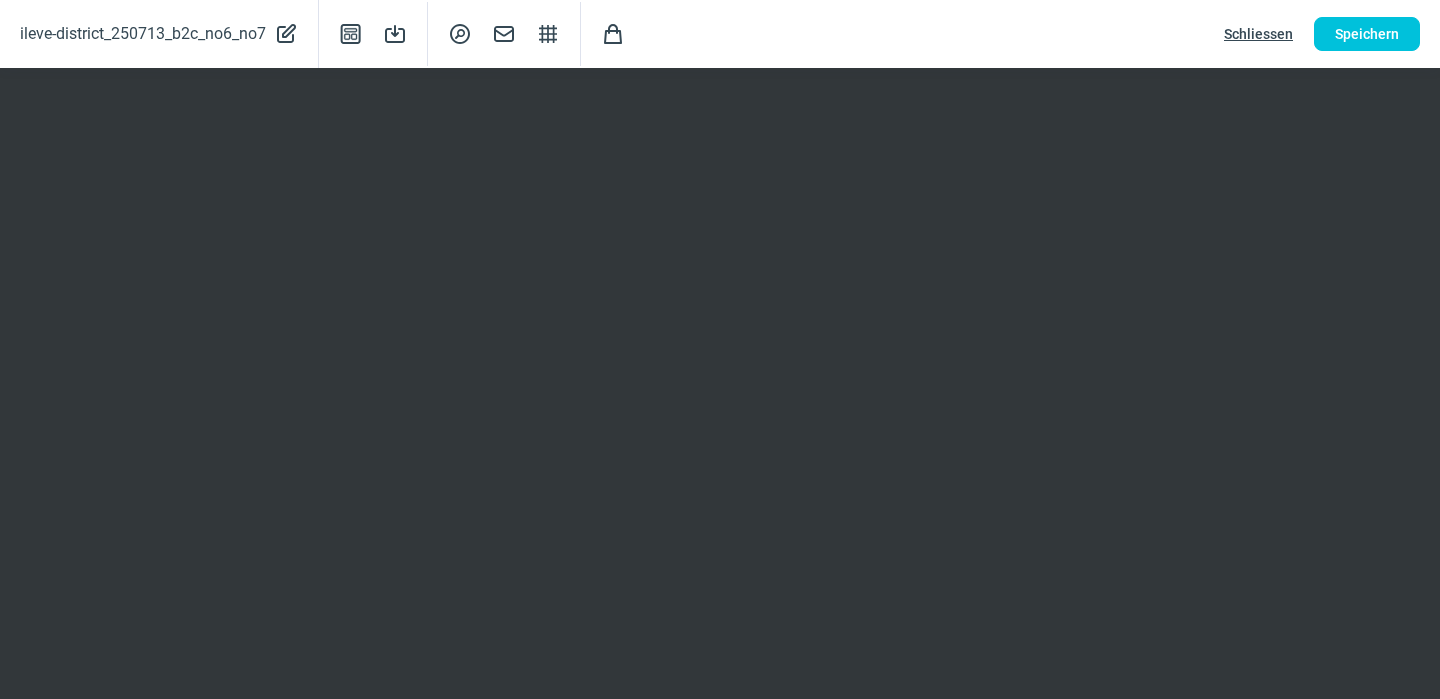 click on "Schliessen" 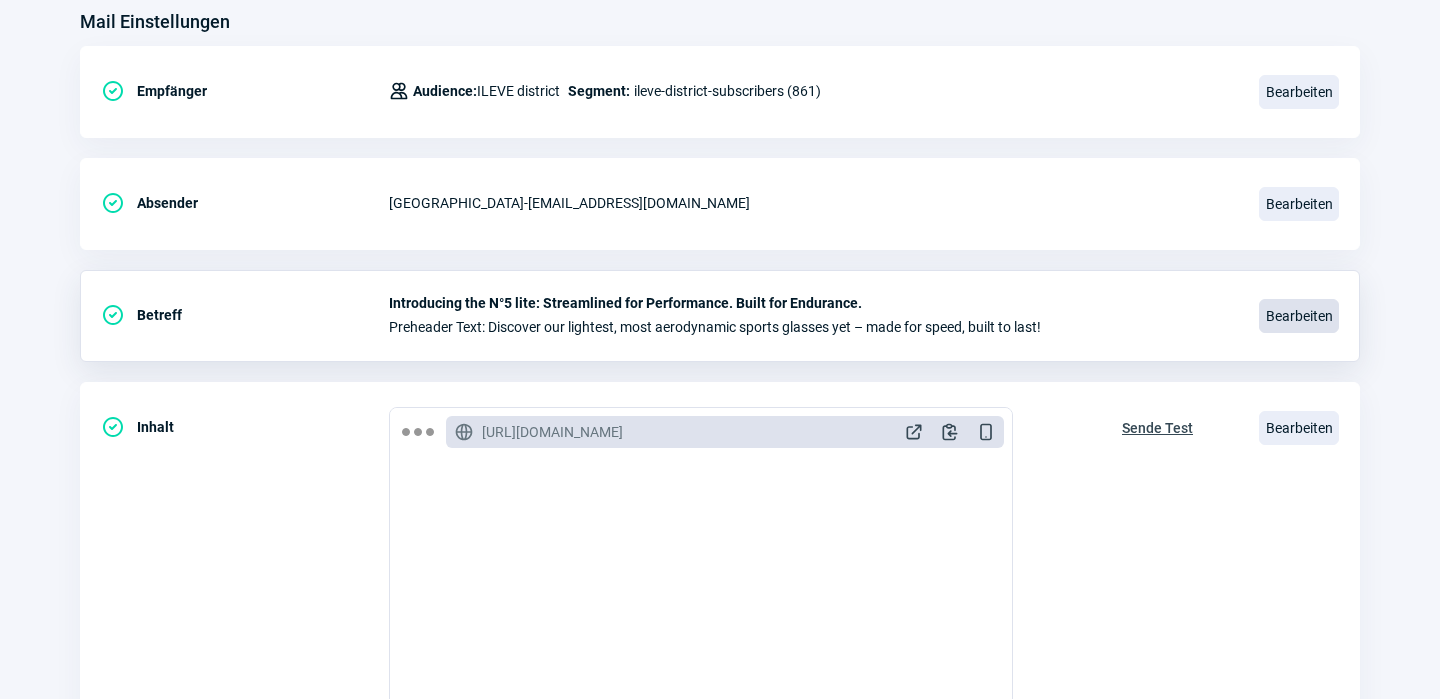 click on "Bearbeiten" at bounding box center [1299, 316] 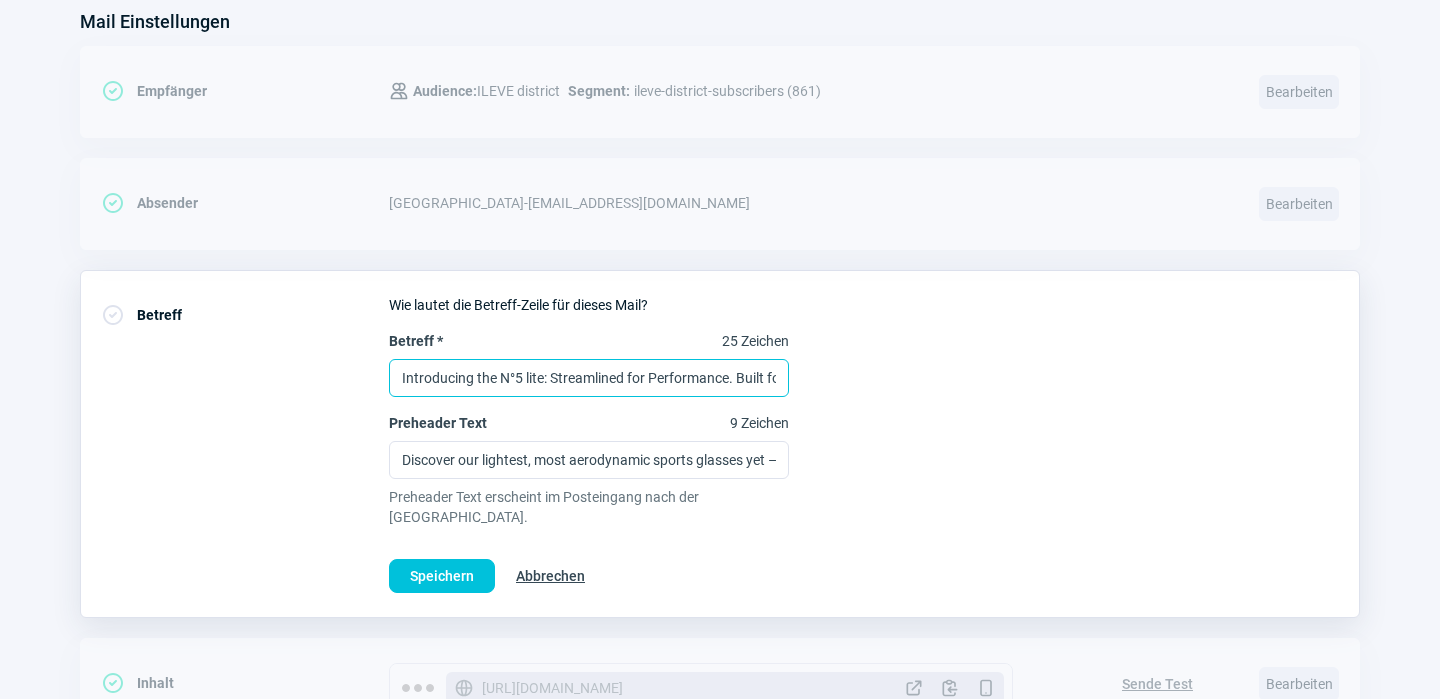 click on "Introducing the N°5 lite: Streamlined for Performance. Built for Endurance." at bounding box center (589, 378) 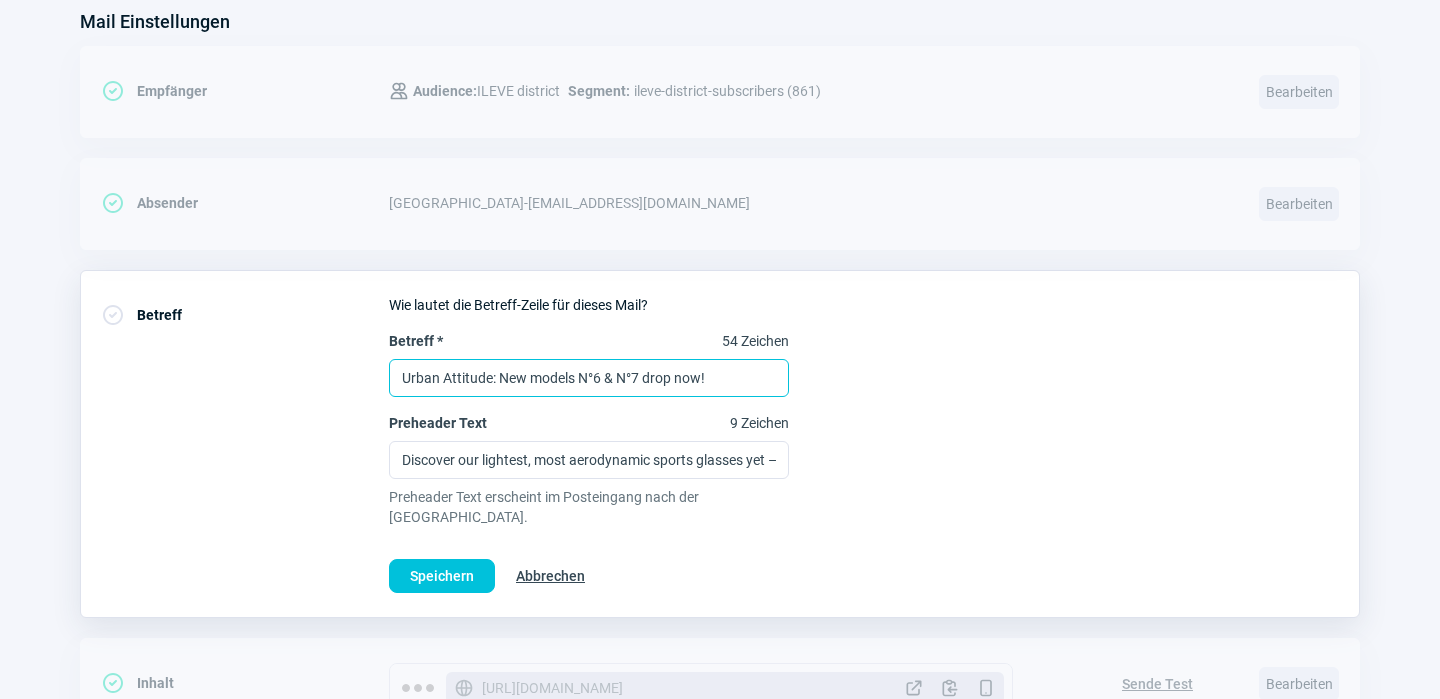 click on "Urban Attitude: New models N°6 & N°7 drop now!" at bounding box center (589, 378) 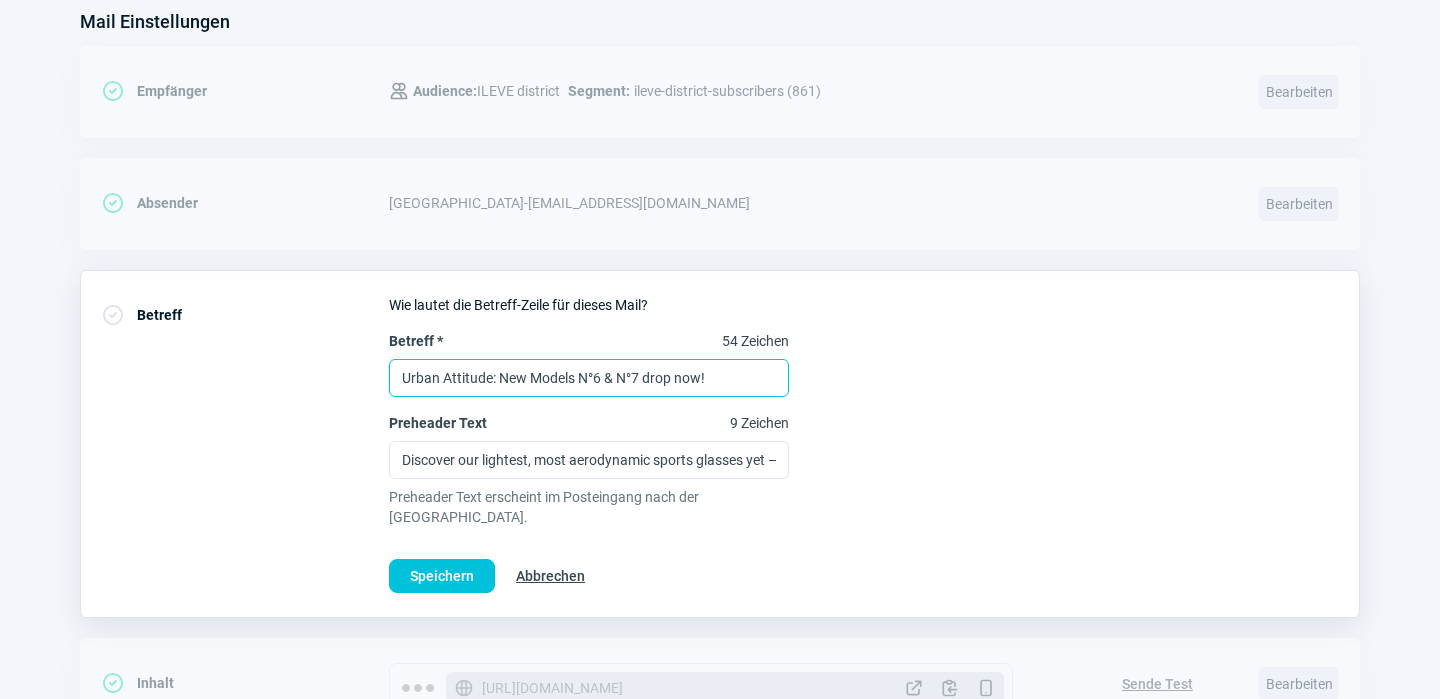 type on "Urban Attitude: New Models N°6 & N°7 drop now!" 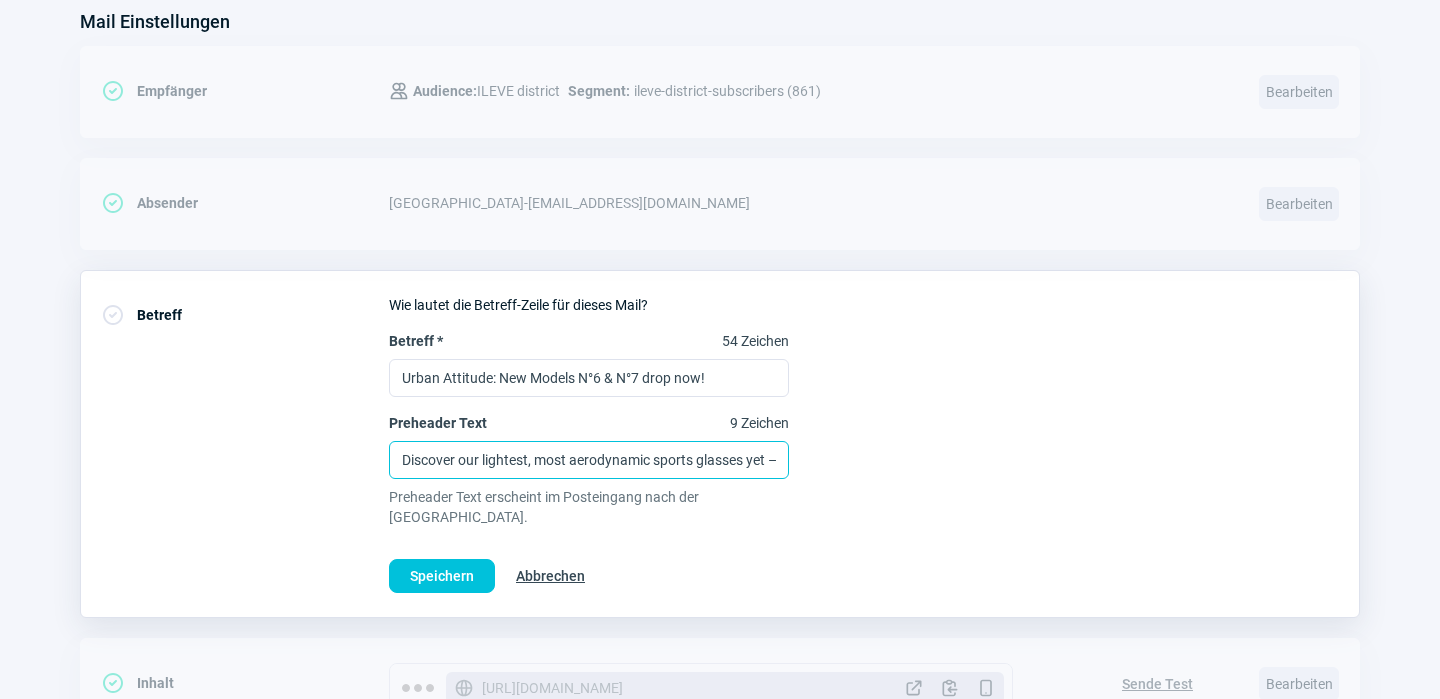 click on "Discover our lightest, most aerodynamic sports glasses yet – made for speed, built to last!" at bounding box center (589, 460) 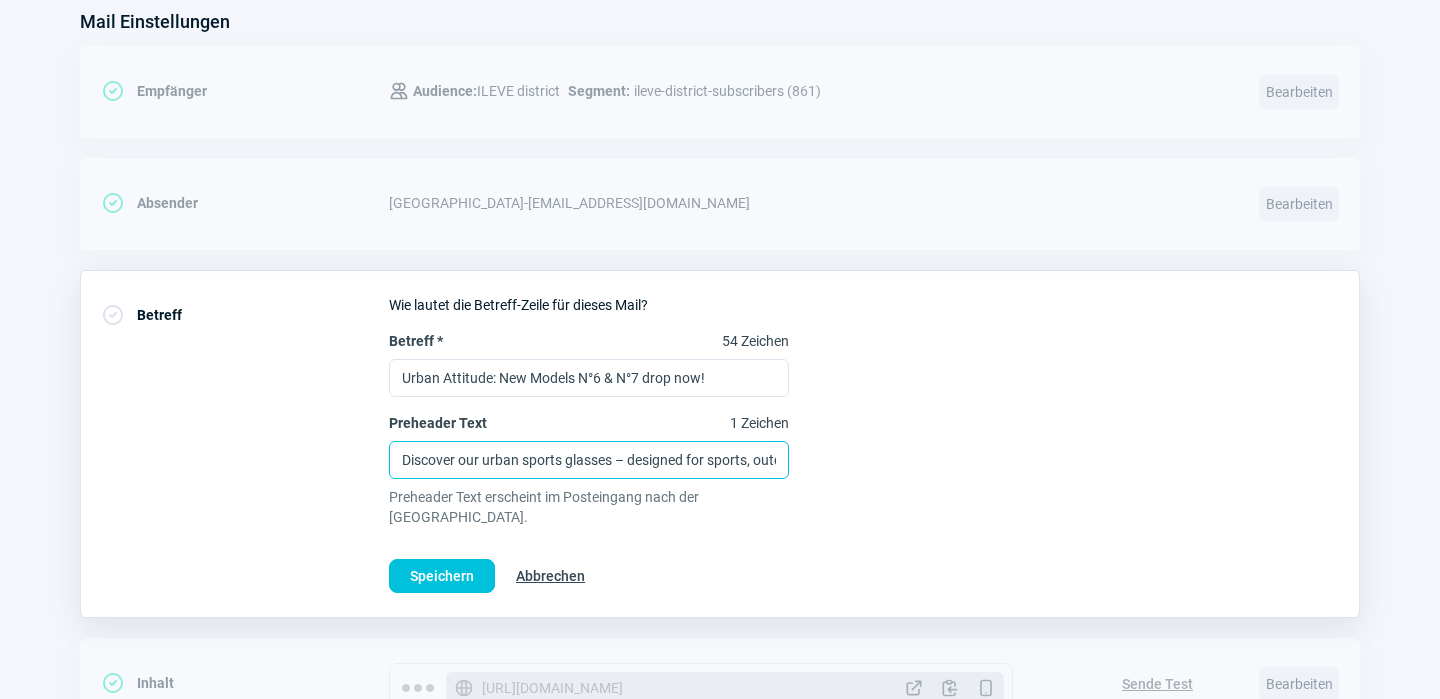 scroll, scrollTop: 0, scrollLeft: 243, axis: horizontal 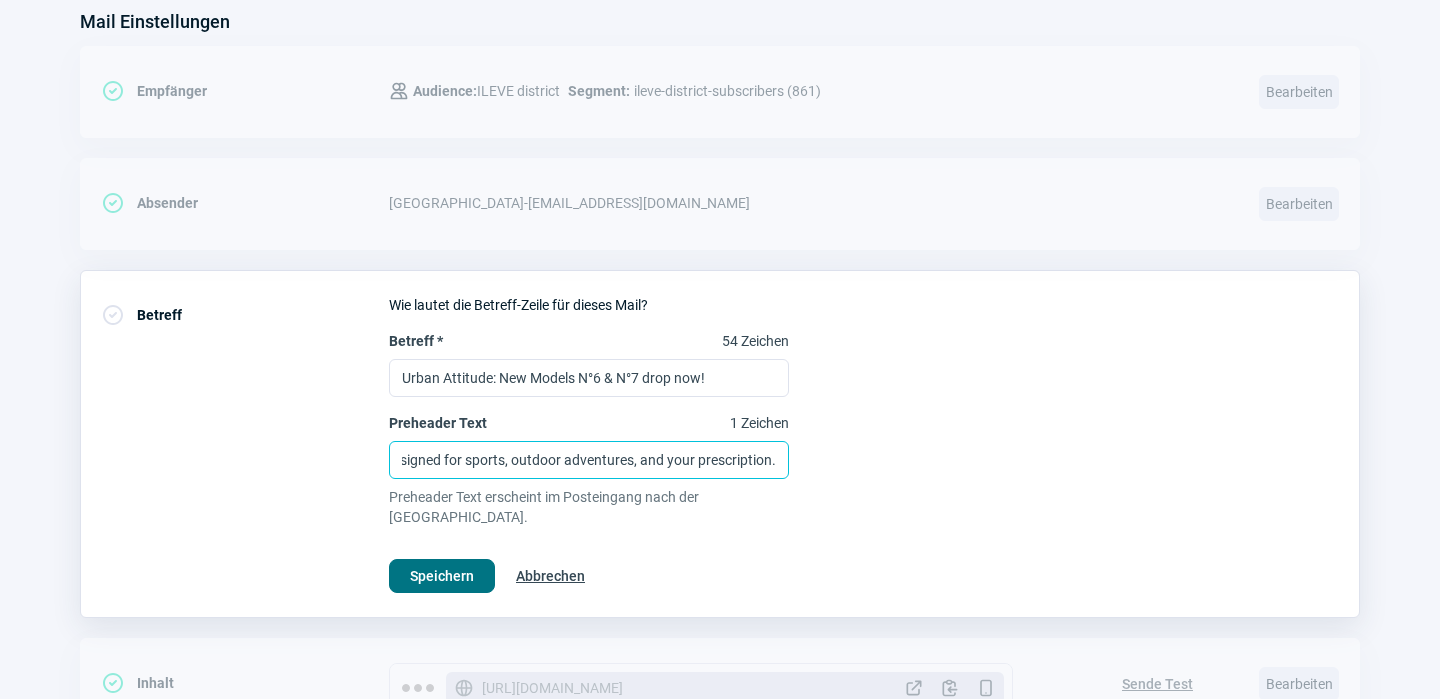 type on "Discover our urban sports glasses – designed for sports, outdoor adventures, and your prescription." 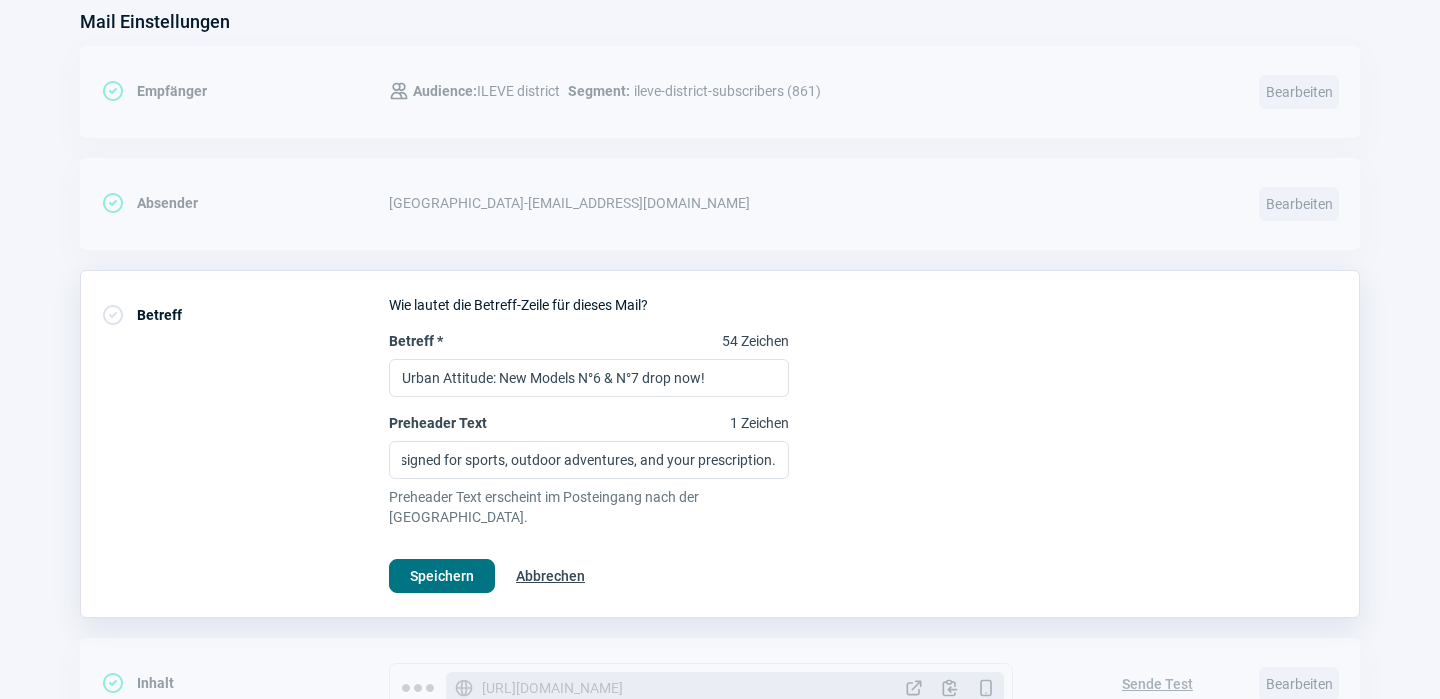 click on "Speichern" 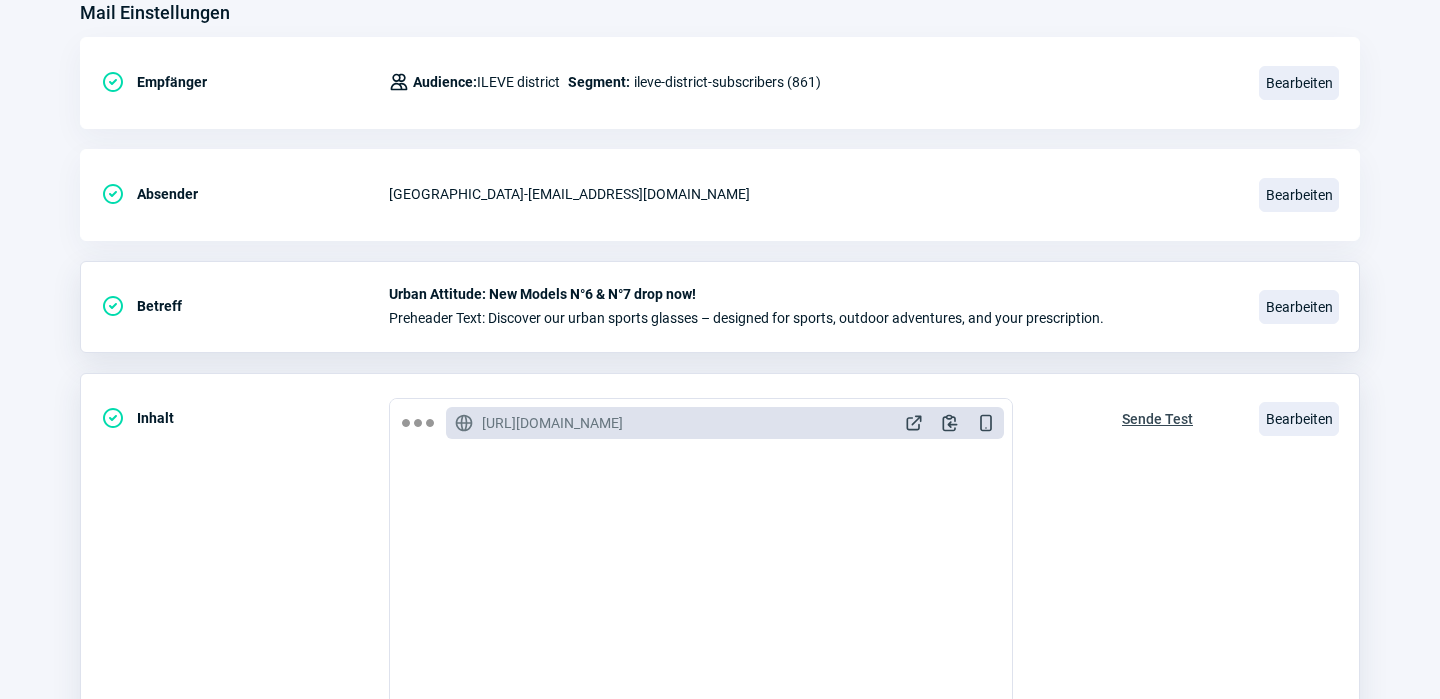 scroll, scrollTop: 277, scrollLeft: 0, axis: vertical 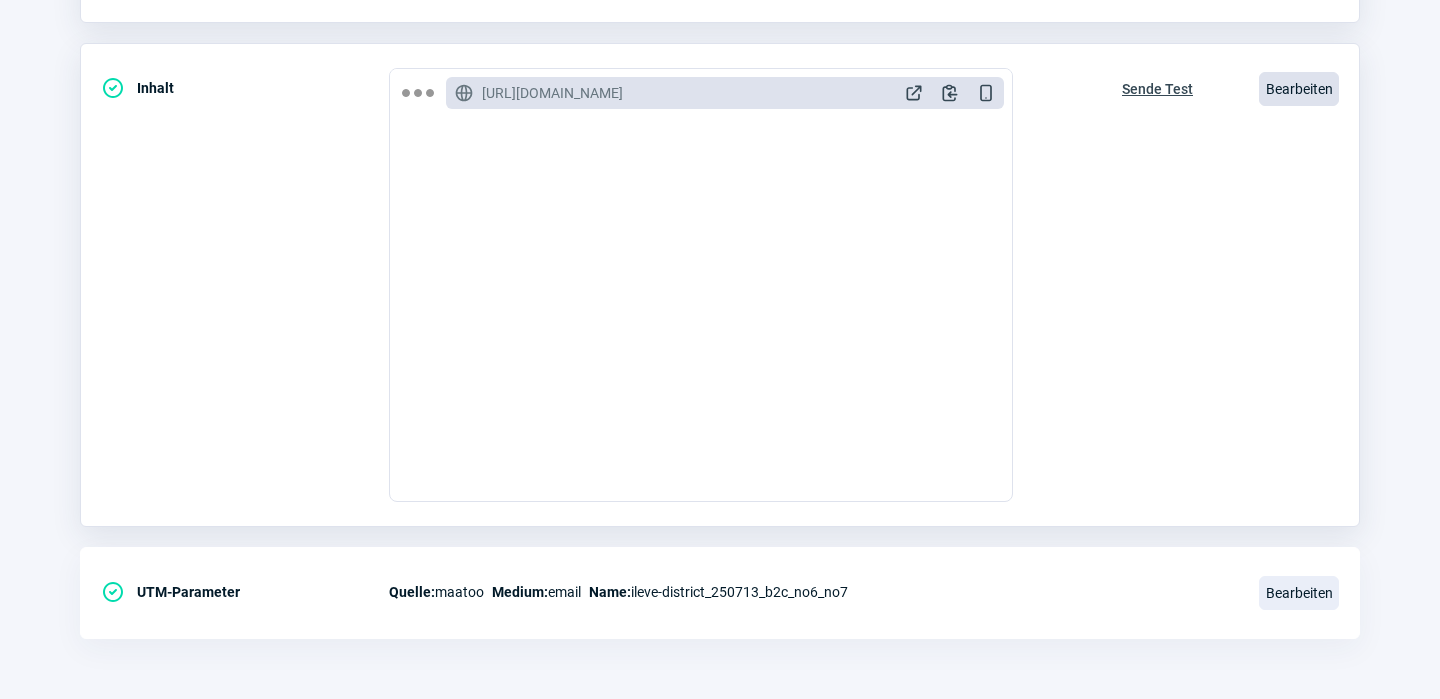 click on "Bearbeiten" at bounding box center [1299, 89] 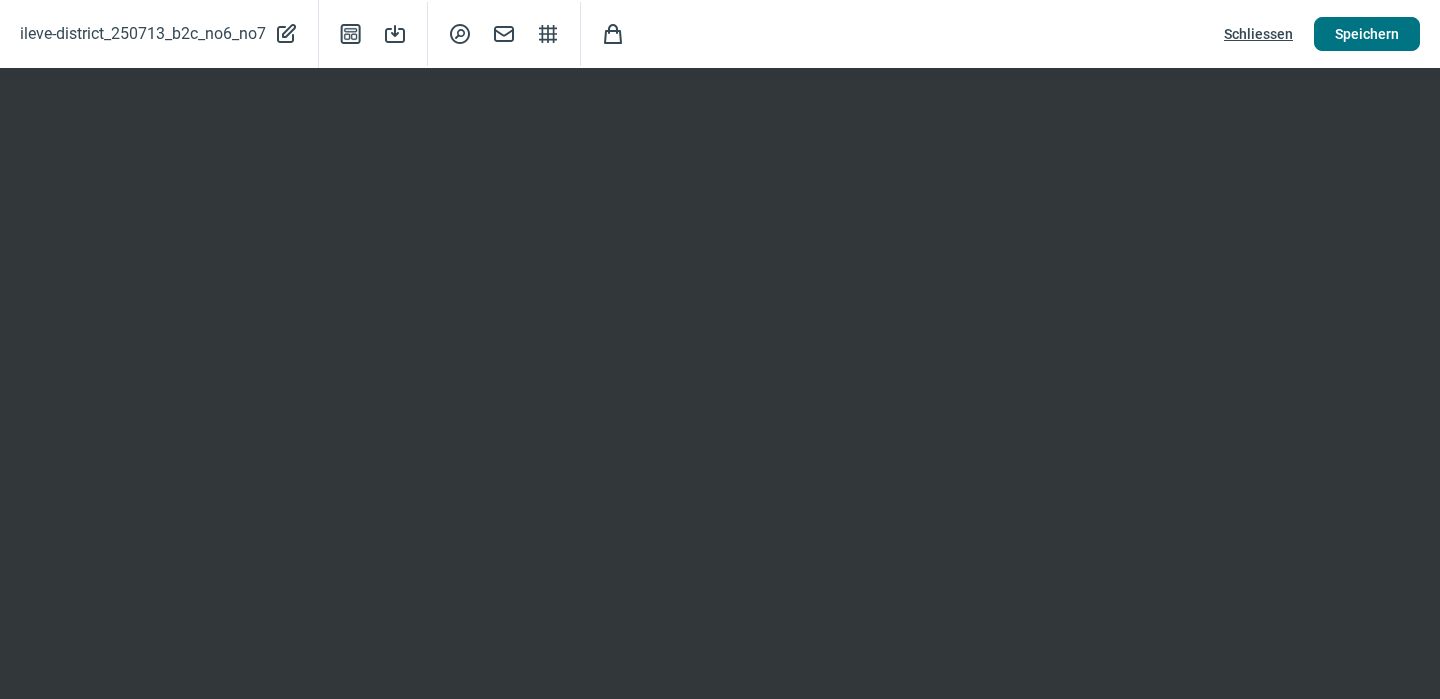 click on "Speichern" 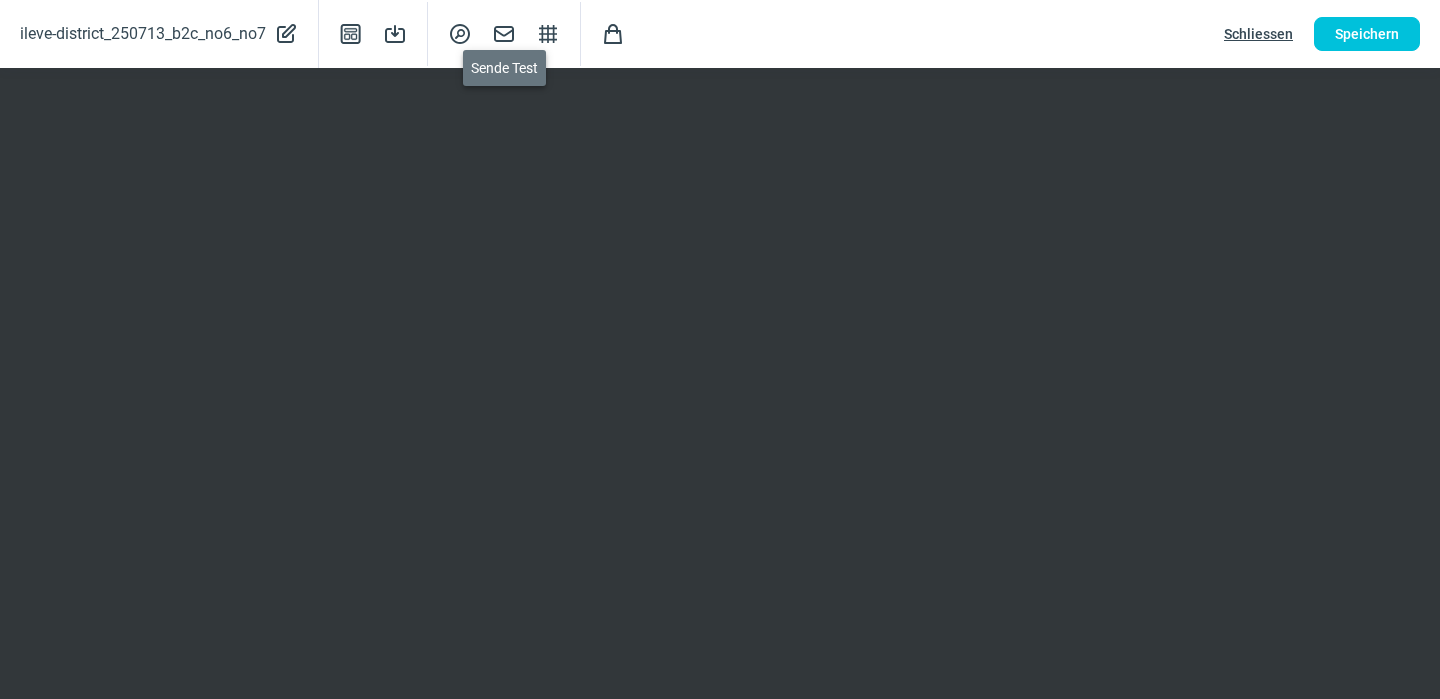 click on "Mail icon" at bounding box center (504, 34) 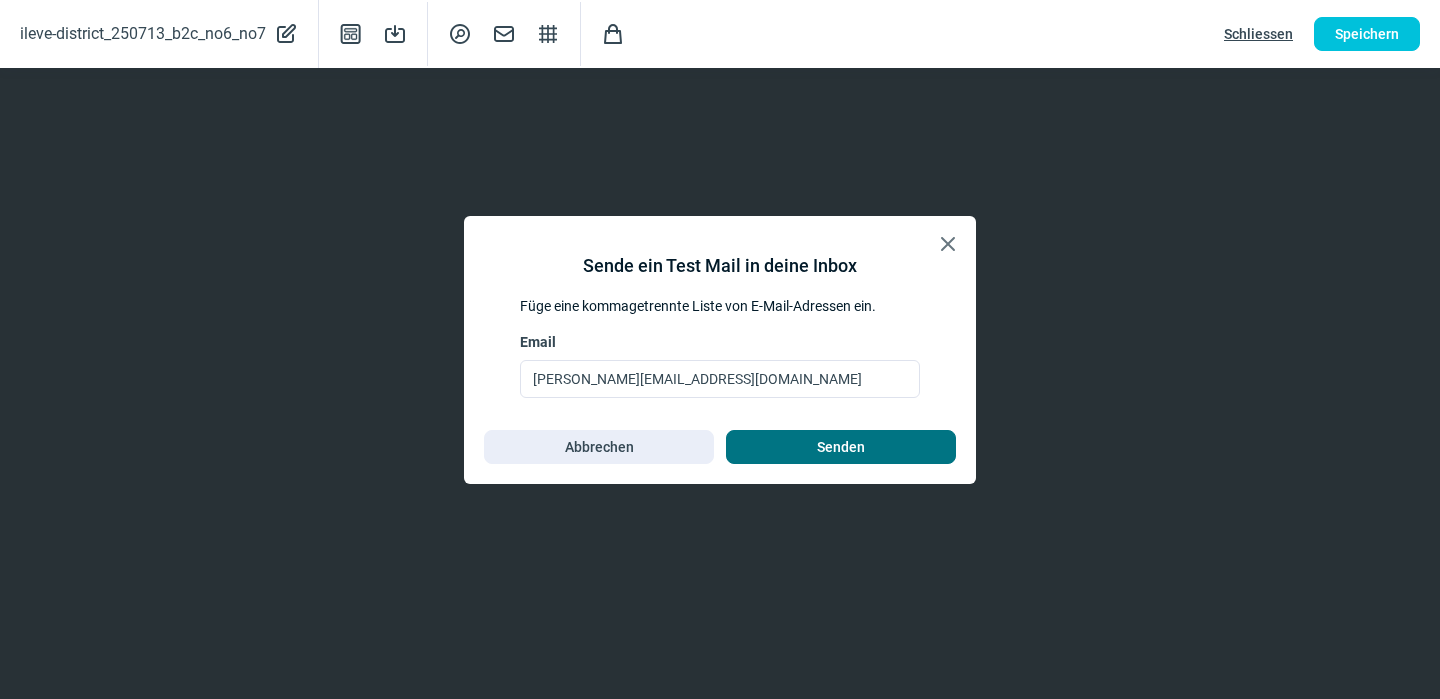 click on "Senden" at bounding box center (841, 447) 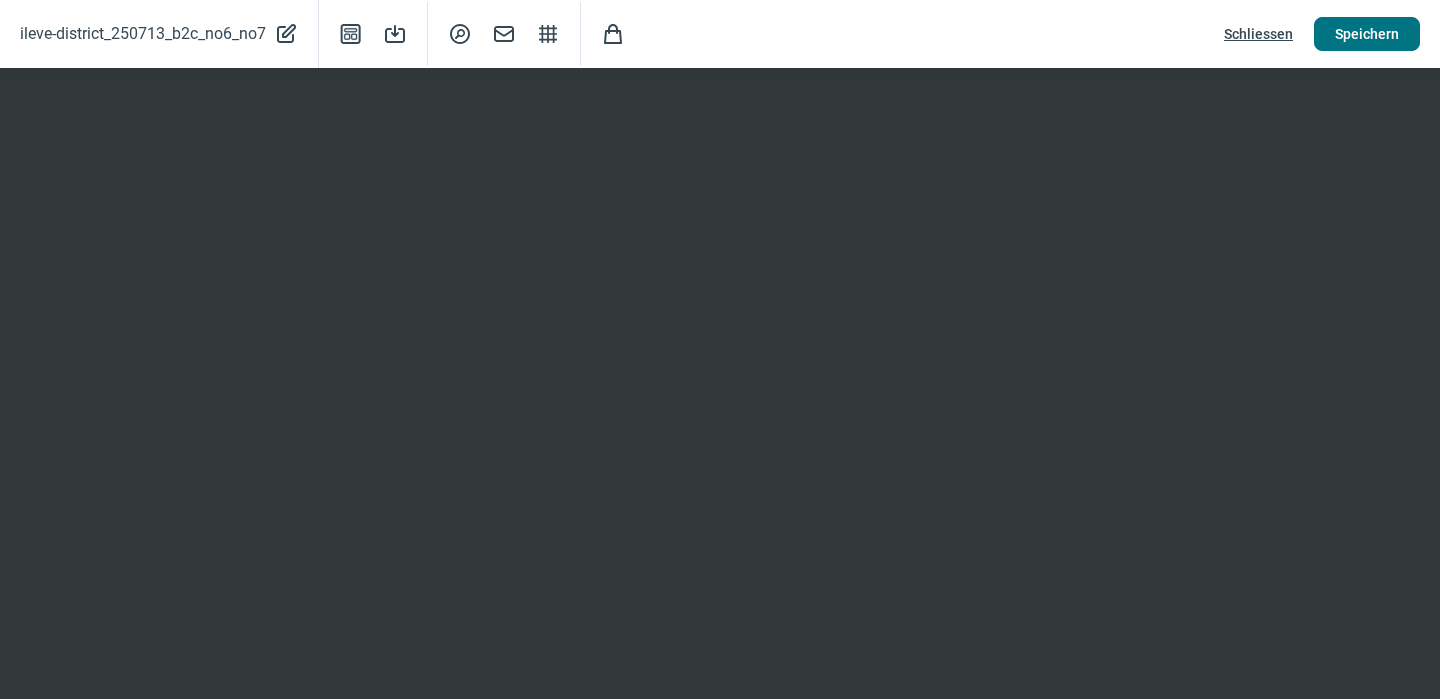 click on "Speichern" 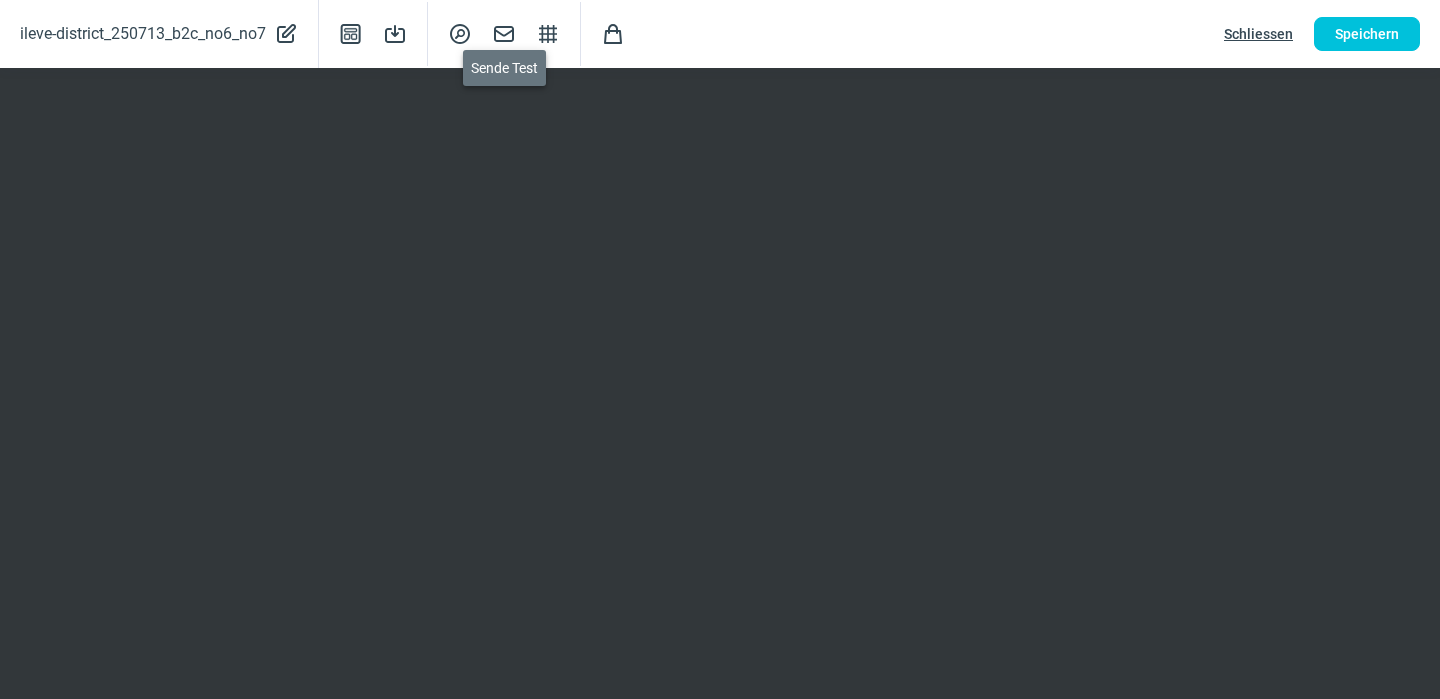 click on "Mail icon" at bounding box center (504, 34) 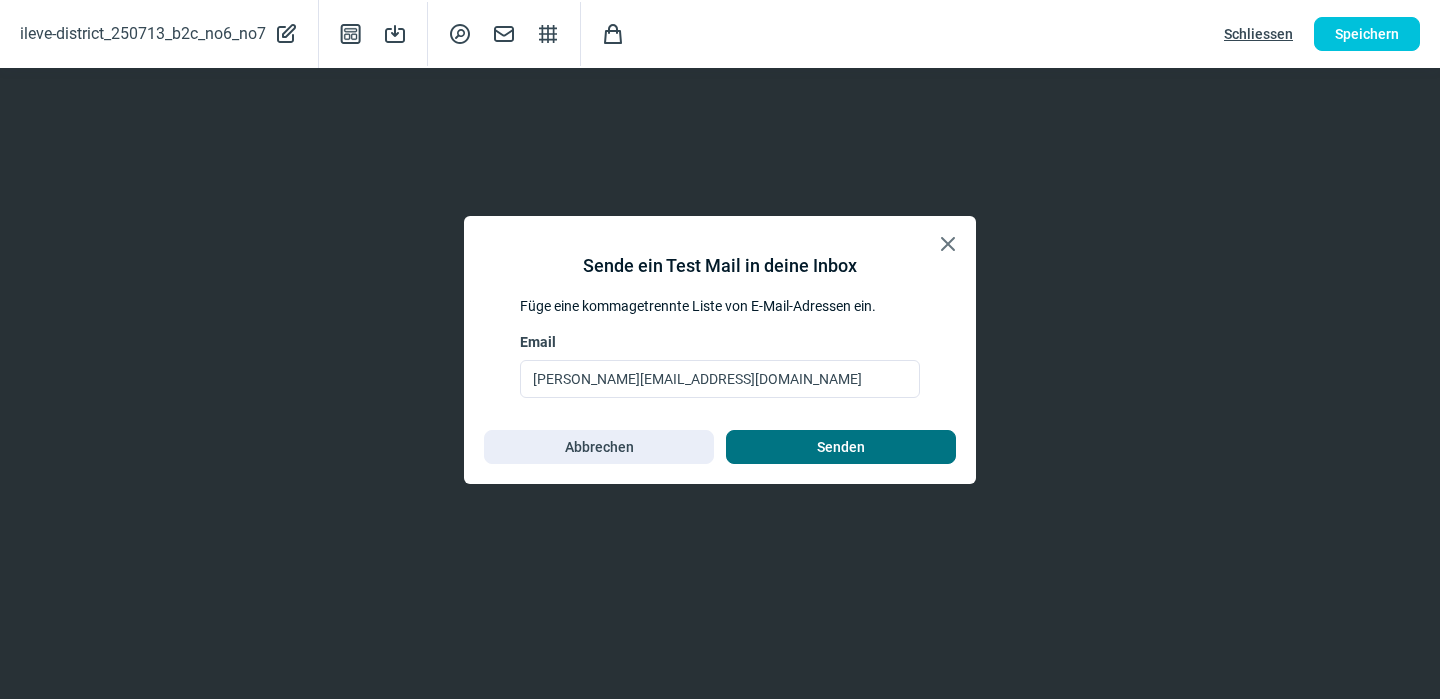 click on "Senden" at bounding box center (841, 447) 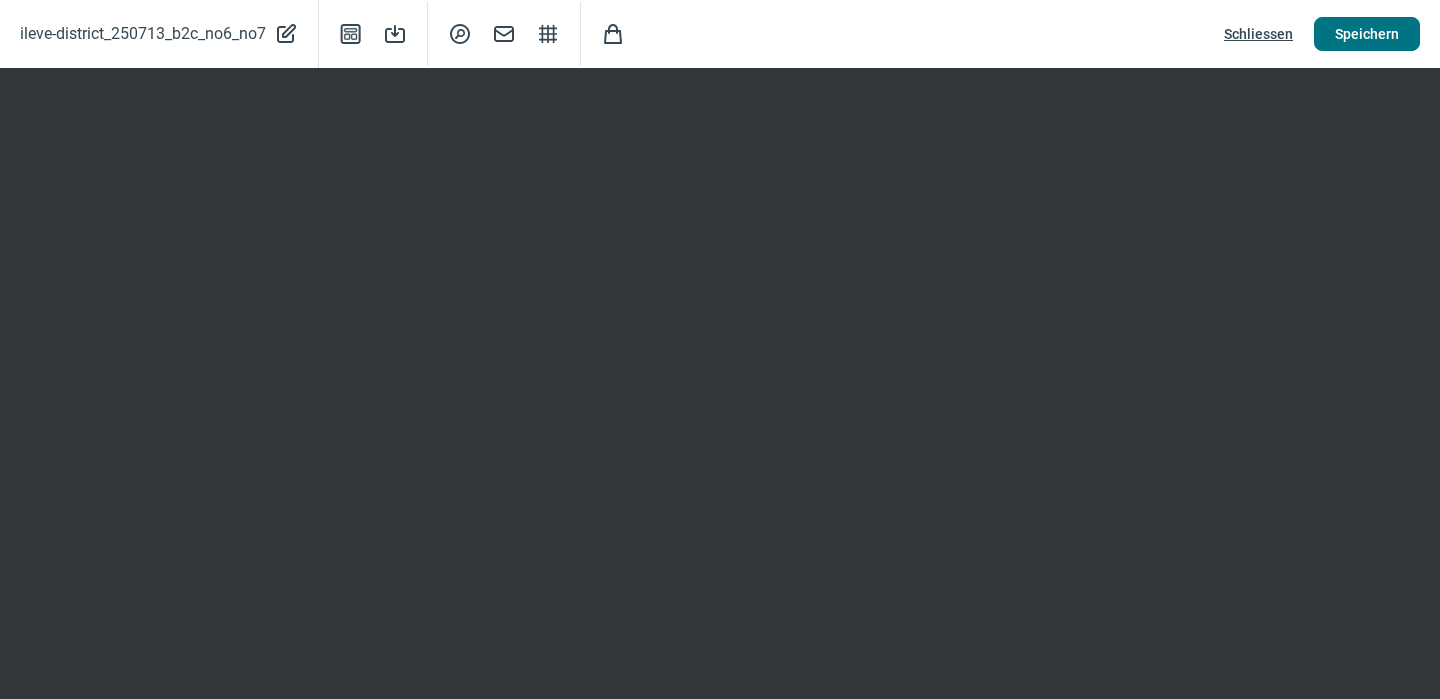 click on "Speichern" 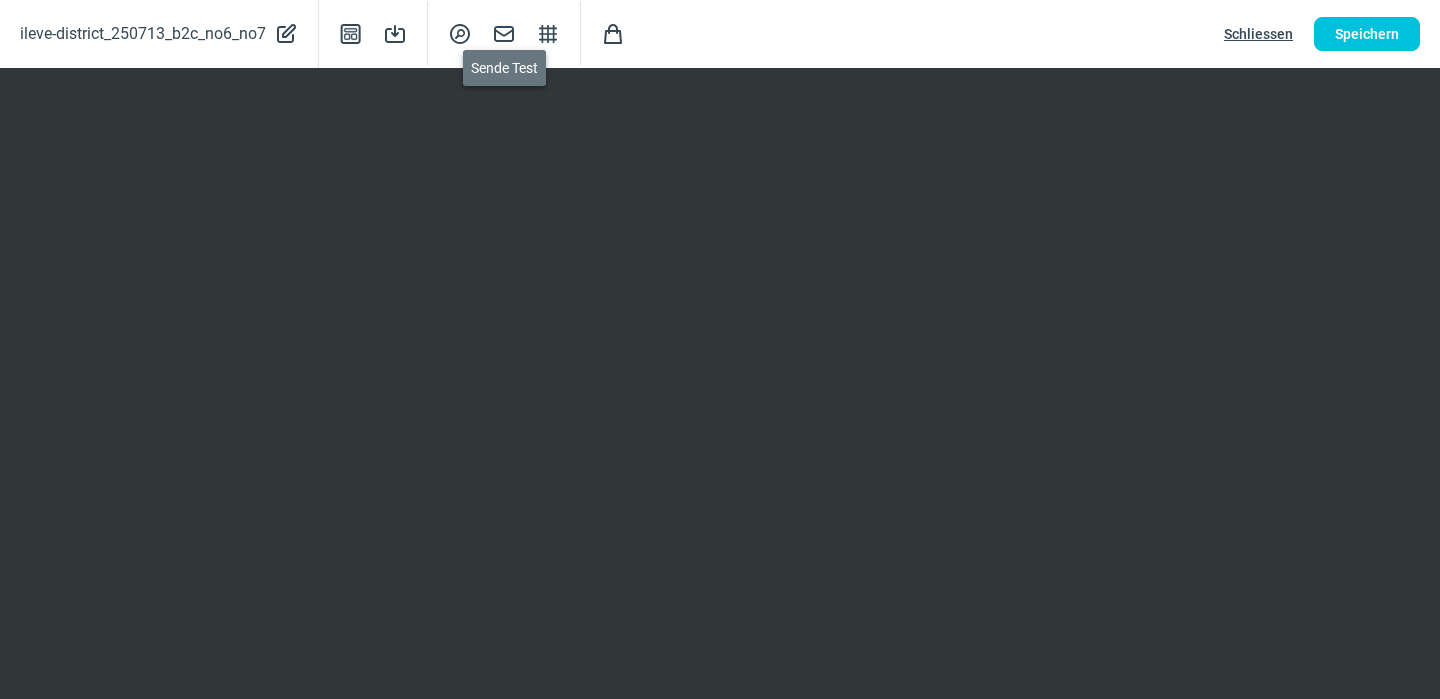 click on "Mail icon" at bounding box center (504, 34) 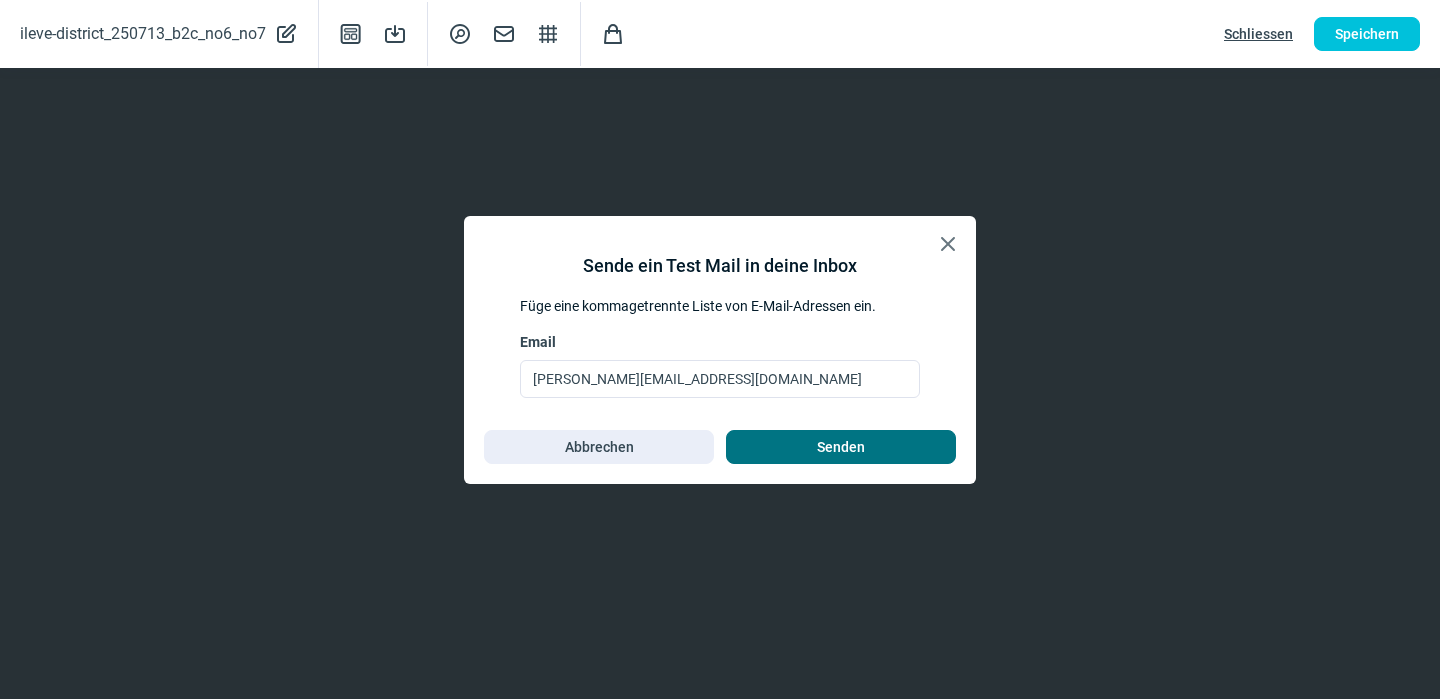 click on "Senden" 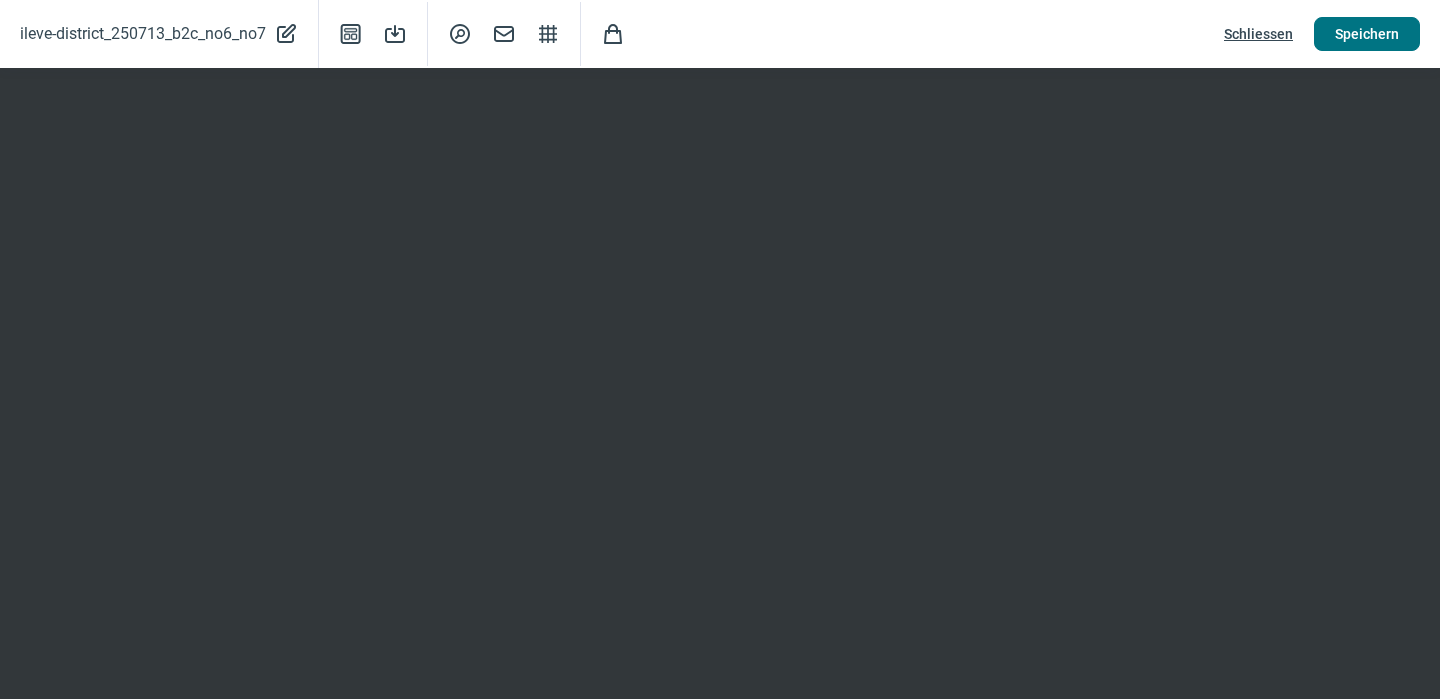 click on "Speichern" 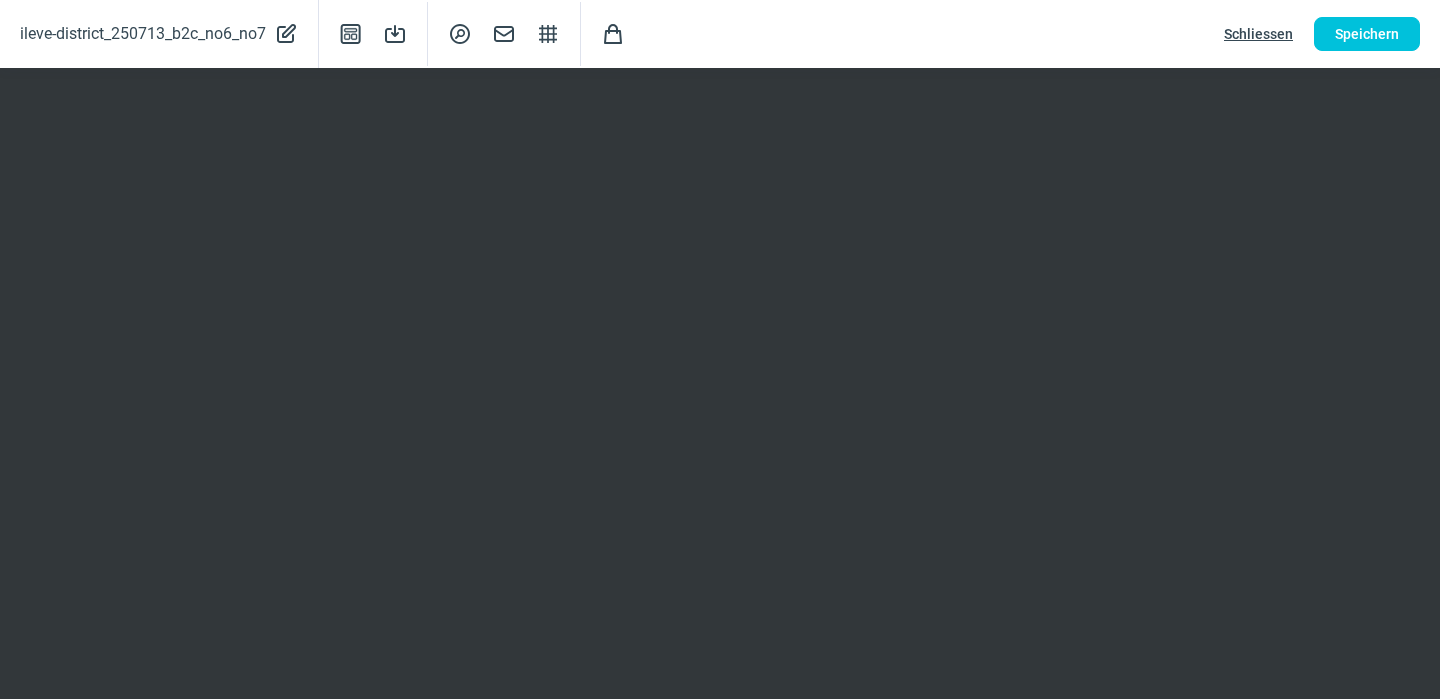 click on "Schliessen" 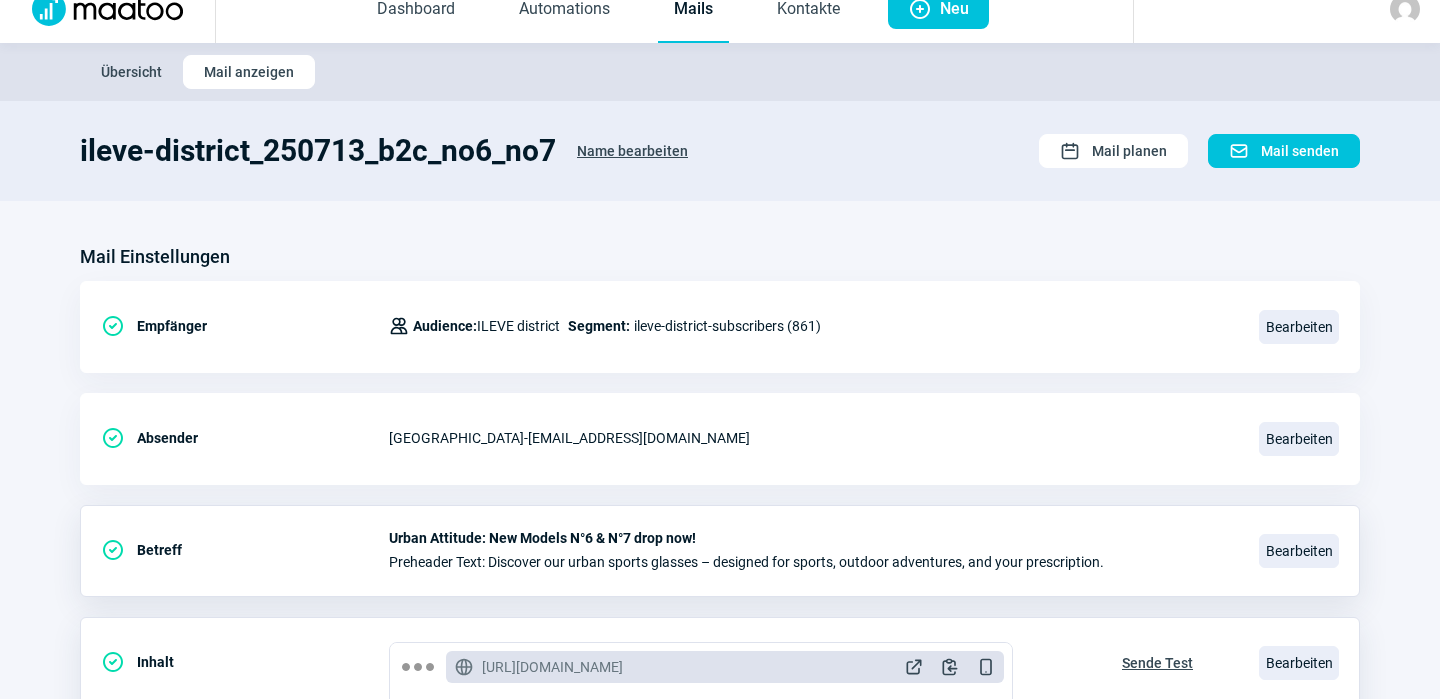 scroll, scrollTop: 0, scrollLeft: 0, axis: both 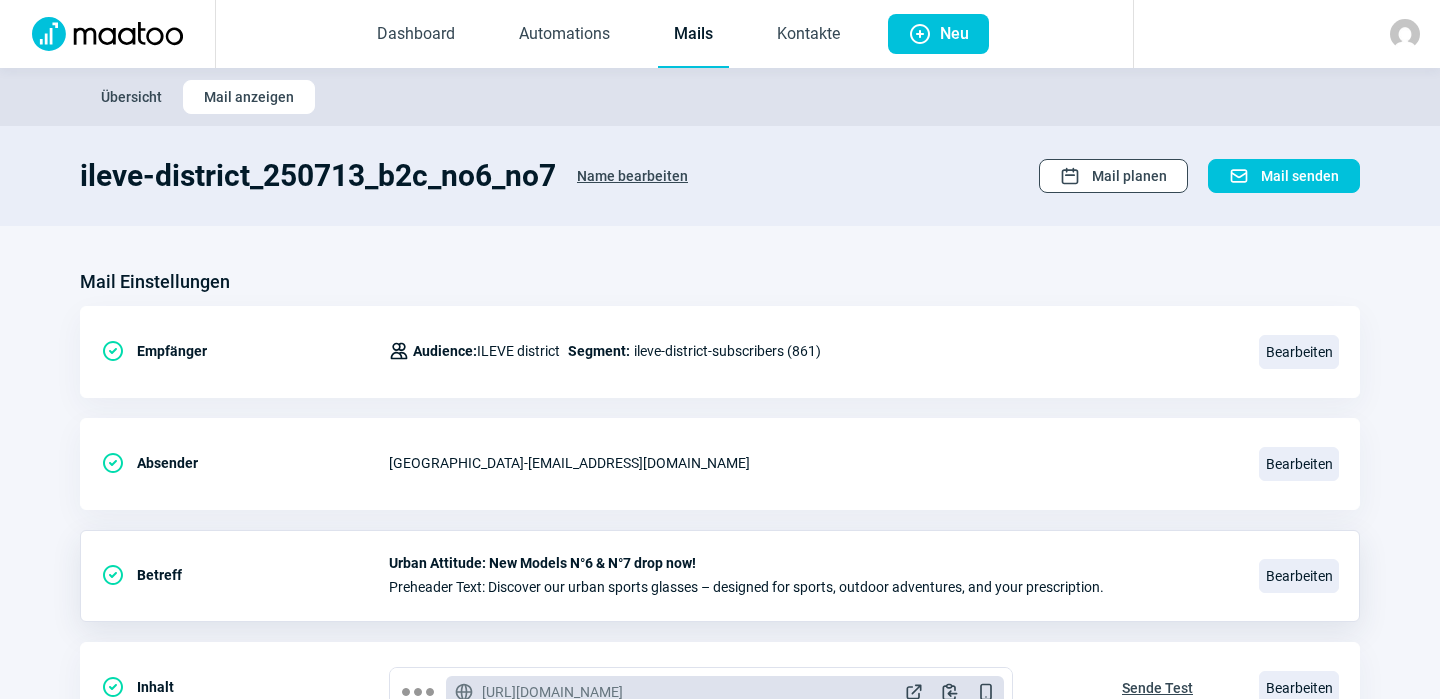 click on "Mail planen" 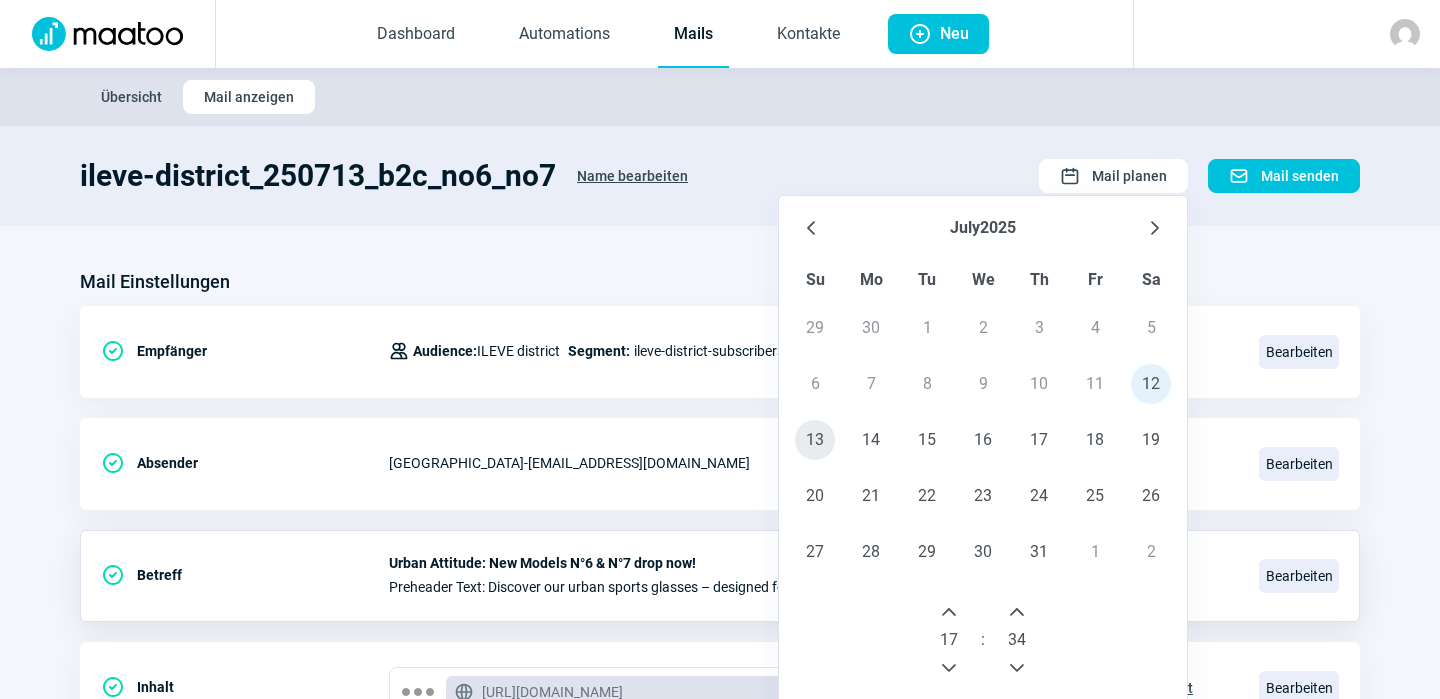 click on "13" at bounding box center [815, 440] 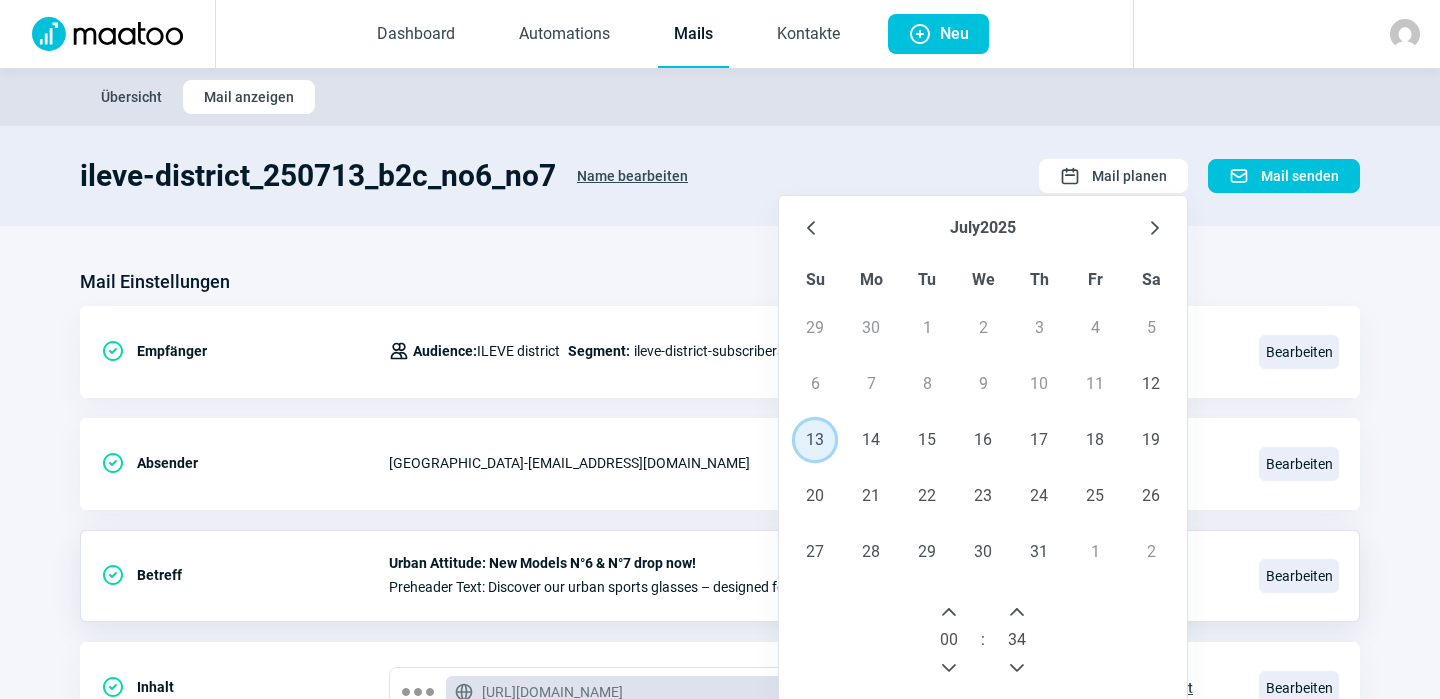 click at bounding box center (949, 612) 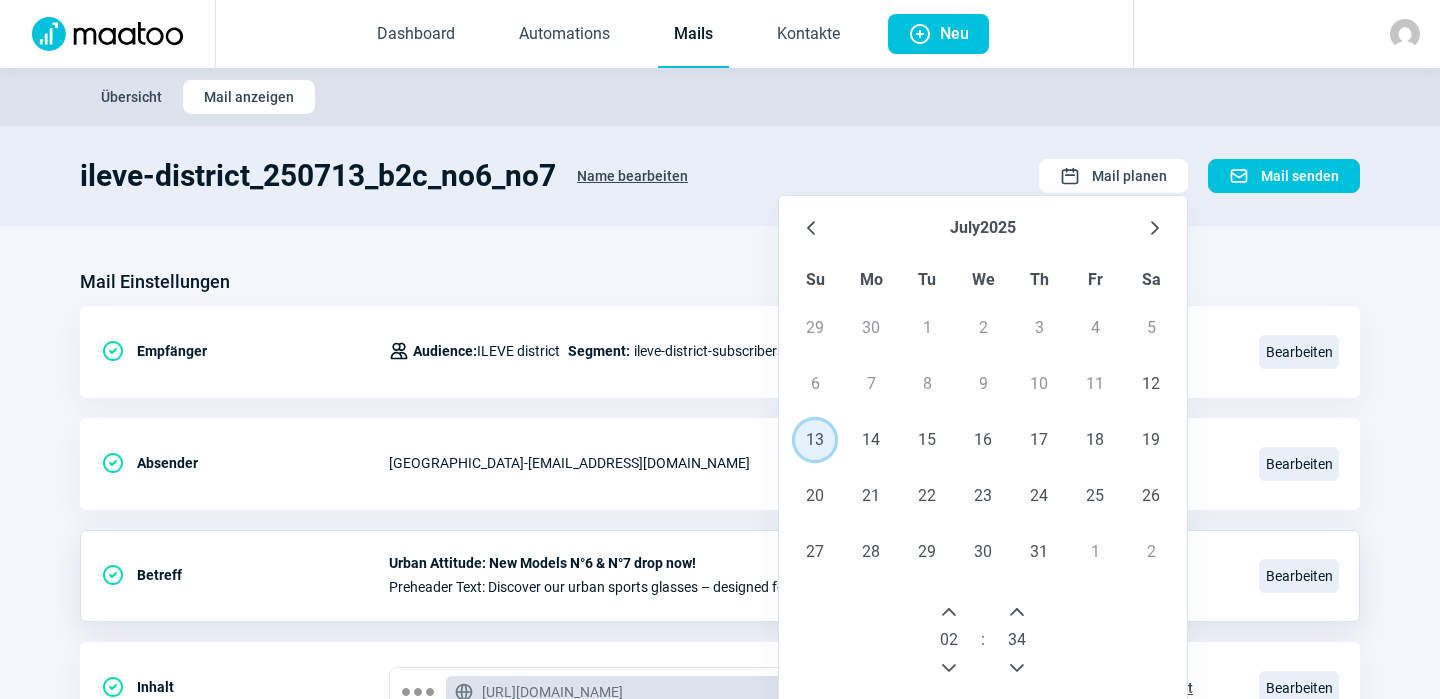 click at bounding box center (949, 612) 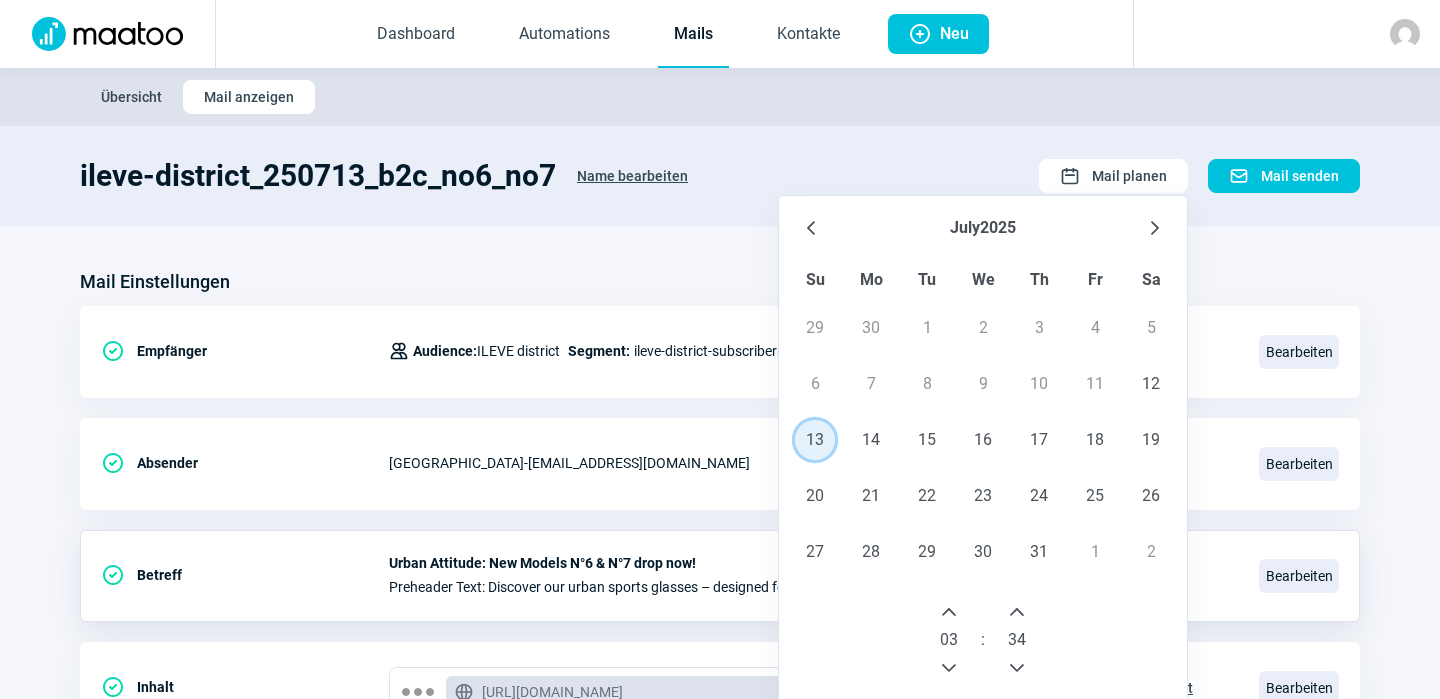 click at bounding box center (949, 612) 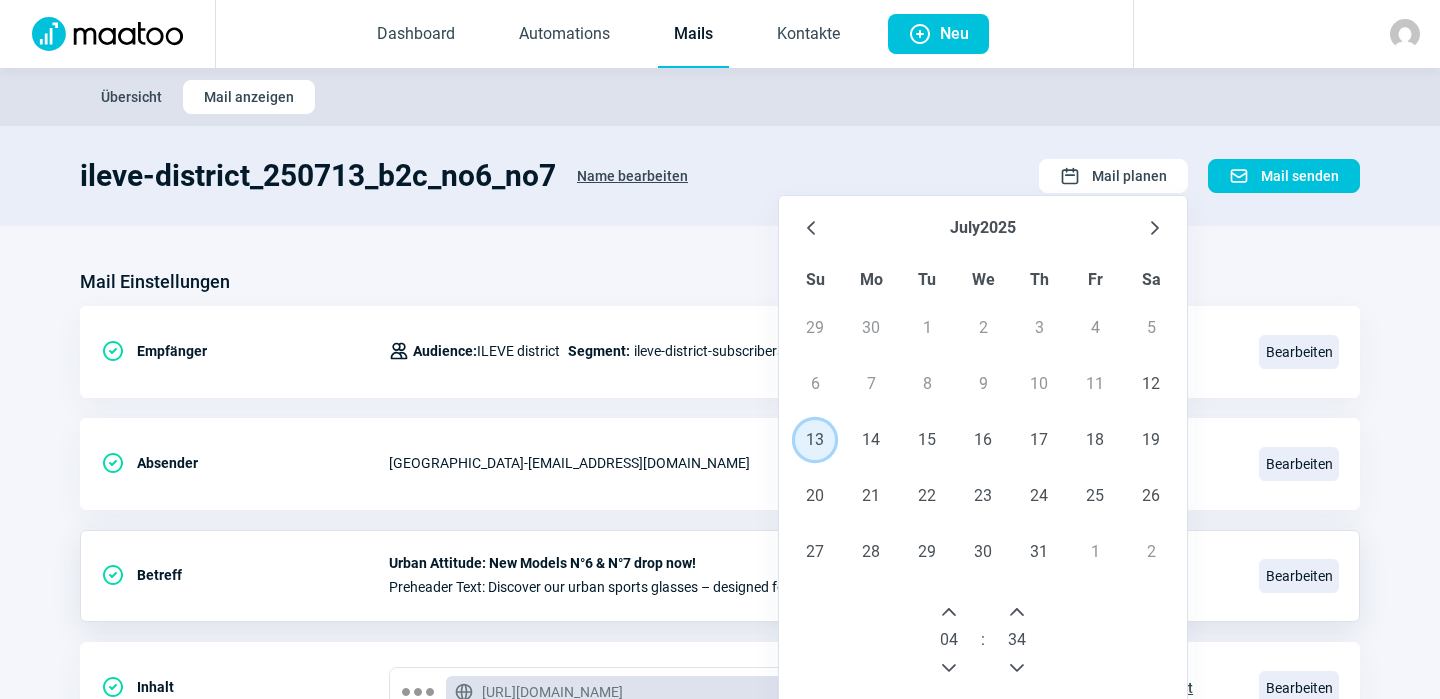 click at bounding box center (949, 612) 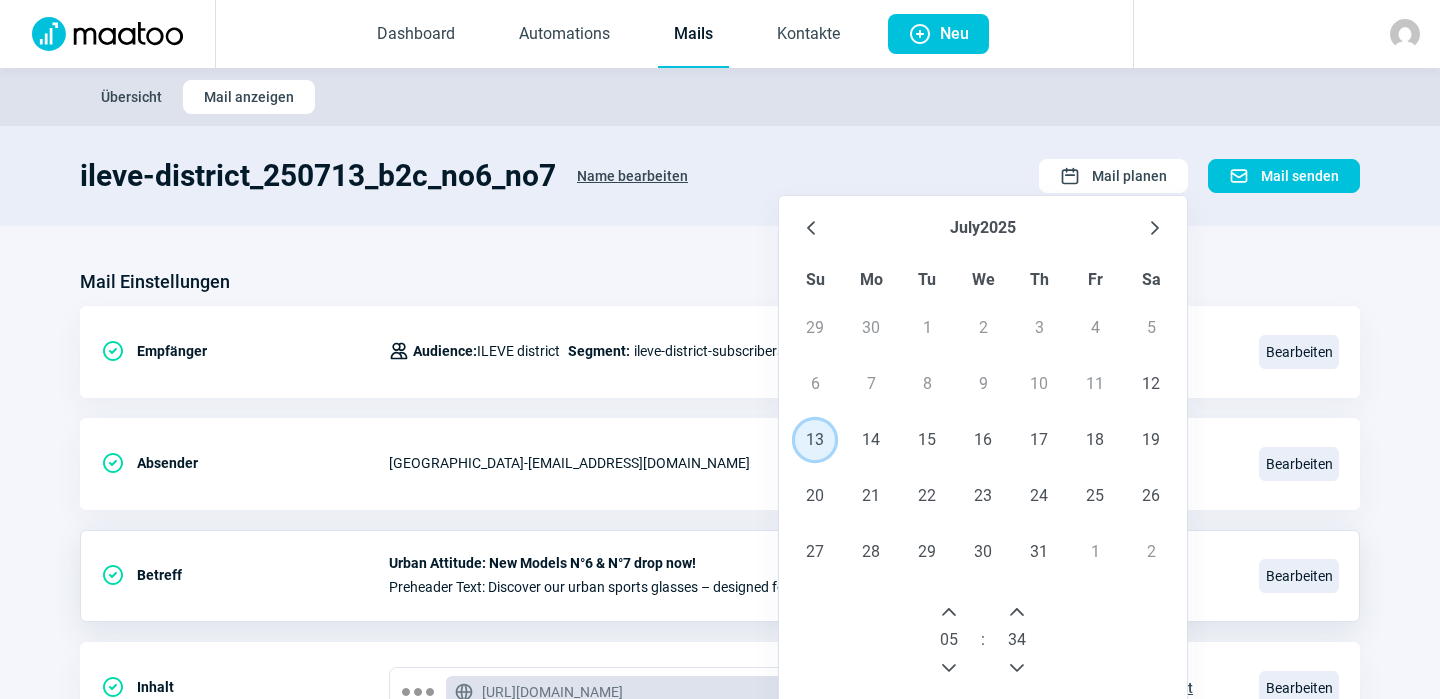 click at bounding box center [949, 612] 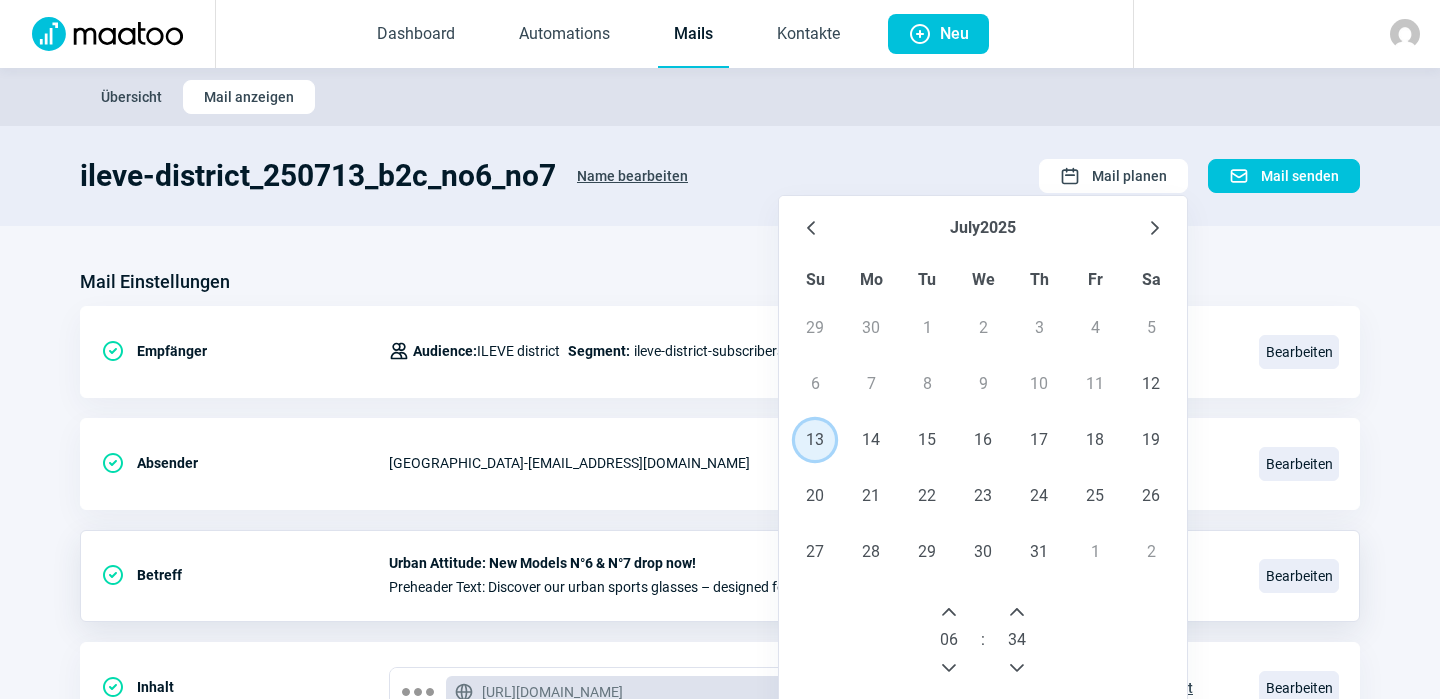 click at bounding box center [949, 612] 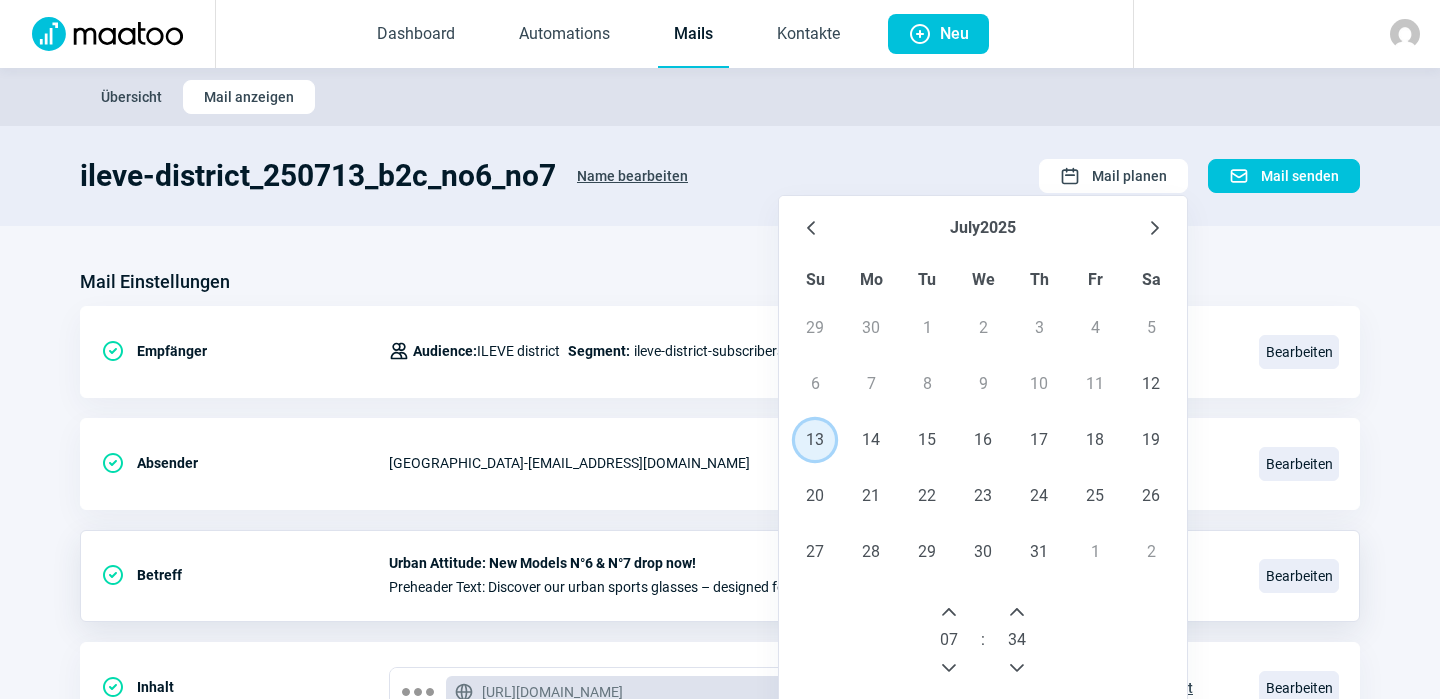click at bounding box center [949, 612] 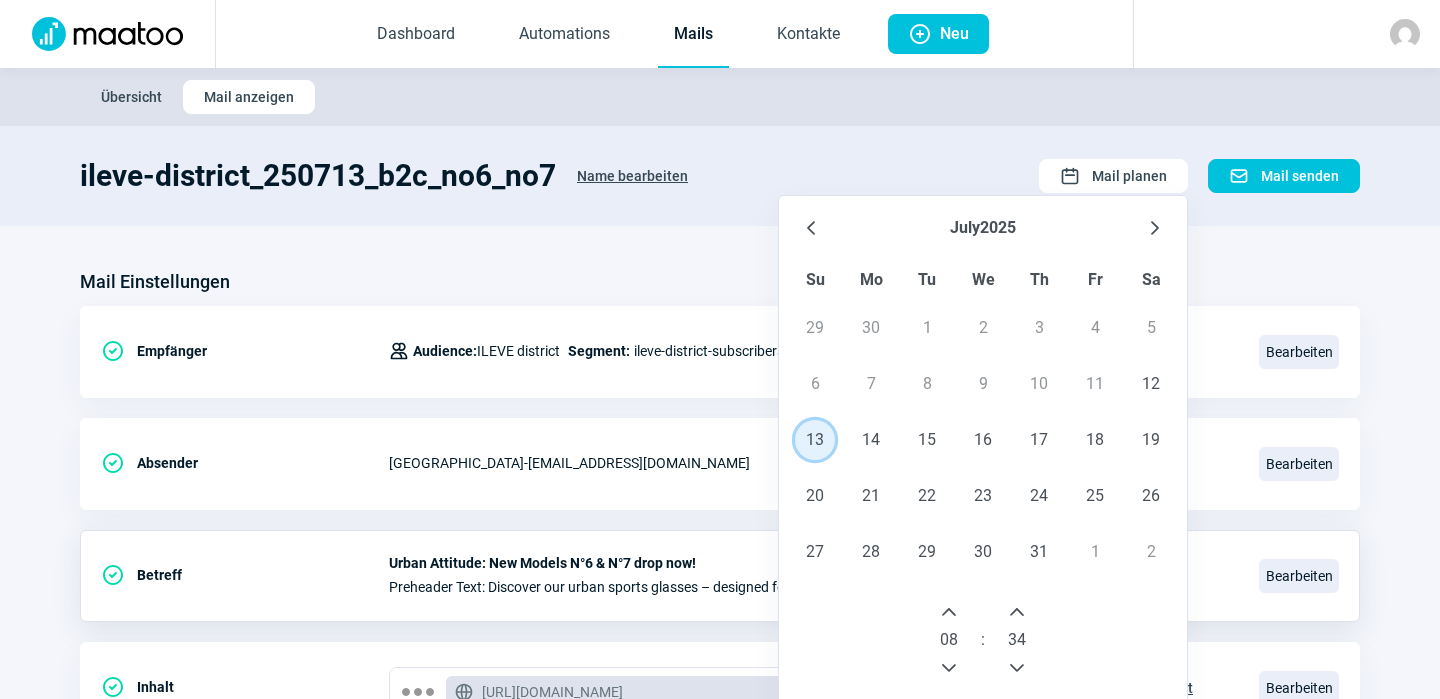 click at bounding box center [949, 612] 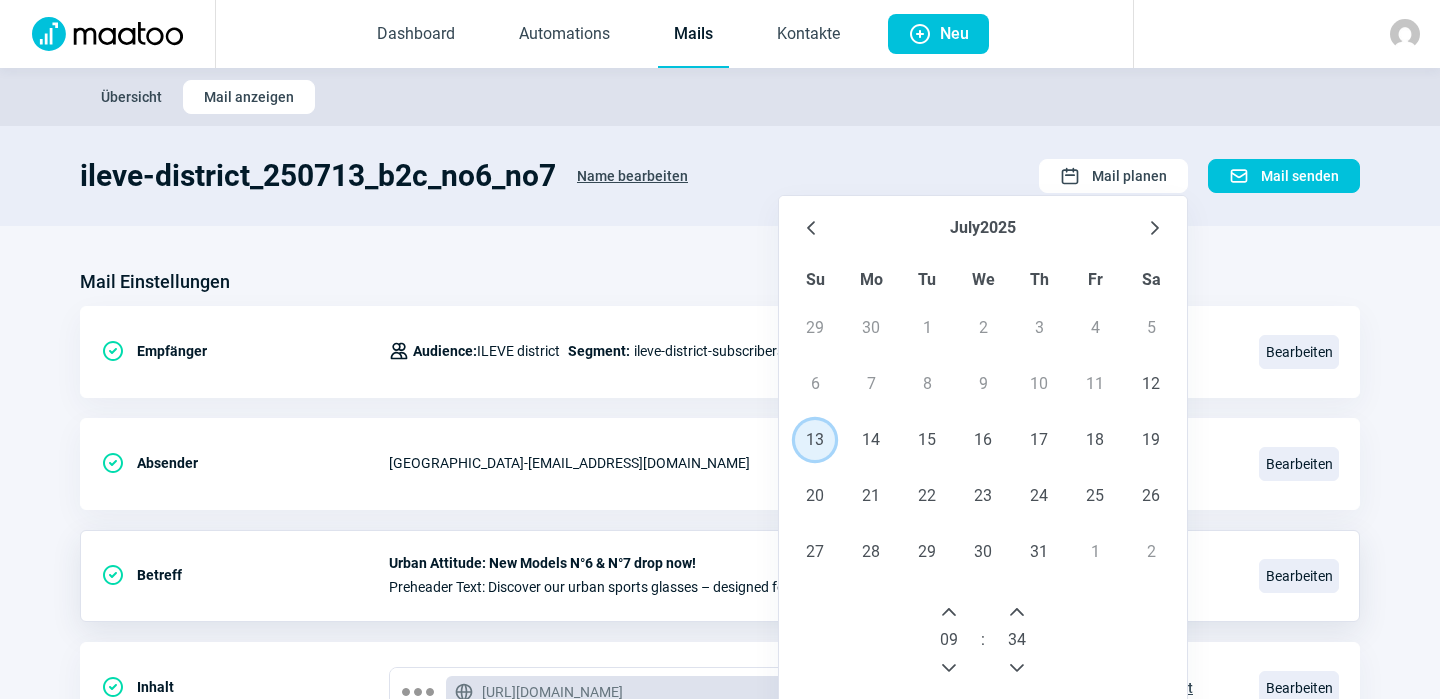 click 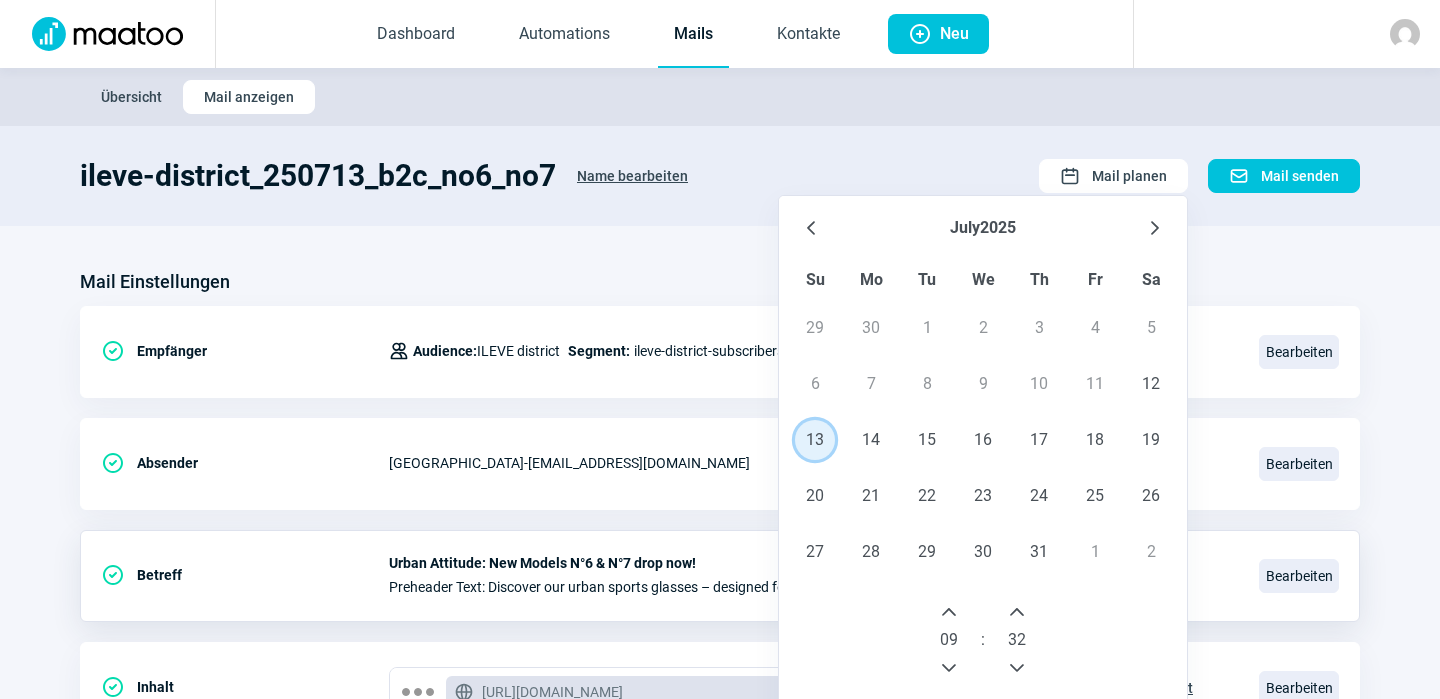 click 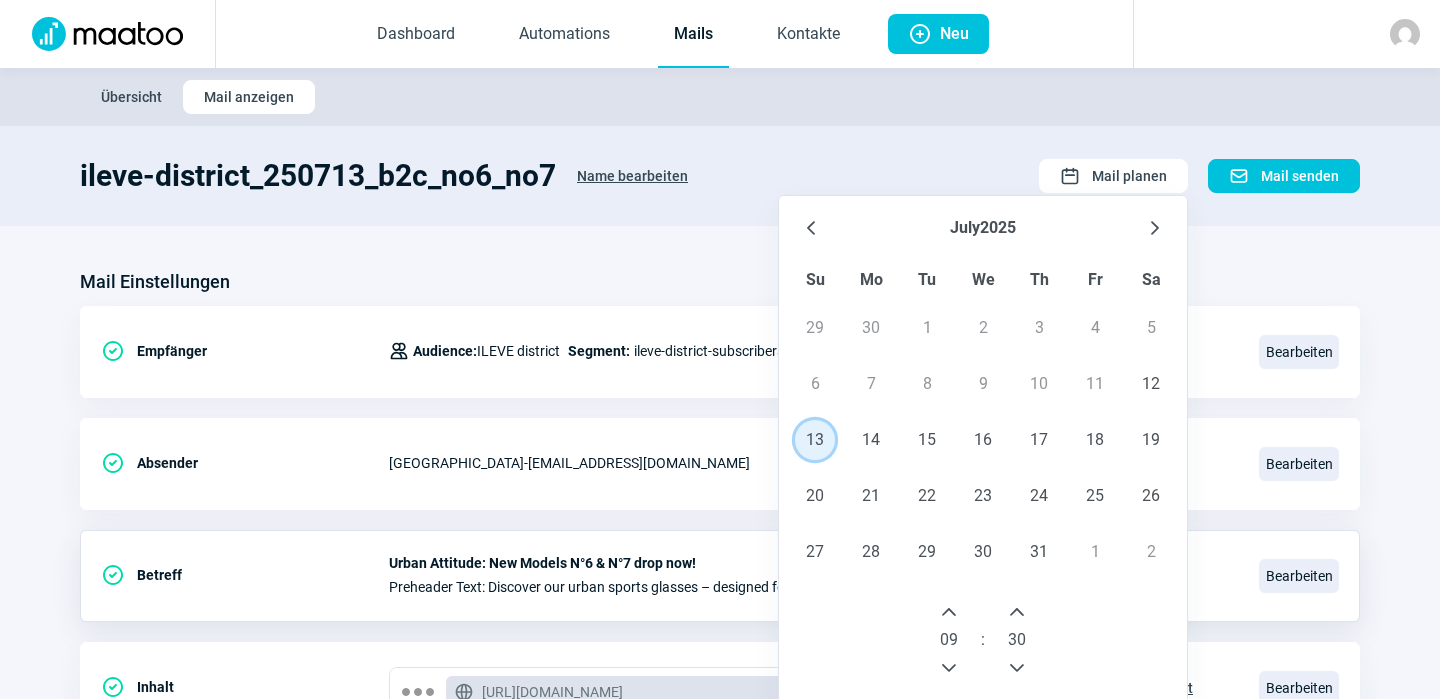 click 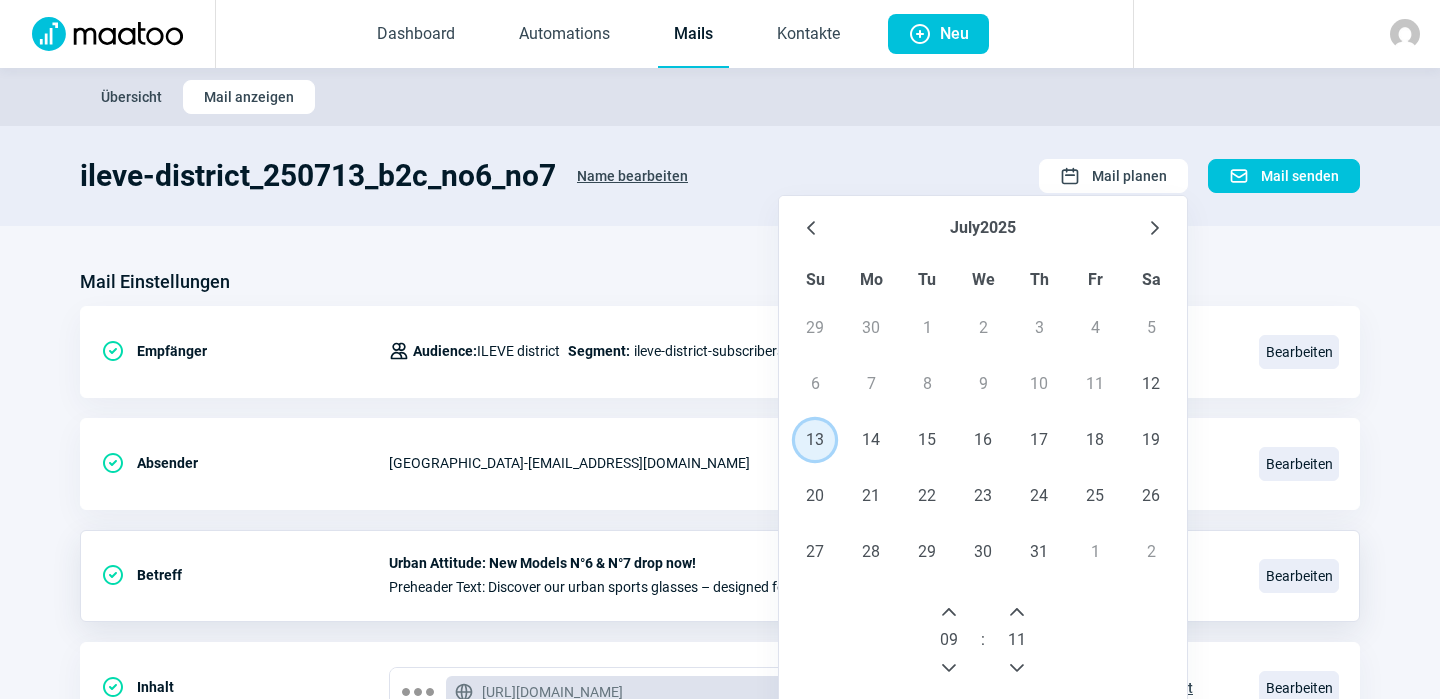 click 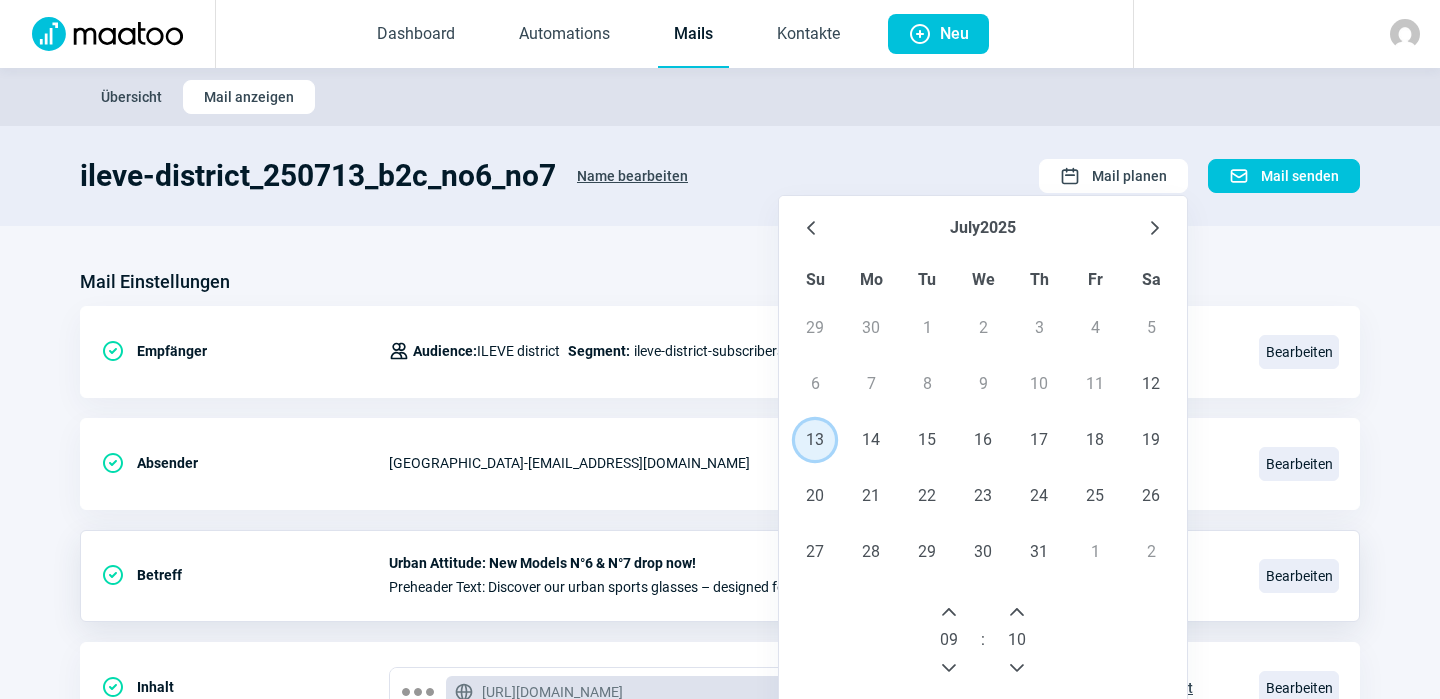 click 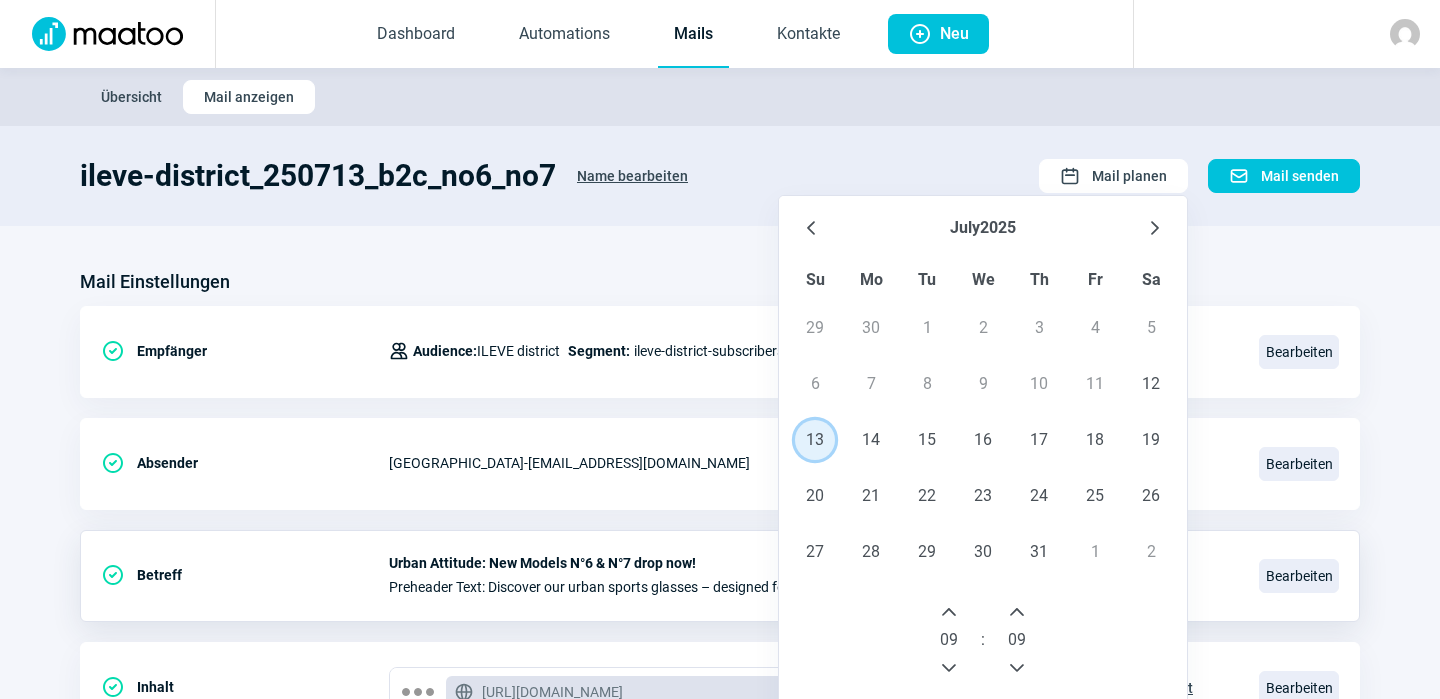 click 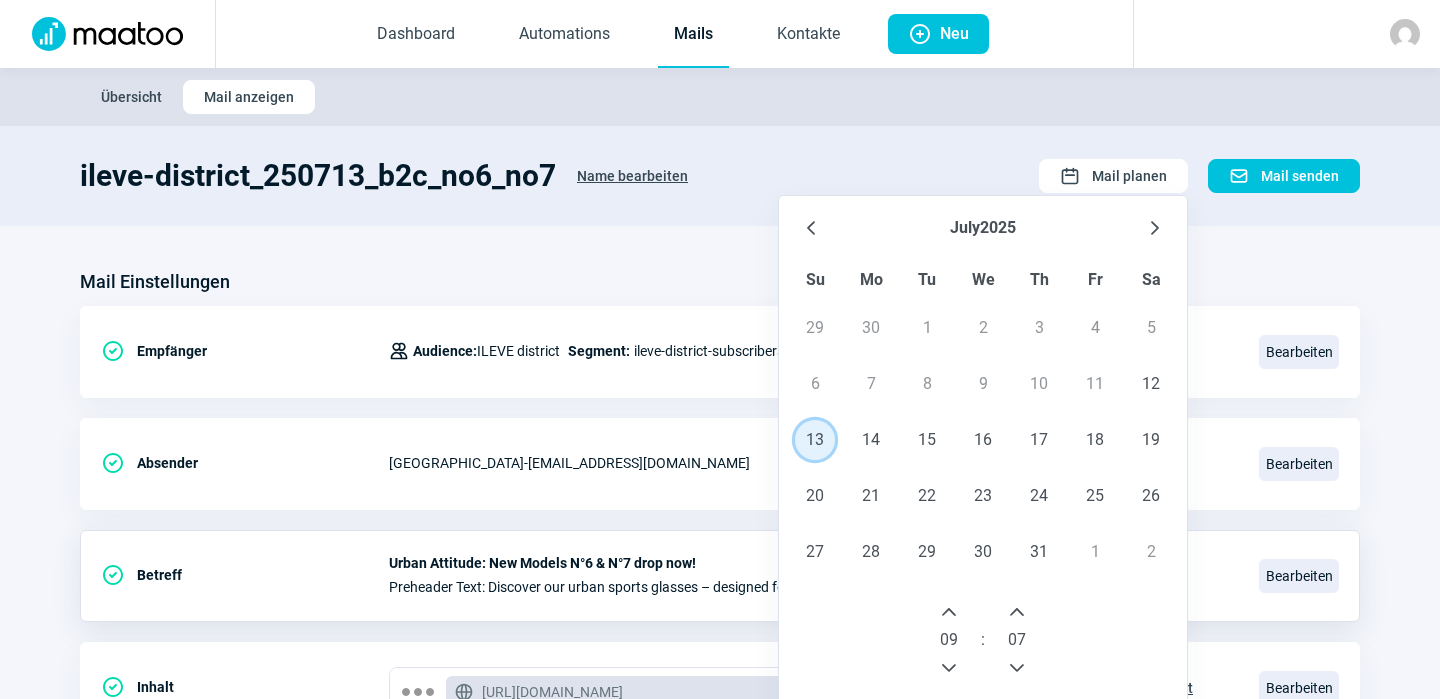 click 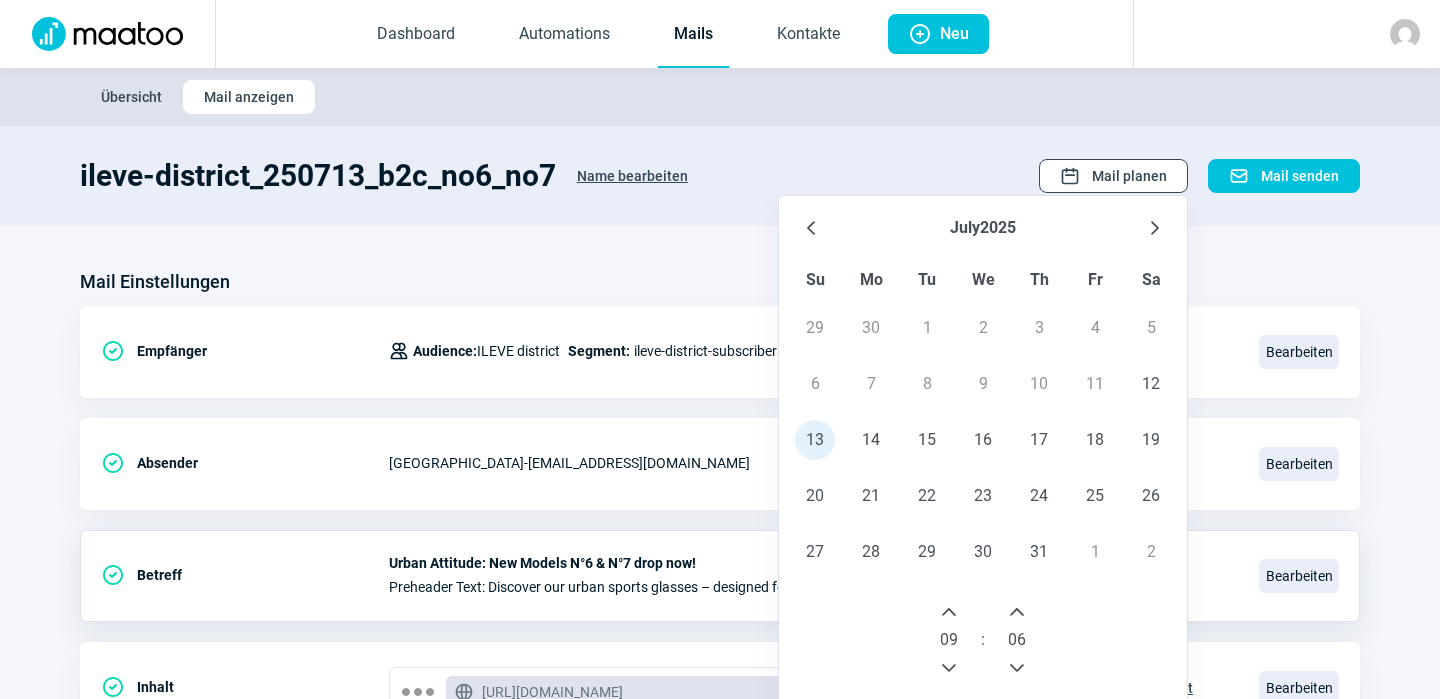 click on "Mail planen" 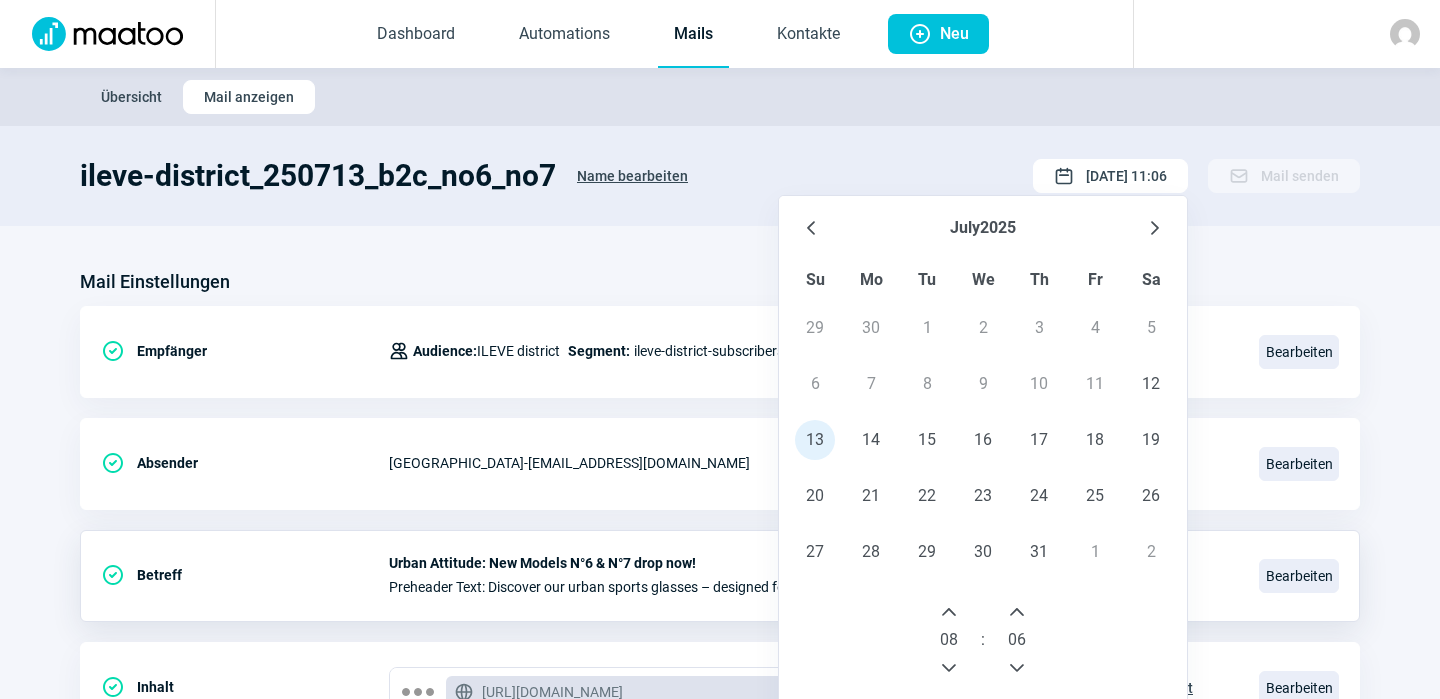 click 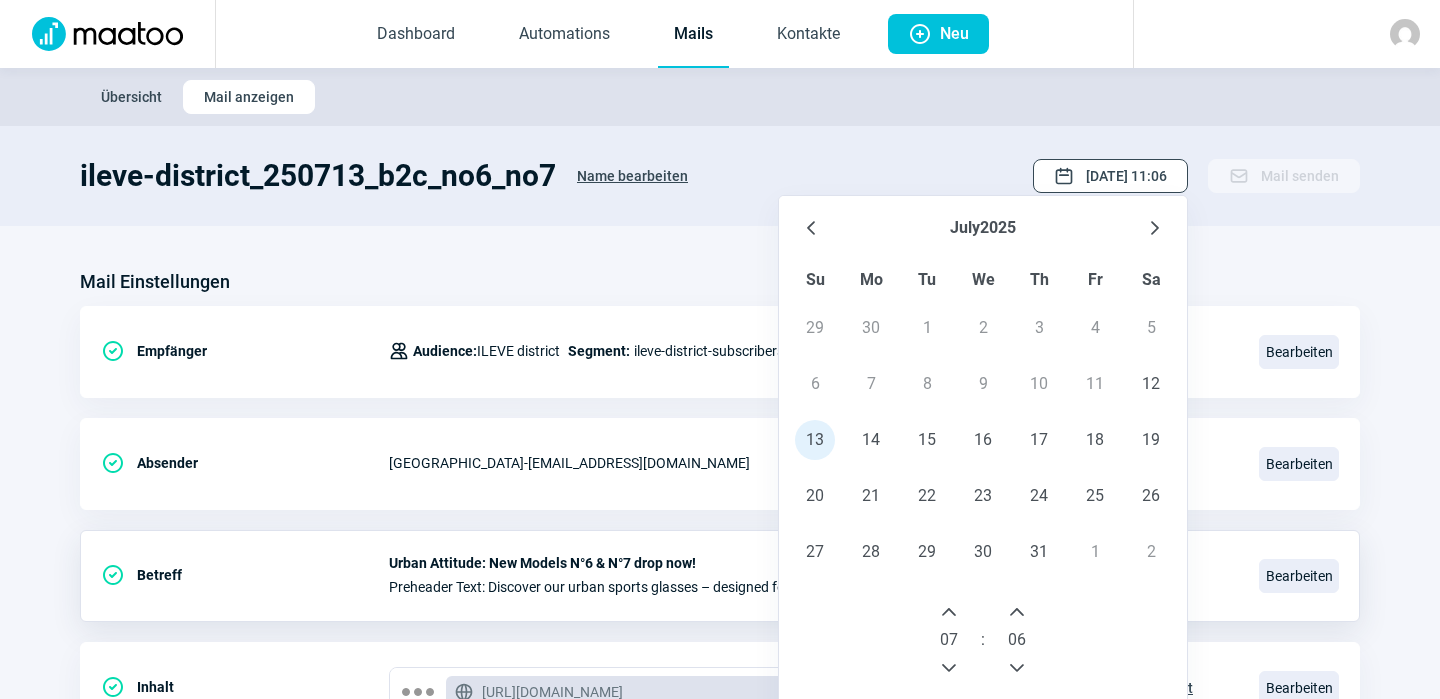 click on "[DATE] 11:06" 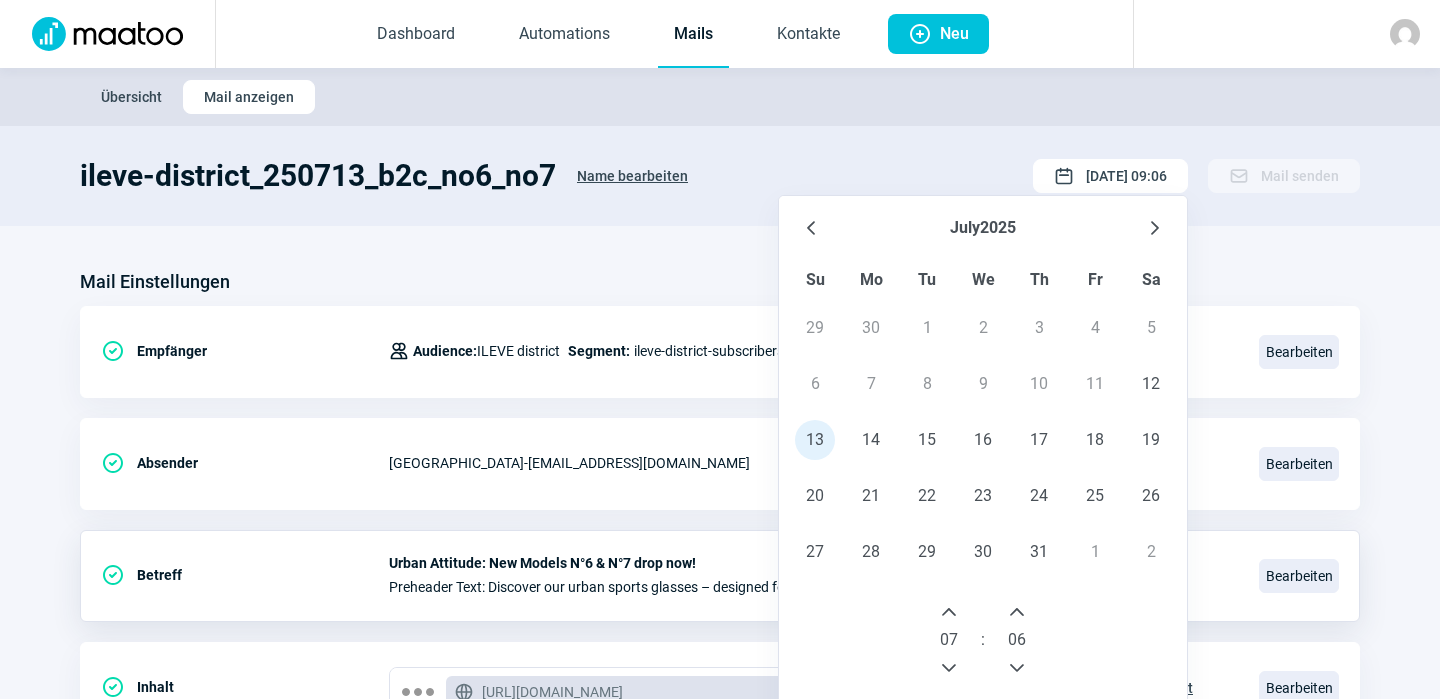 click on "ileve-district_250713_b2c_no6_no7 Name bearbeiten Calendar icon [DATE] 09:06 July 2025 Su Mo Tu We Th Fr Sa 29 30 1 2 3 4 5 6 7 8 9 10 11 12 13 13 14 15 16 17 18 19 20 21 22 23 24 25 26 27 28 29 30 31 1 2 07 : 06 Planung stoppen Apply Mail icon  Mail senden" 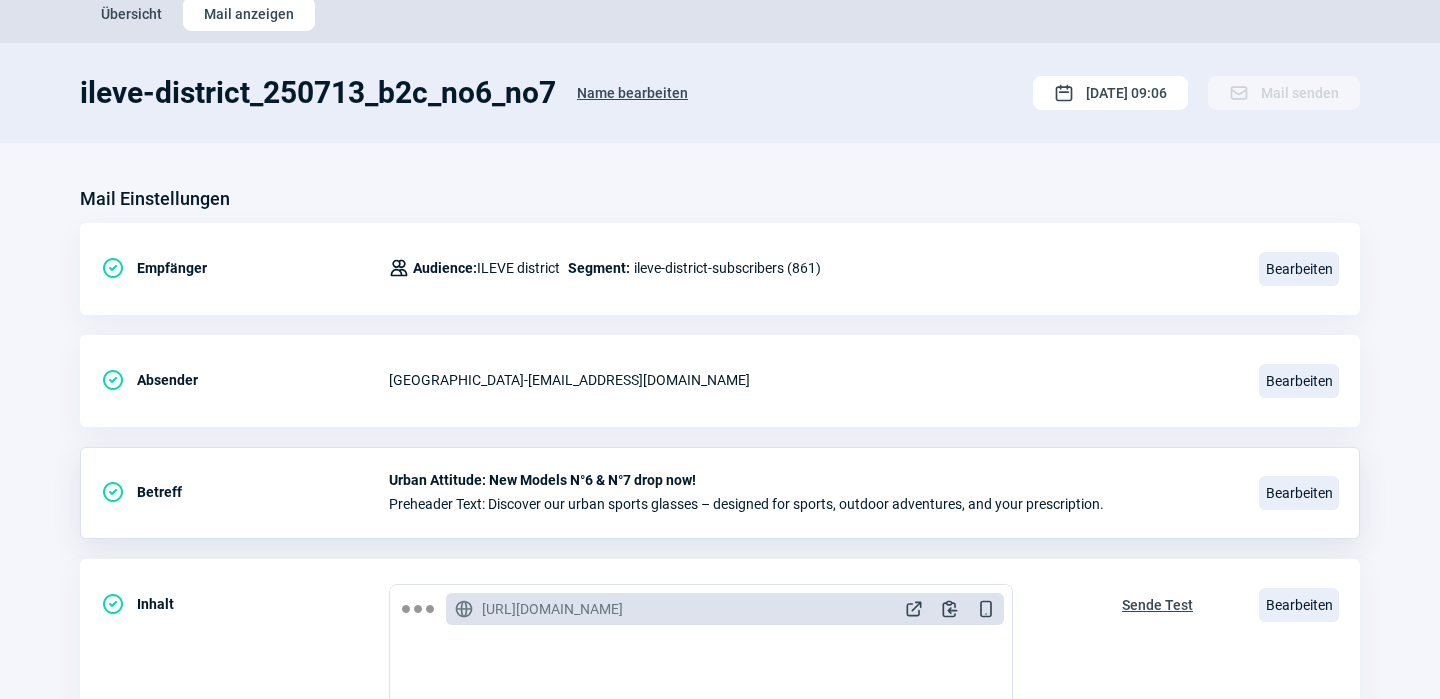scroll, scrollTop: 0, scrollLeft: 0, axis: both 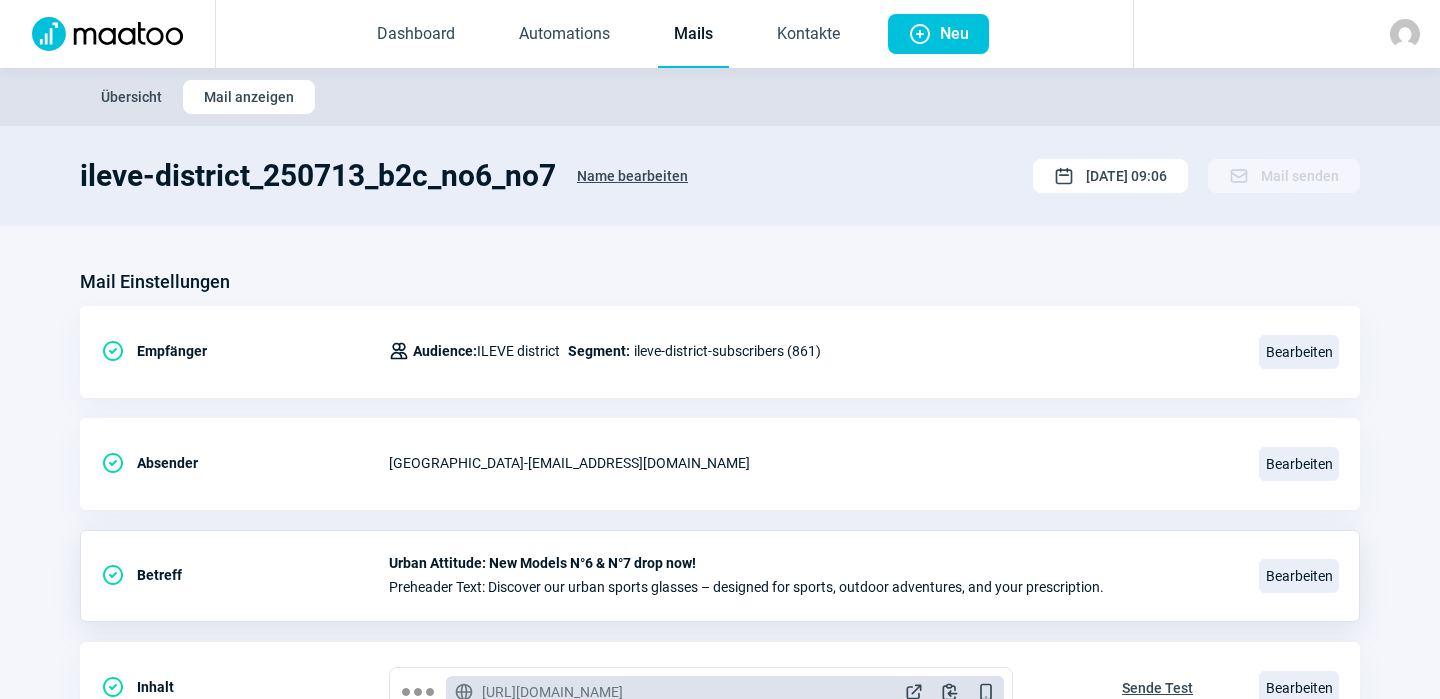 click on "Mails" 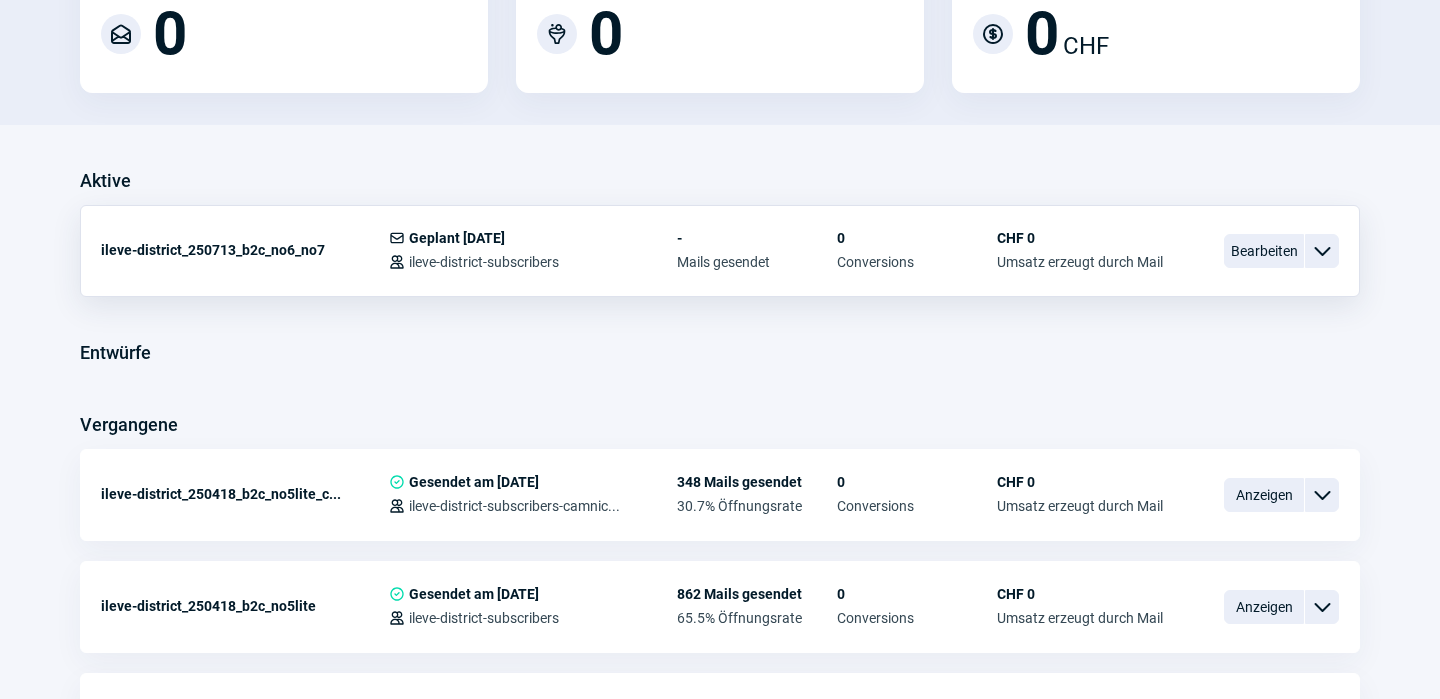 scroll, scrollTop: 283, scrollLeft: 0, axis: vertical 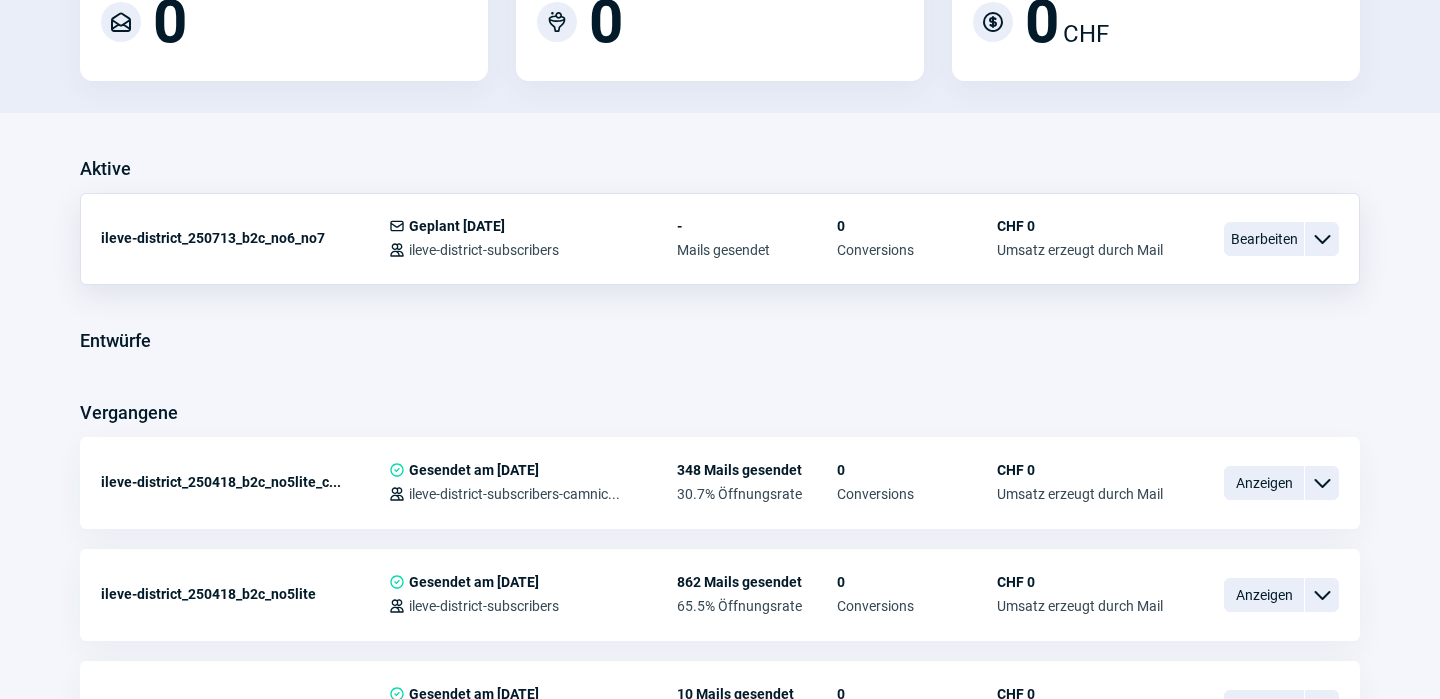 click on "ChevronDown icon" at bounding box center (1322, 239) 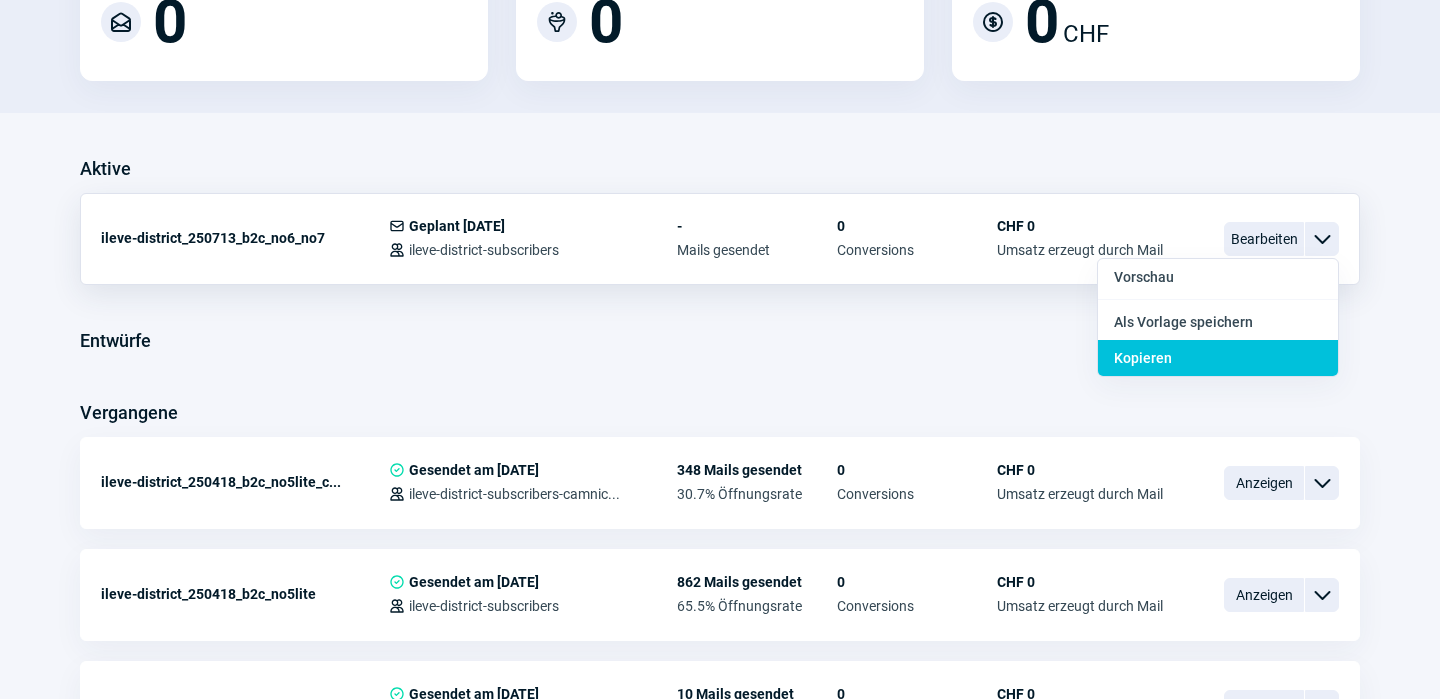 click on "Kopieren" 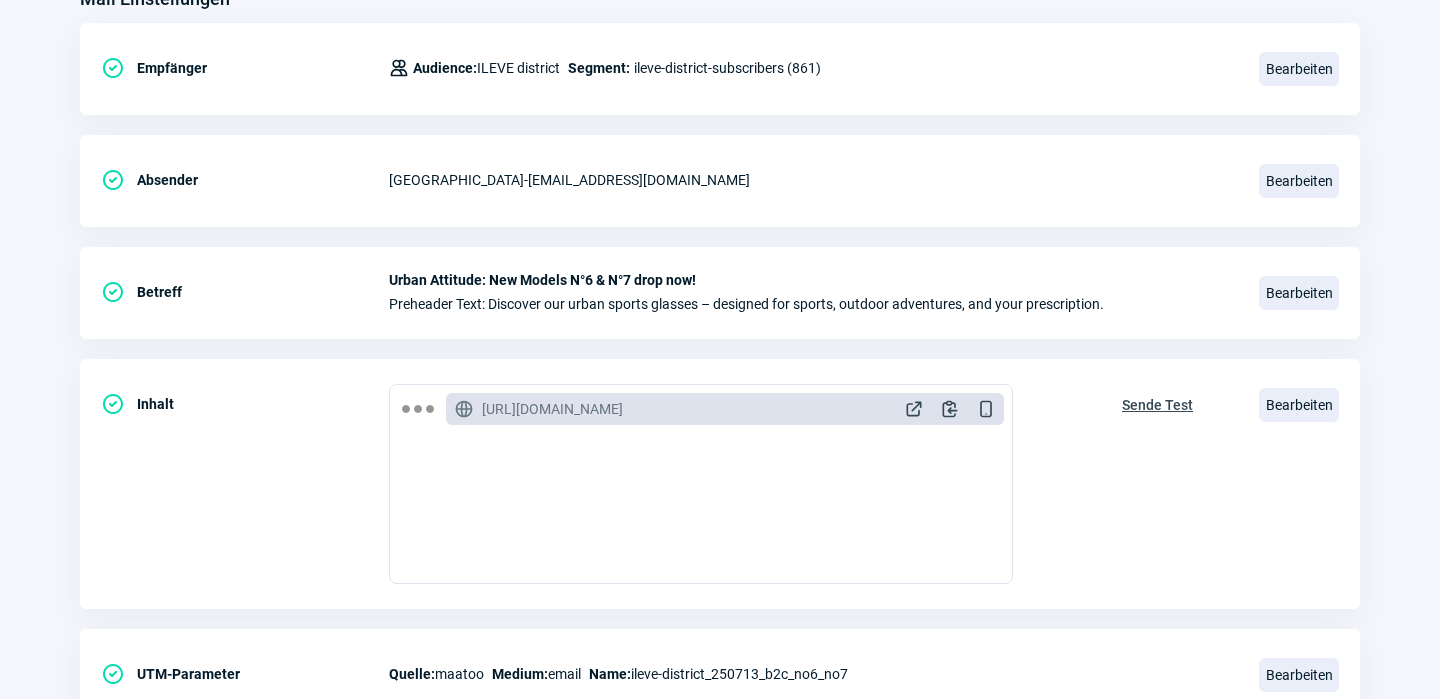 scroll, scrollTop: 0, scrollLeft: 0, axis: both 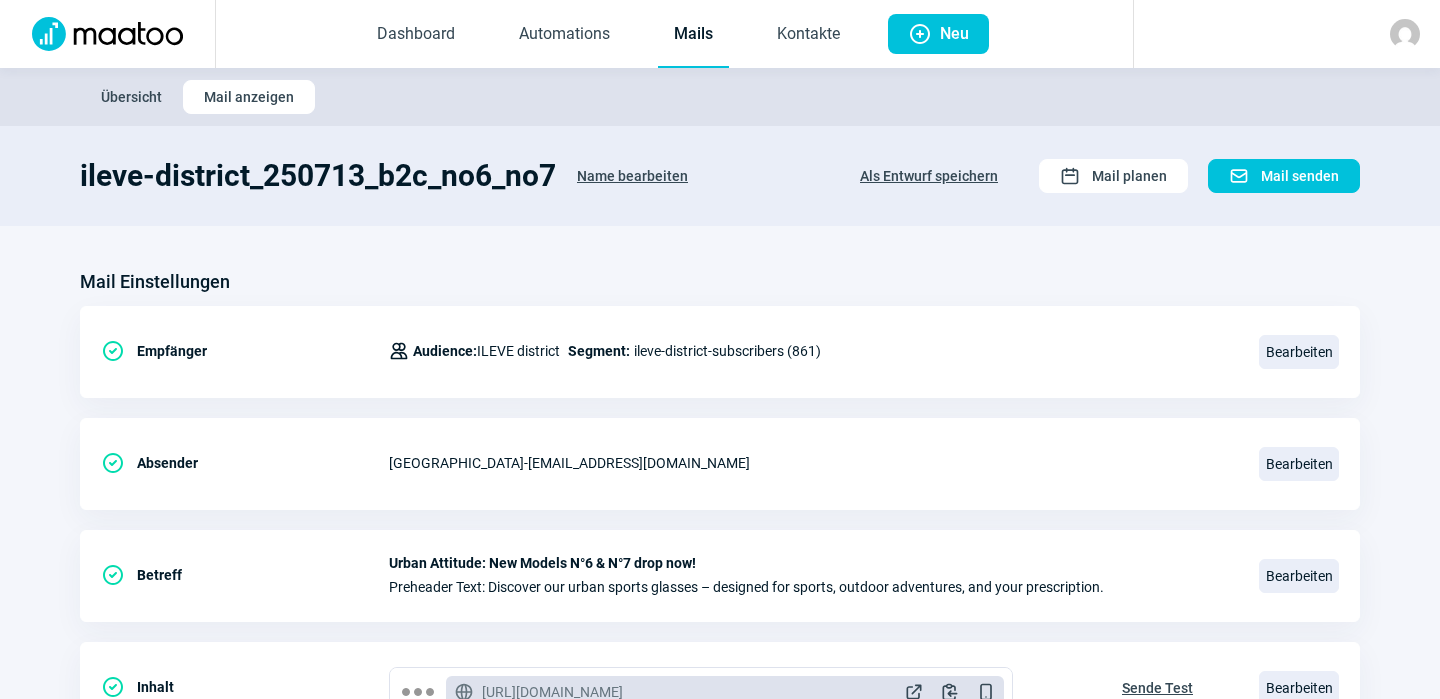 click on "Name bearbeiten" 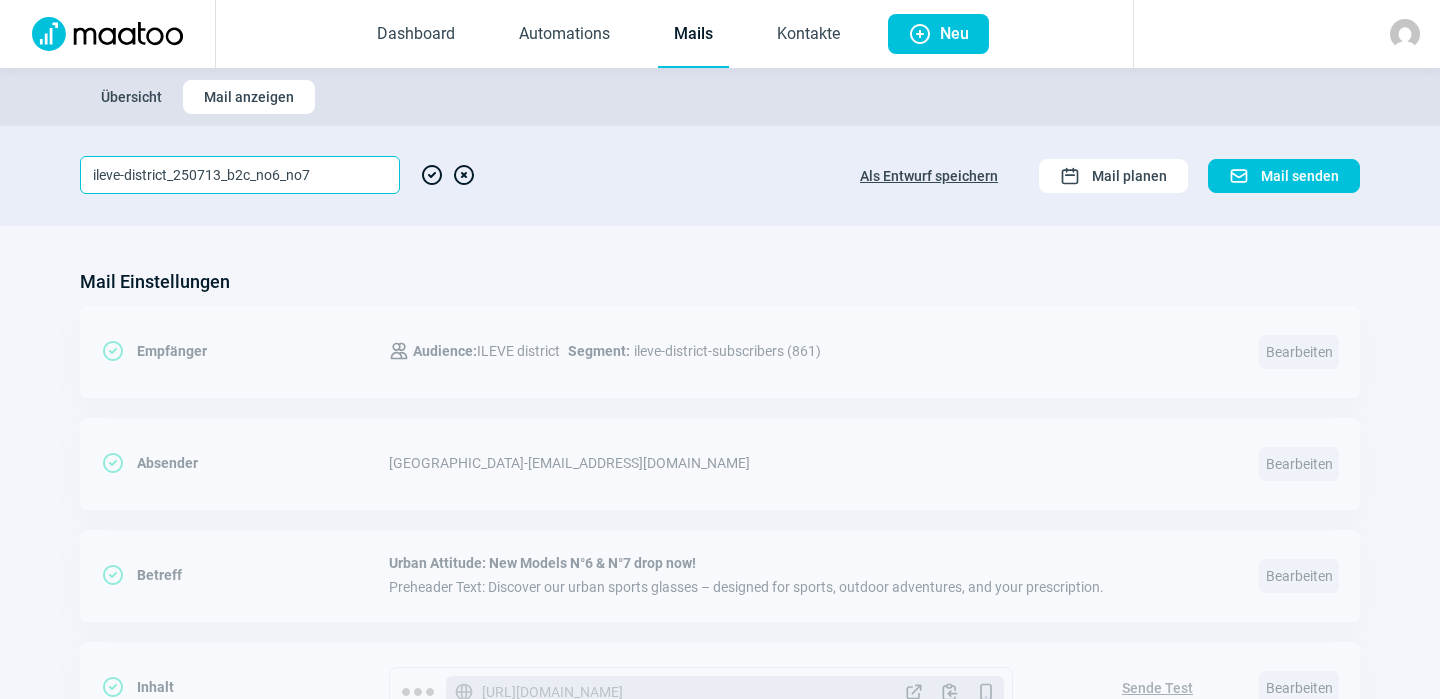 click on "ileve-district_250713_b2c_no6_no7" at bounding box center [240, 175] 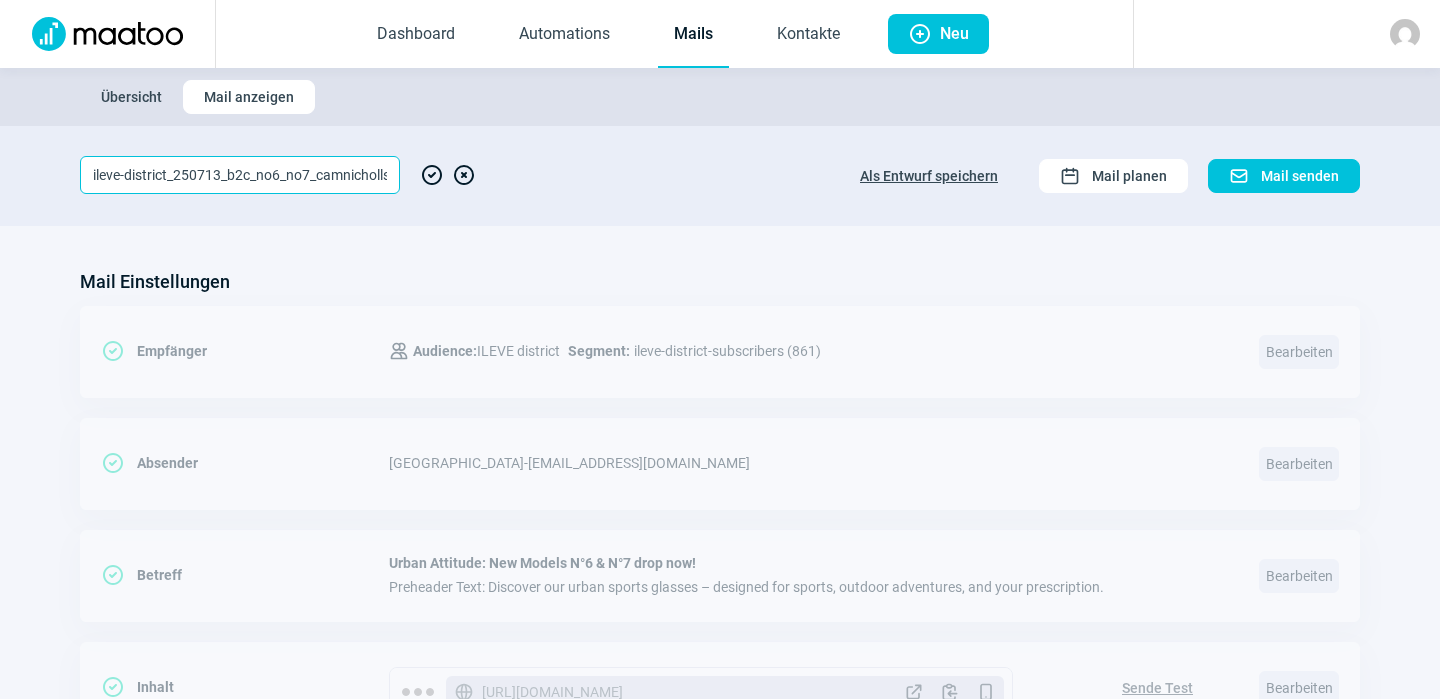 scroll, scrollTop: 0, scrollLeft: 5, axis: horizontal 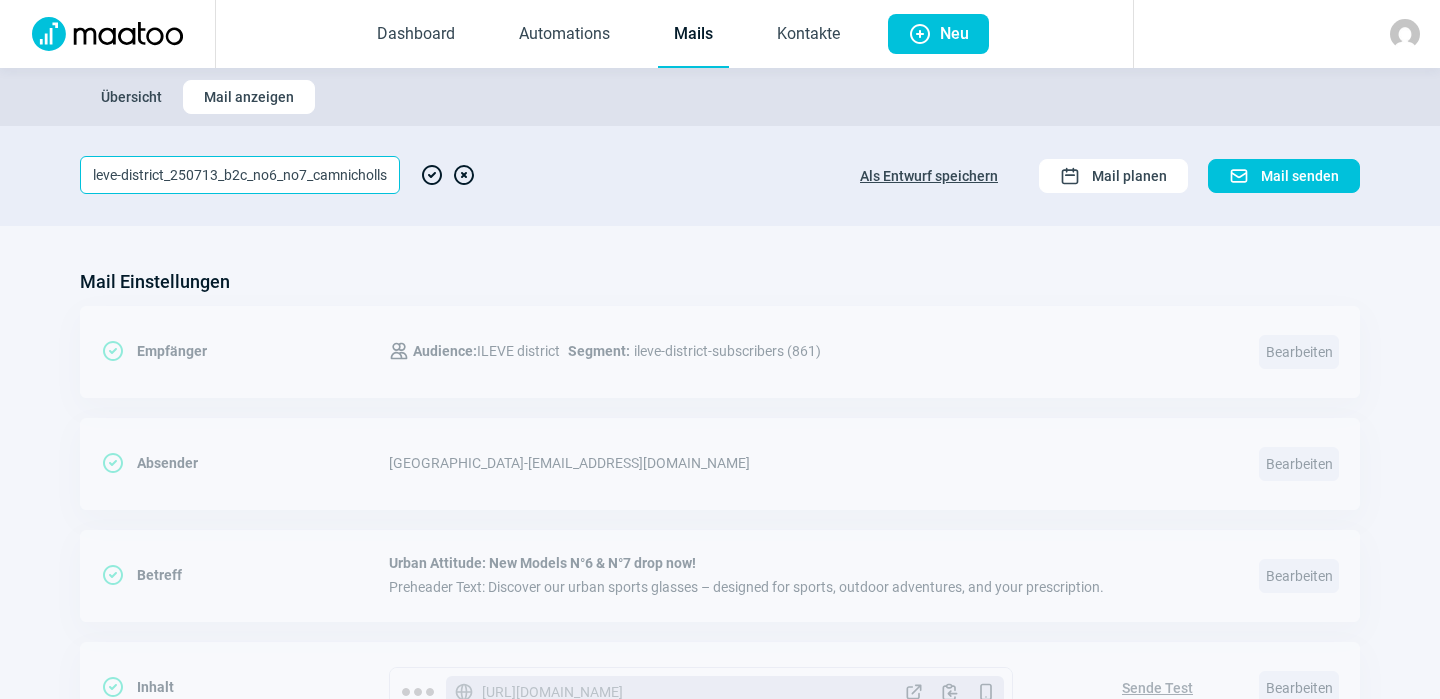 type on "ileve-district_250713_b2c_no6_no7_camnicholls" 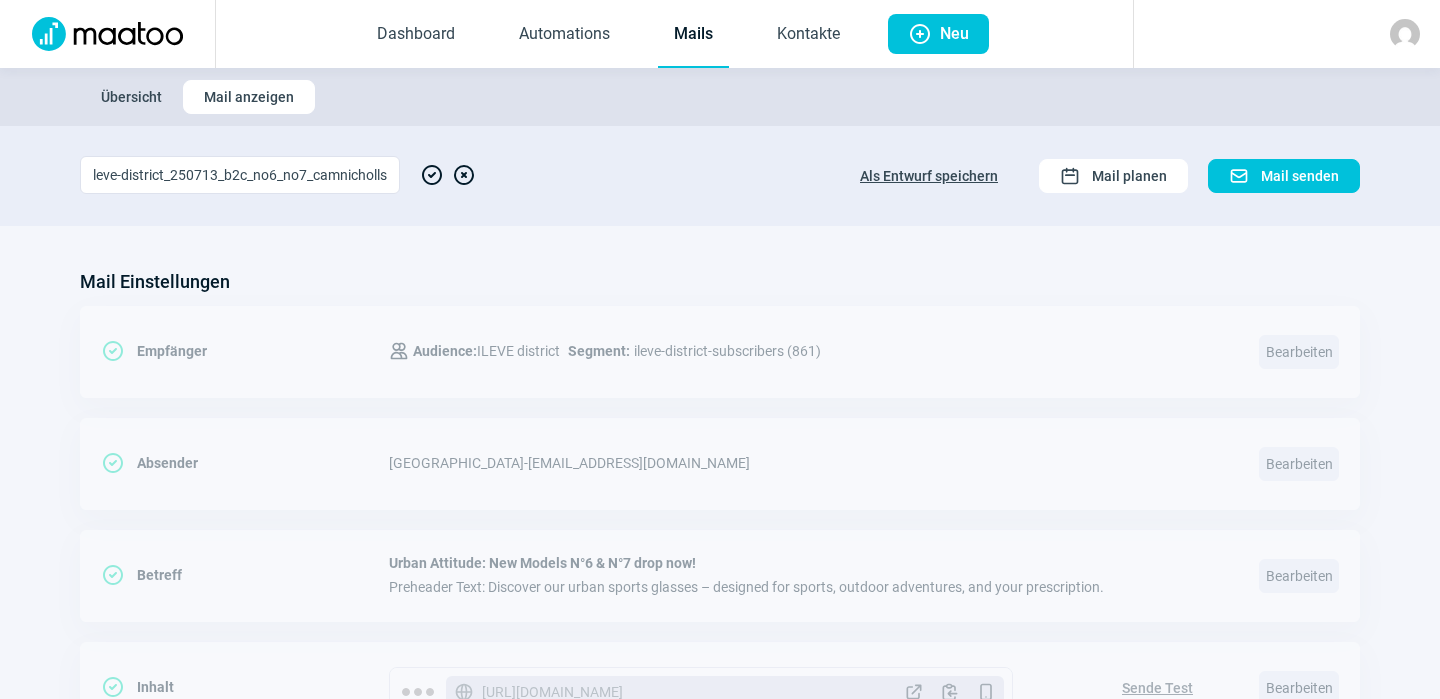 click on "CheckCircle icon" at bounding box center [432, 175] 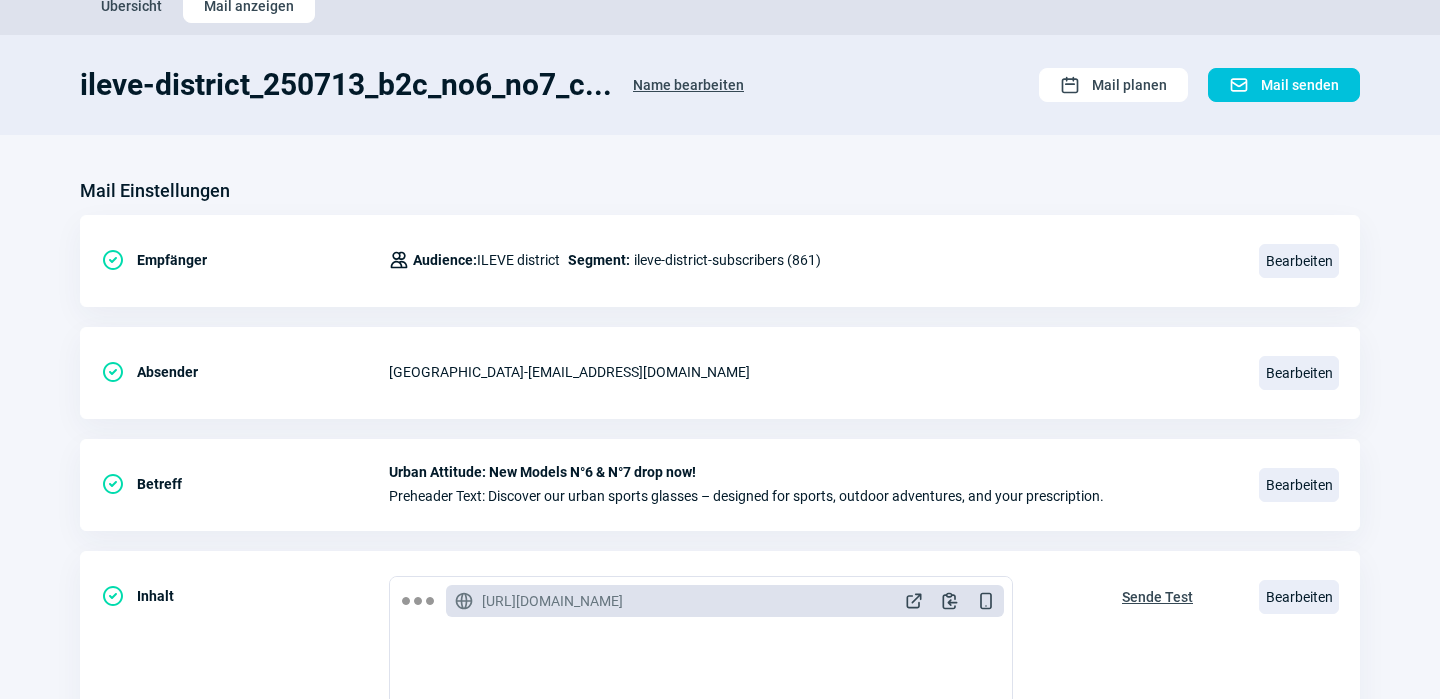 scroll, scrollTop: 0, scrollLeft: 0, axis: both 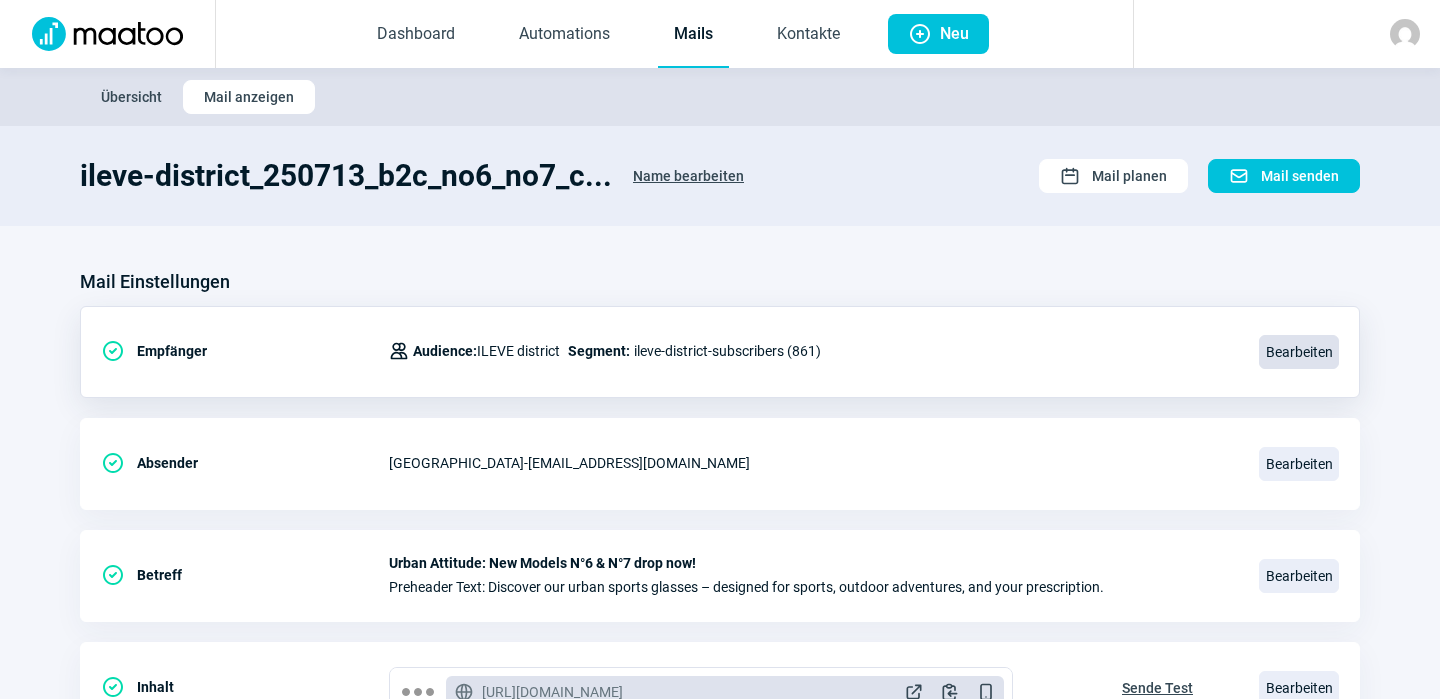 click on "Bearbeiten" at bounding box center [1299, 352] 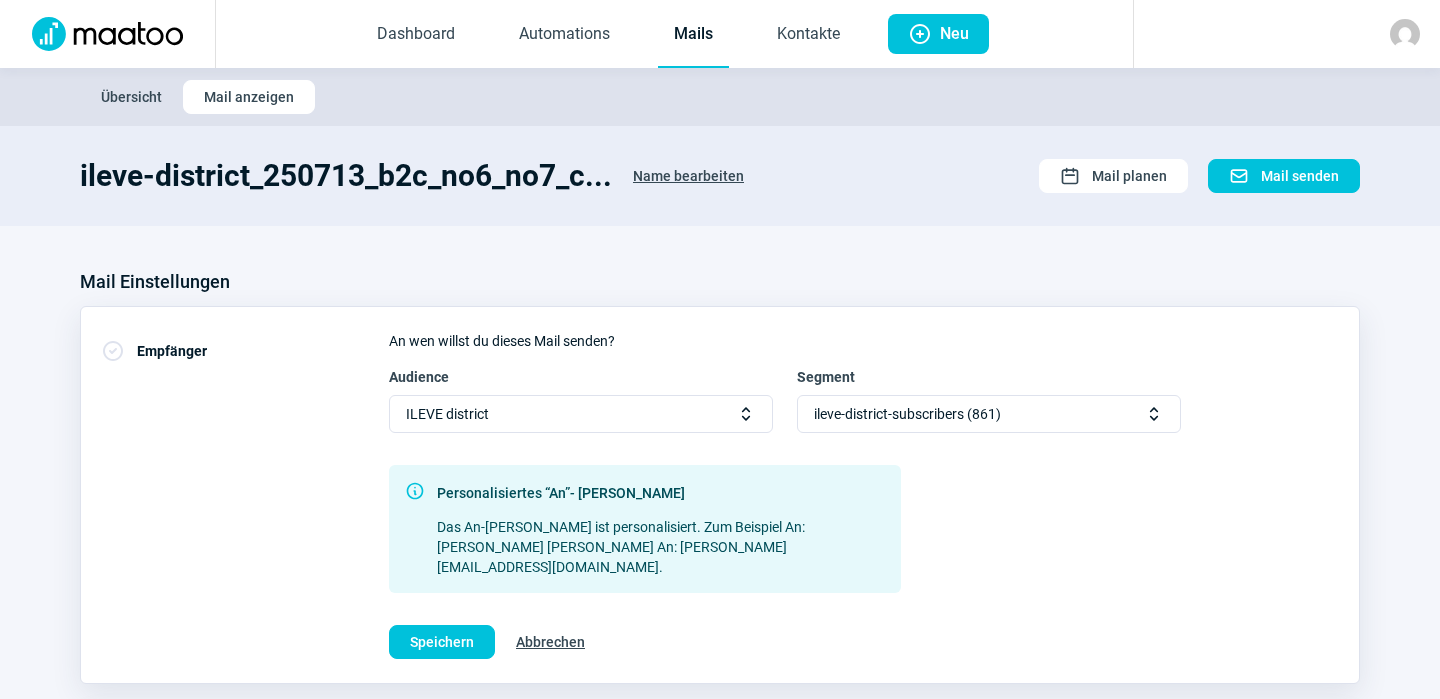 click on "Selector icon" at bounding box center (1154, 414) 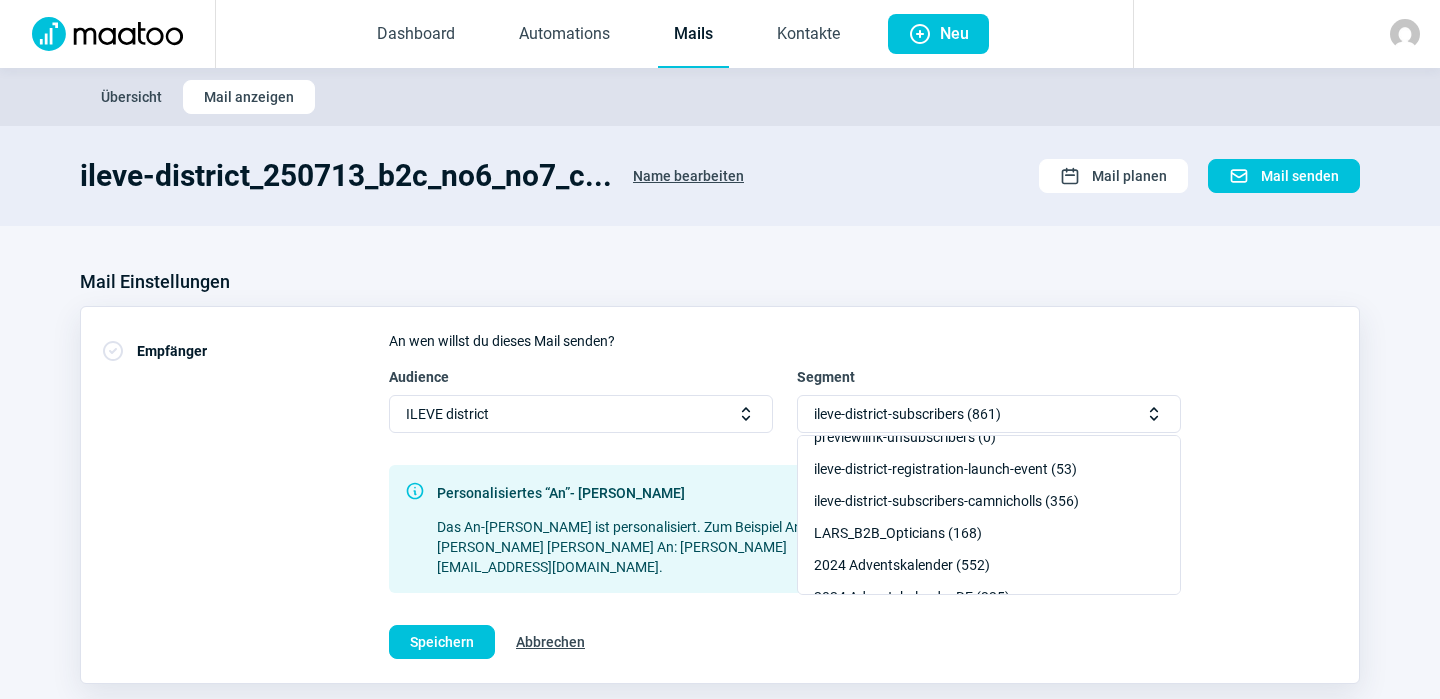 scroll, scrollTop: 560, scrollLeft: 0, axis: vertical 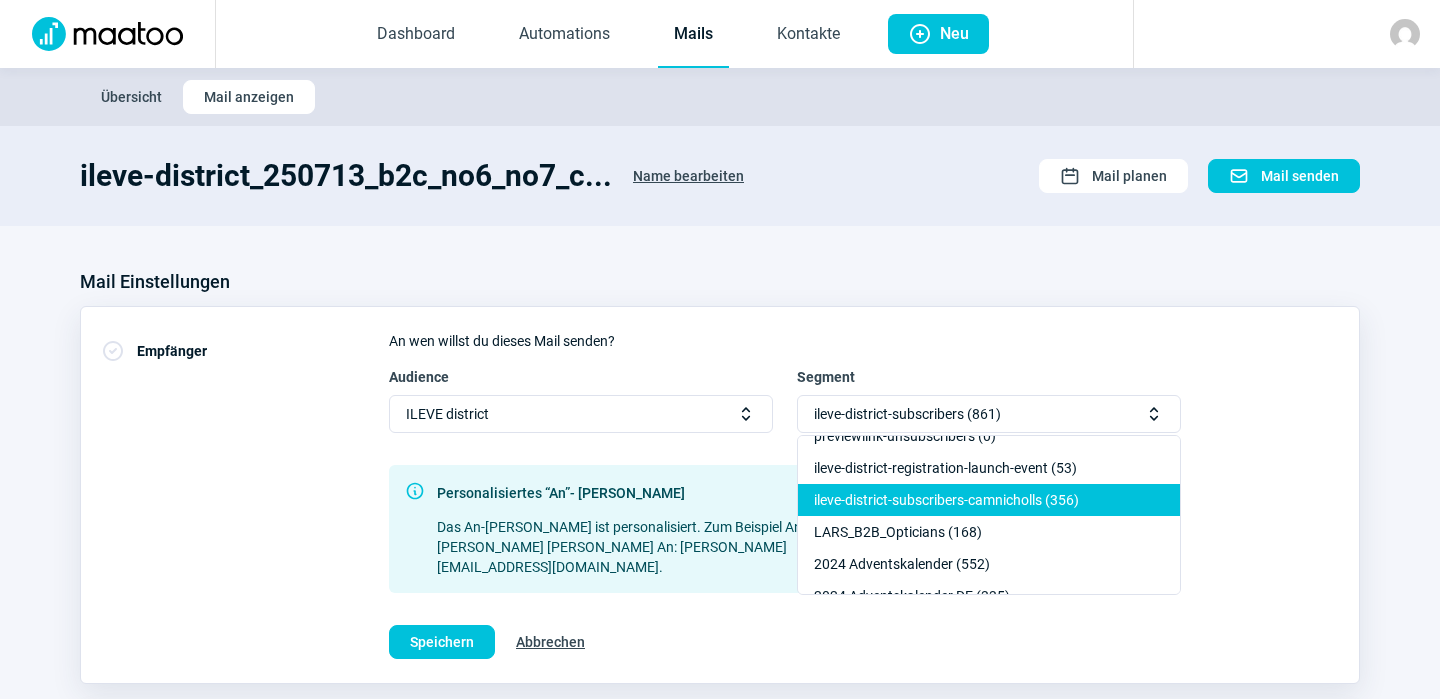 click on "ileve-district-subscribers-camnicholls (356)" 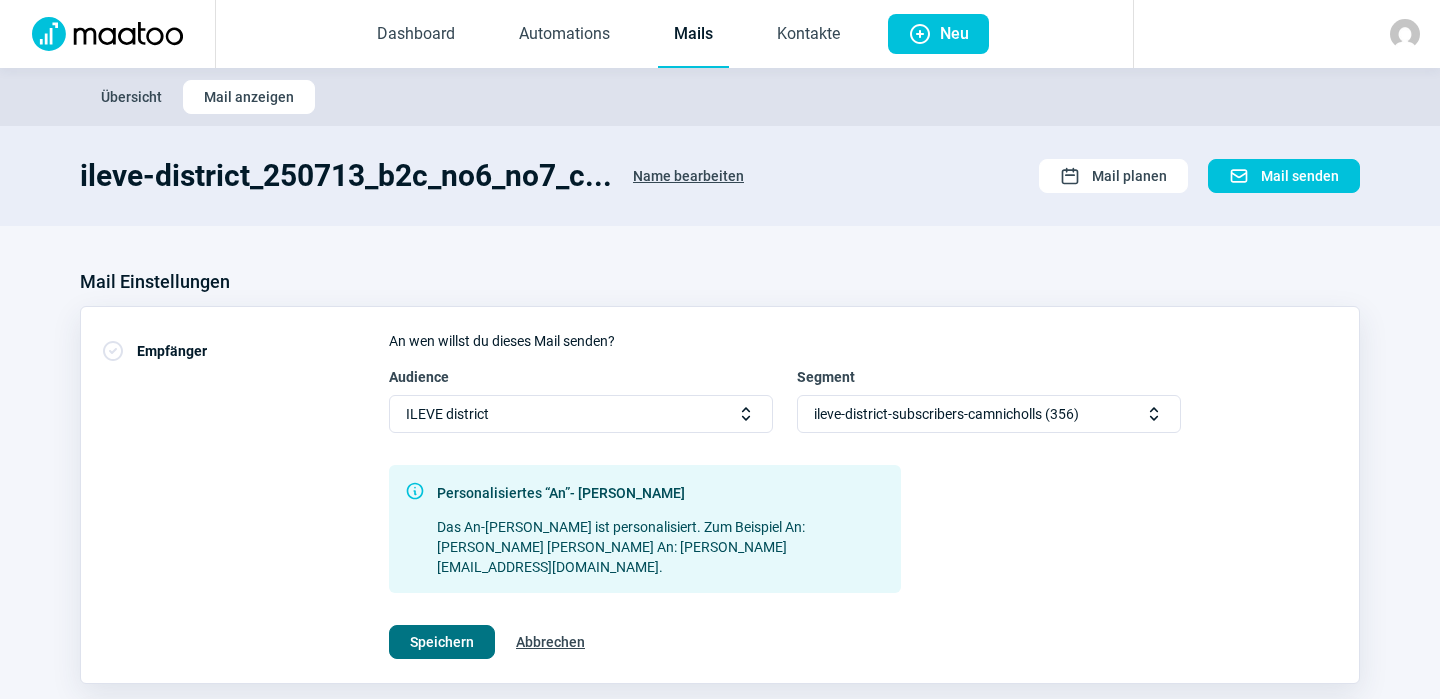 click on "Speichern" 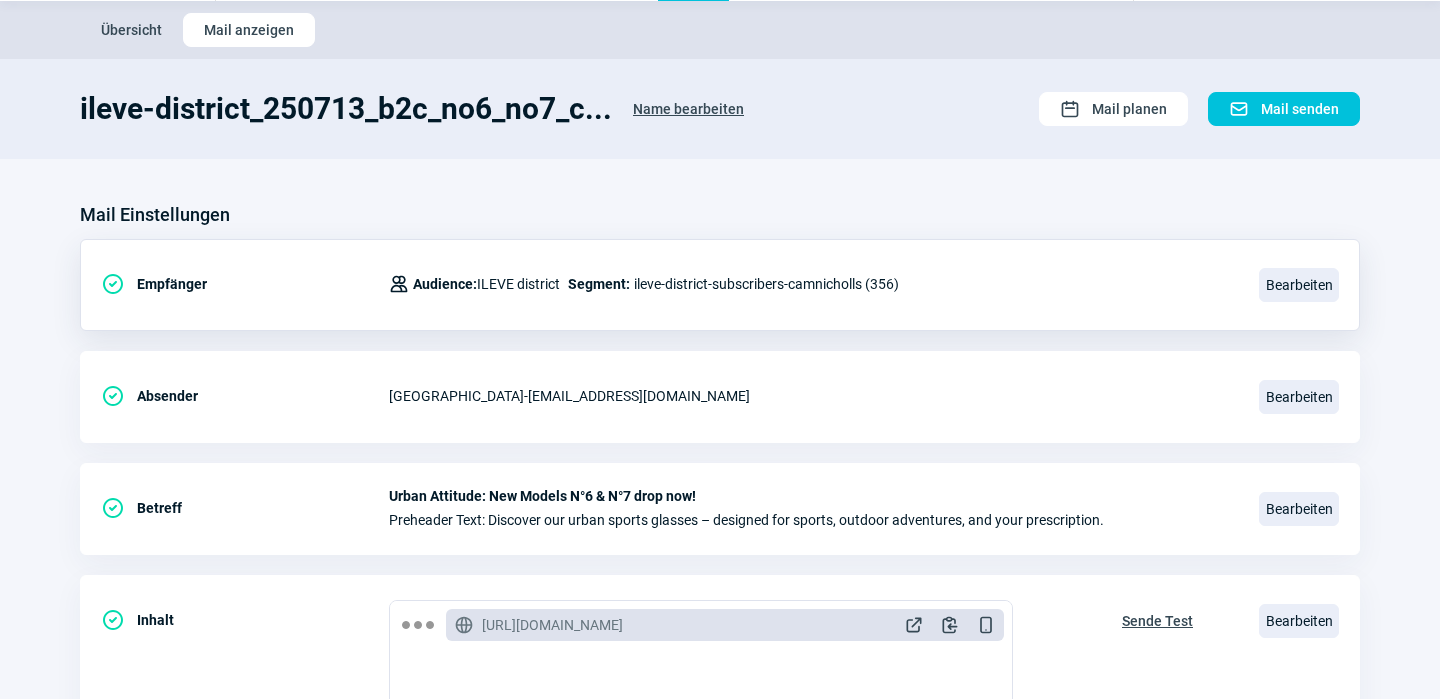 scroll, scrollTop: 0, scrollLeft: 0, axis: both 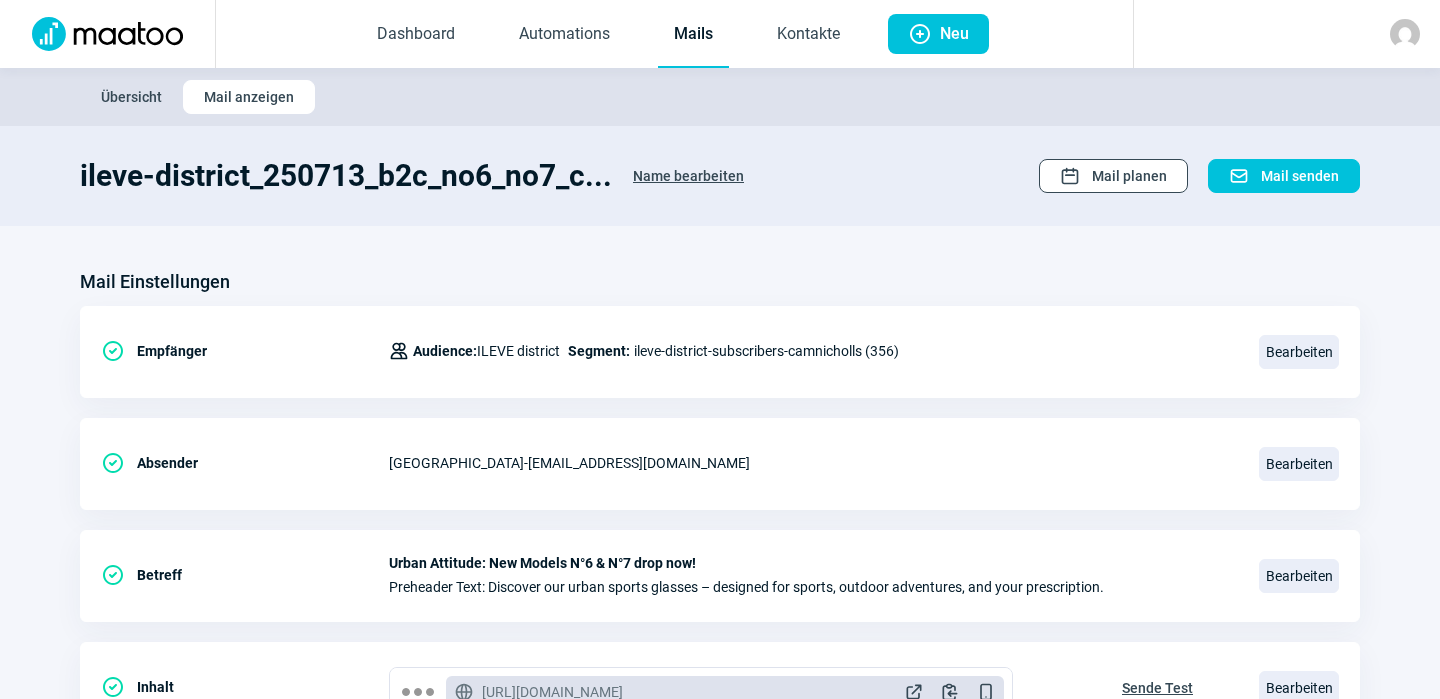 click on "Mail planen" 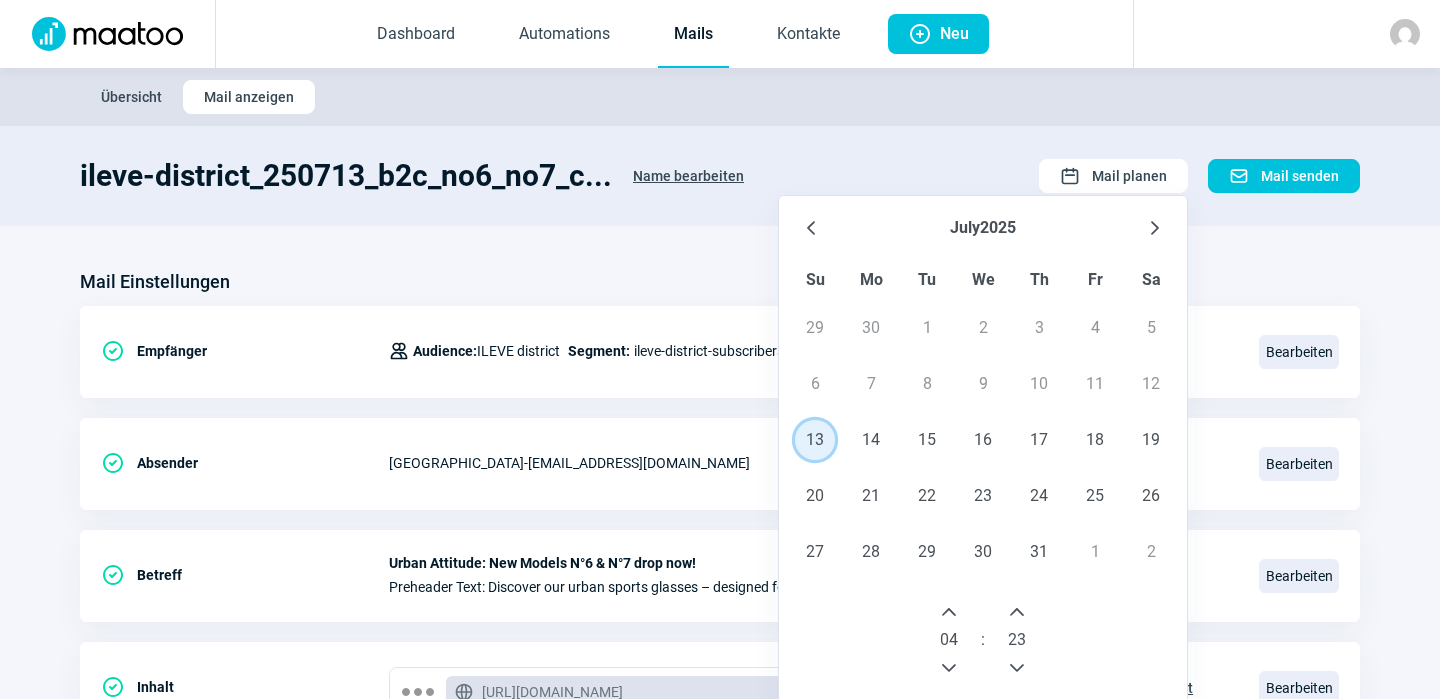 click on "13" at bounding box center (815, 440) 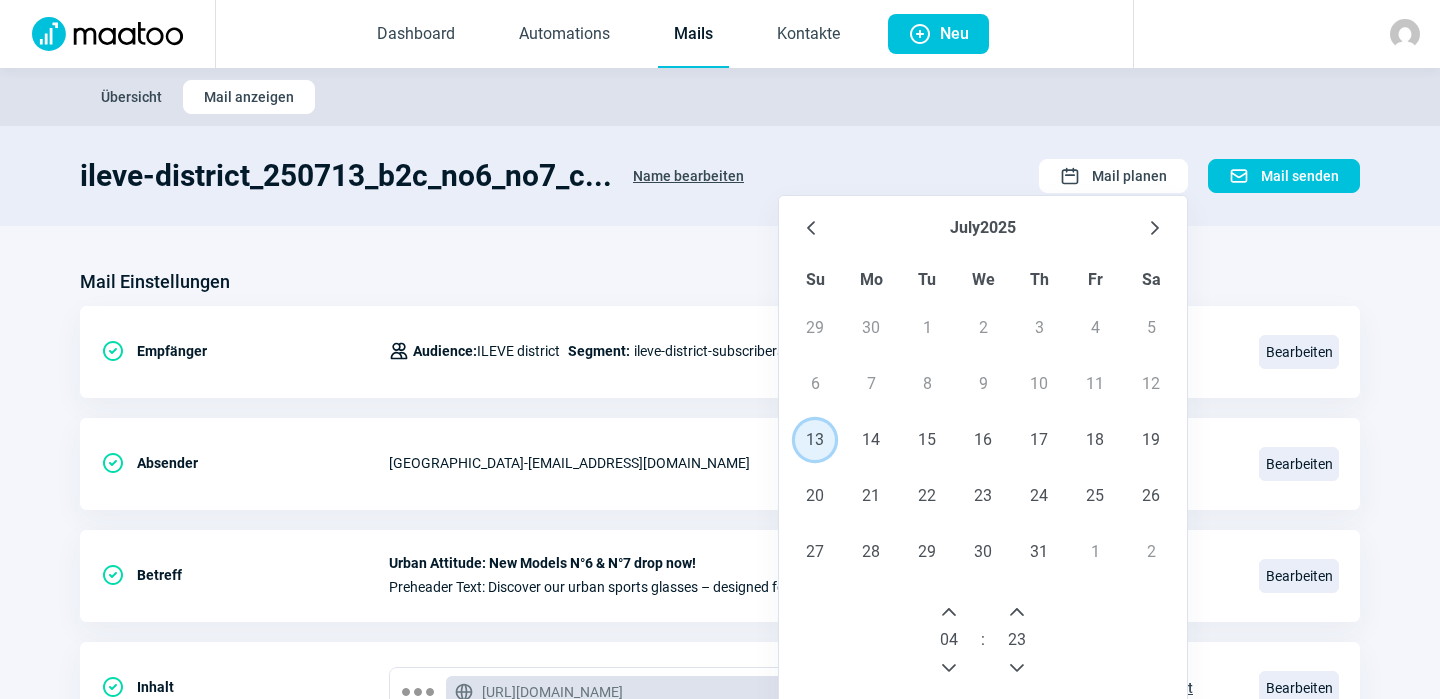click 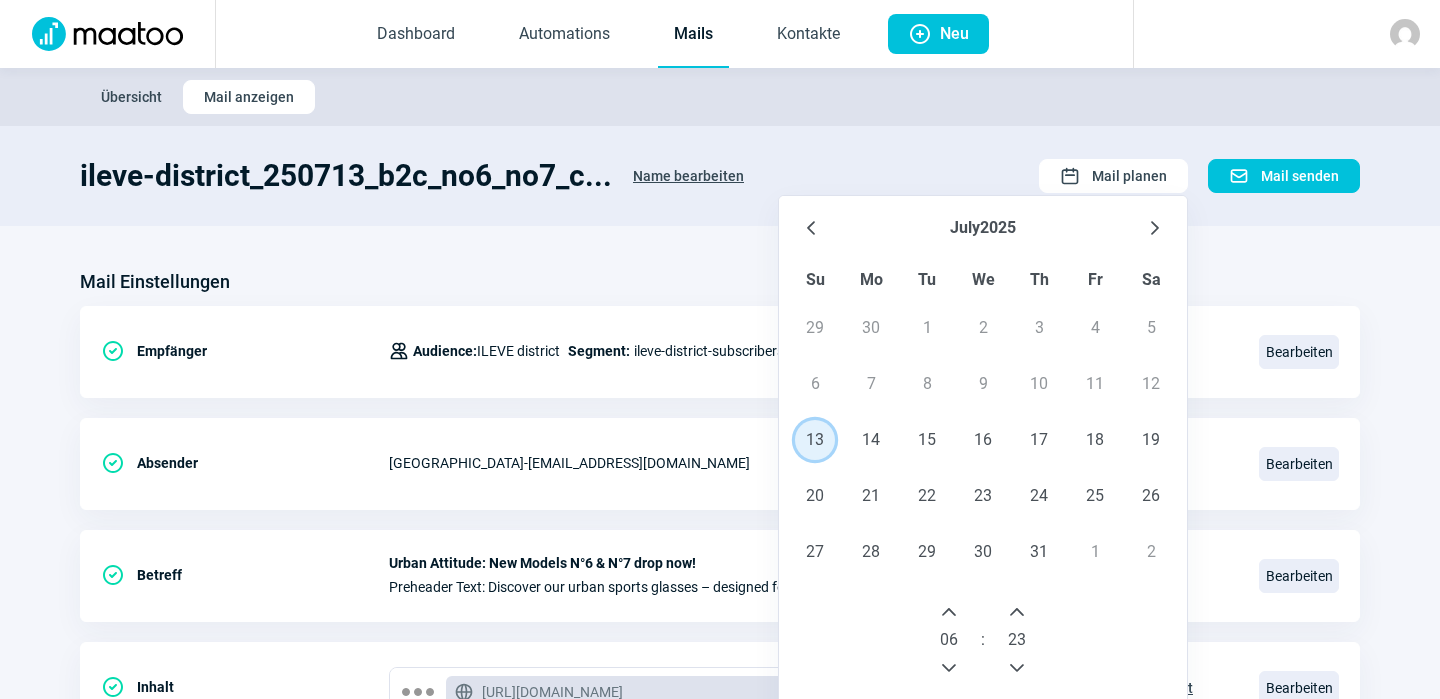 click 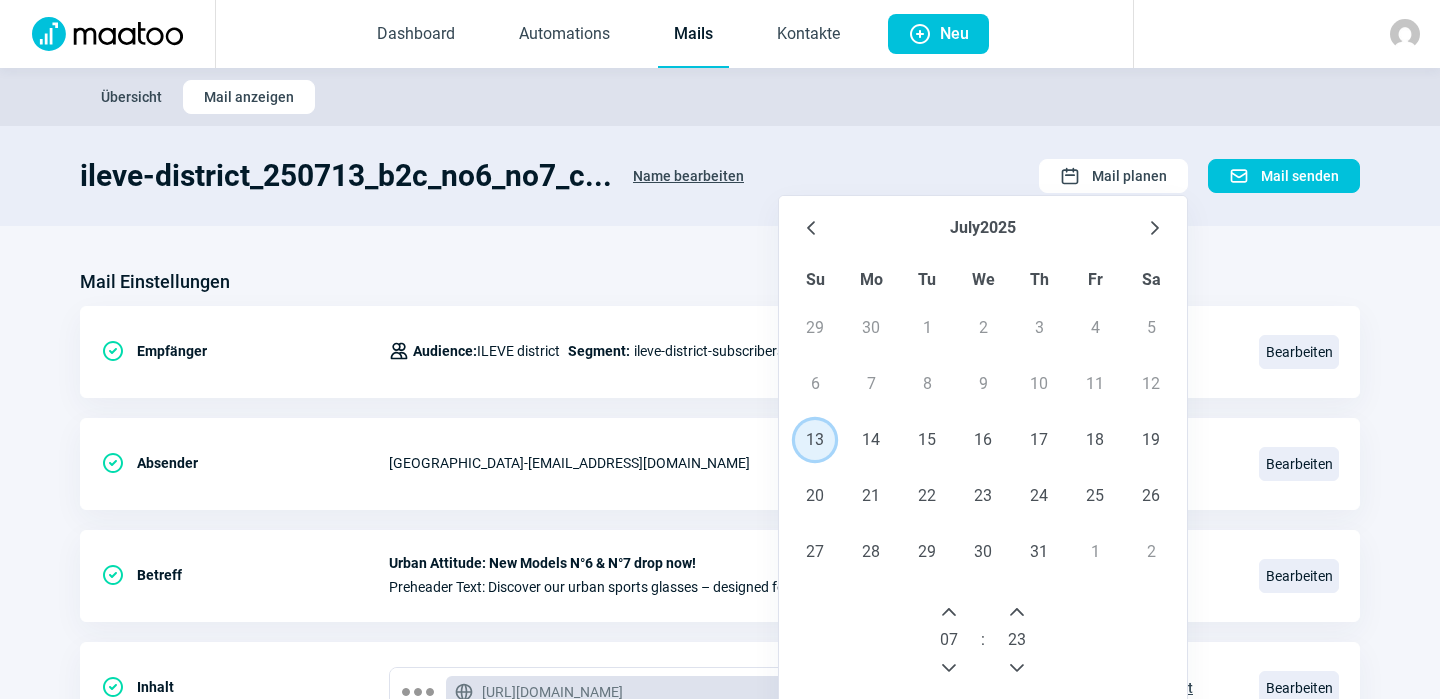 click 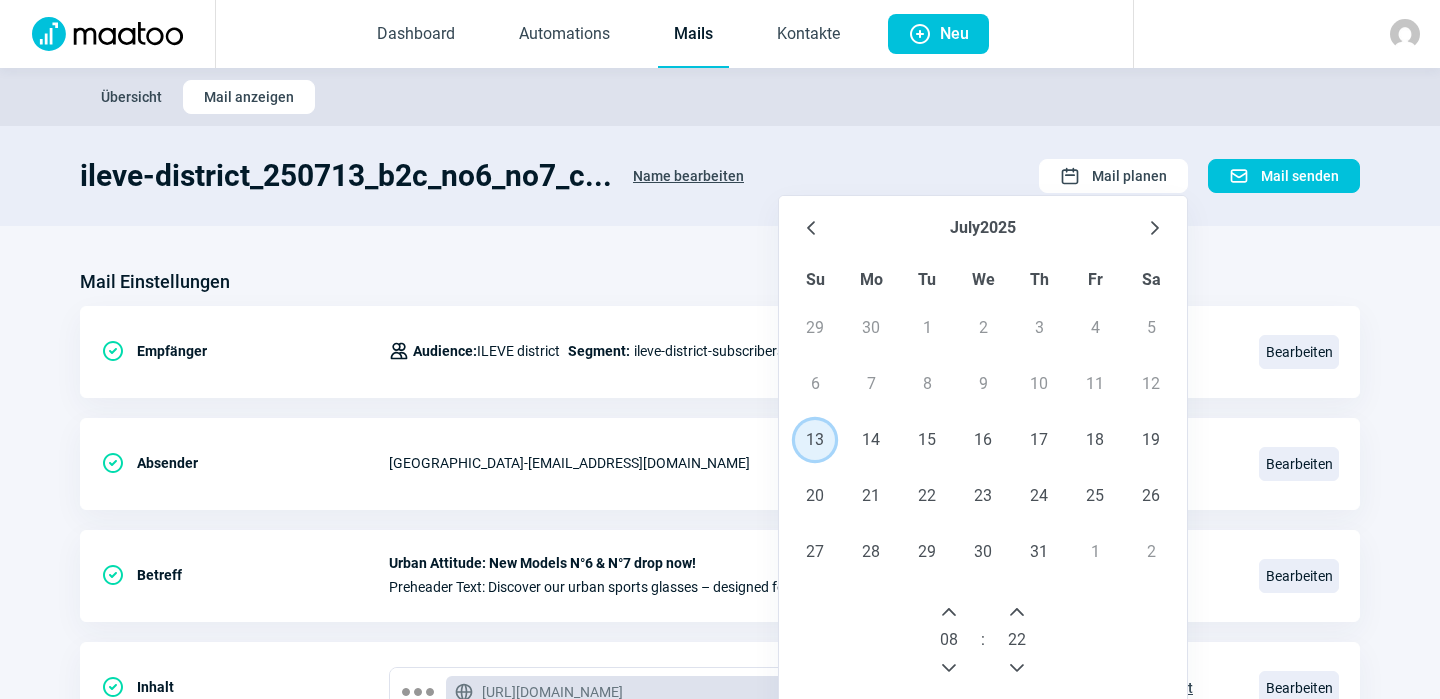 click 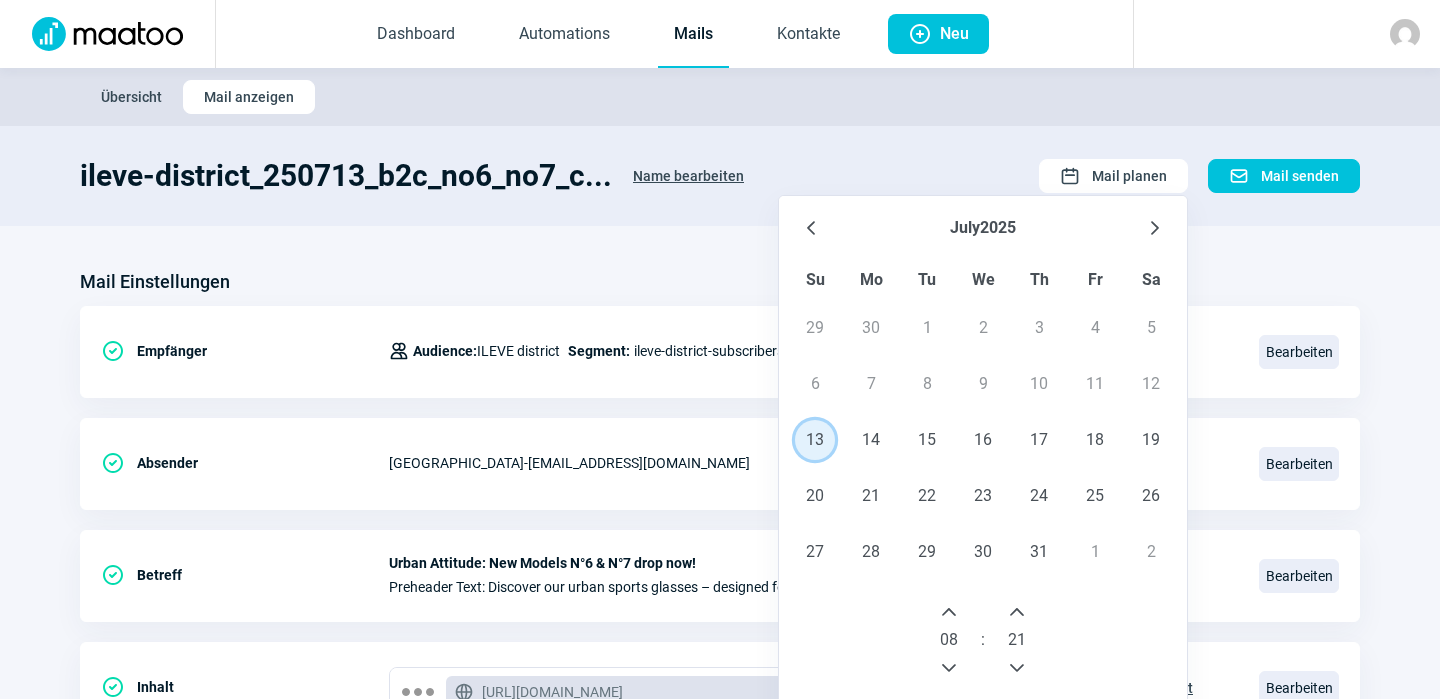 click 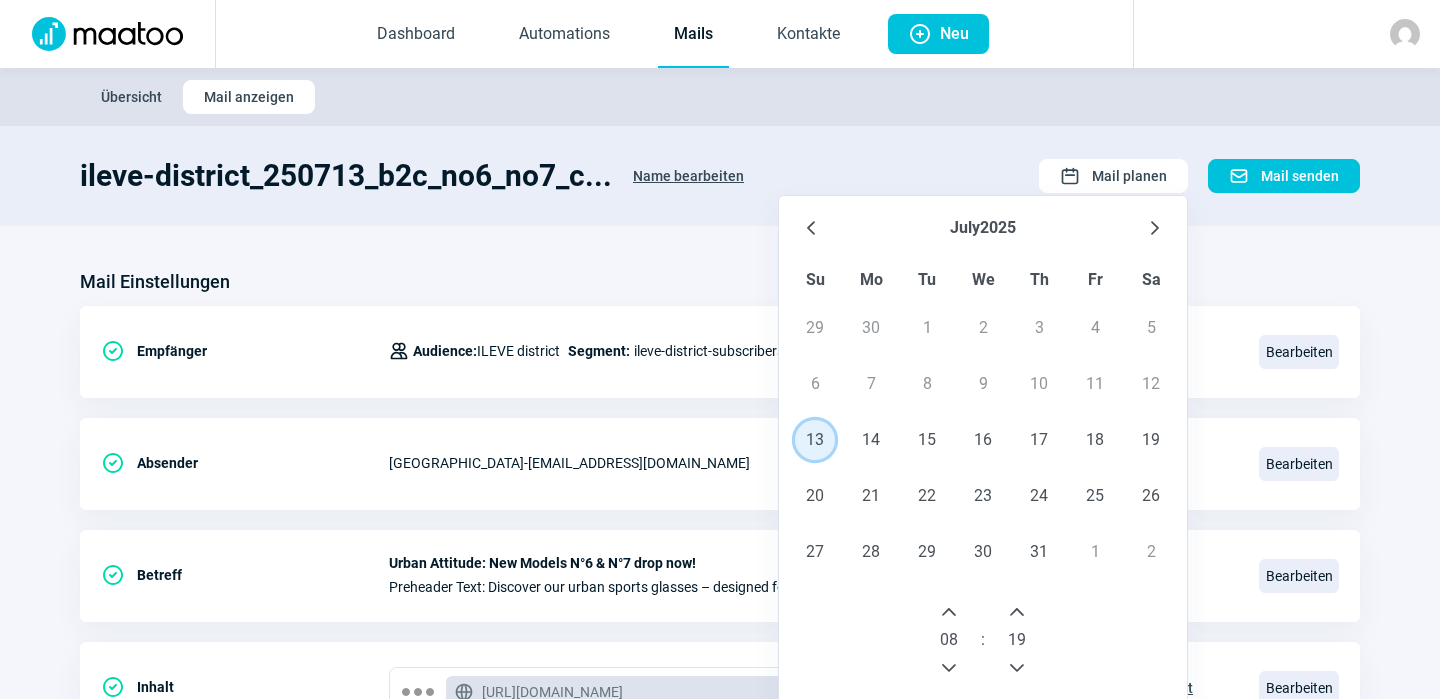 click 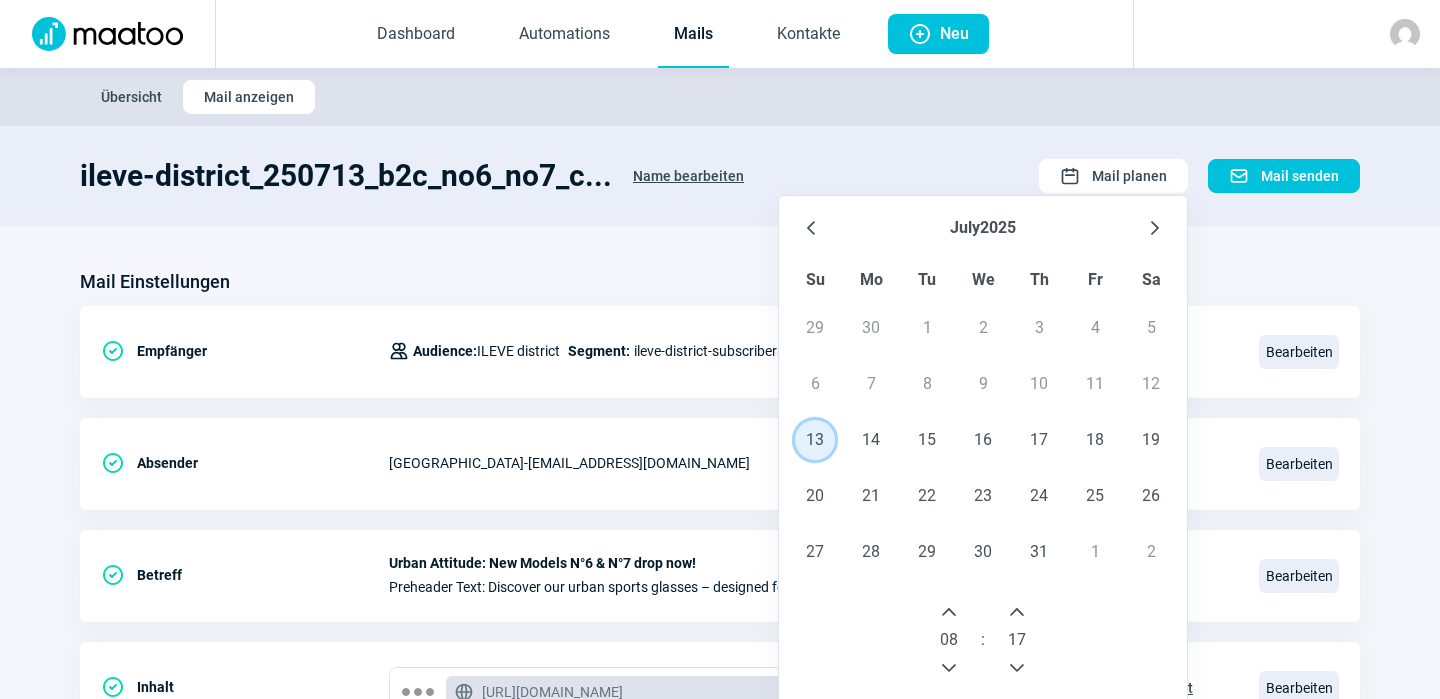 click 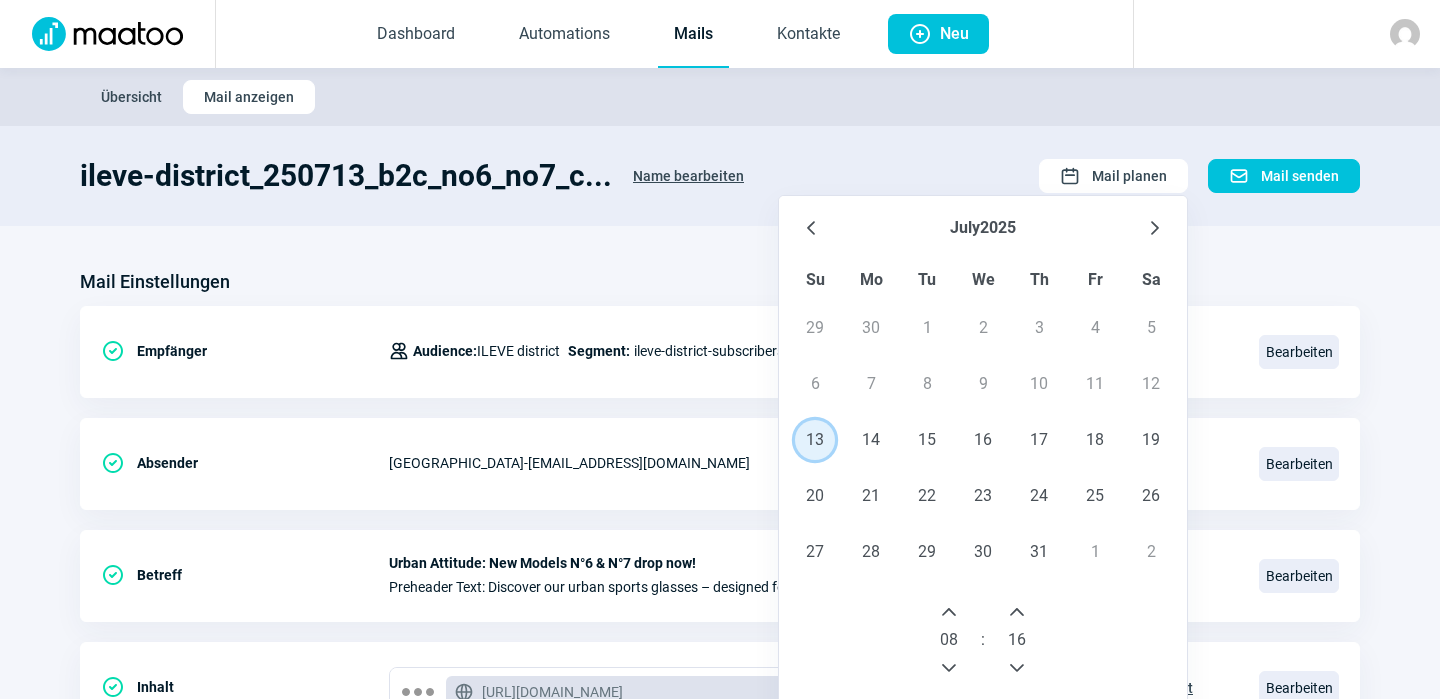 click 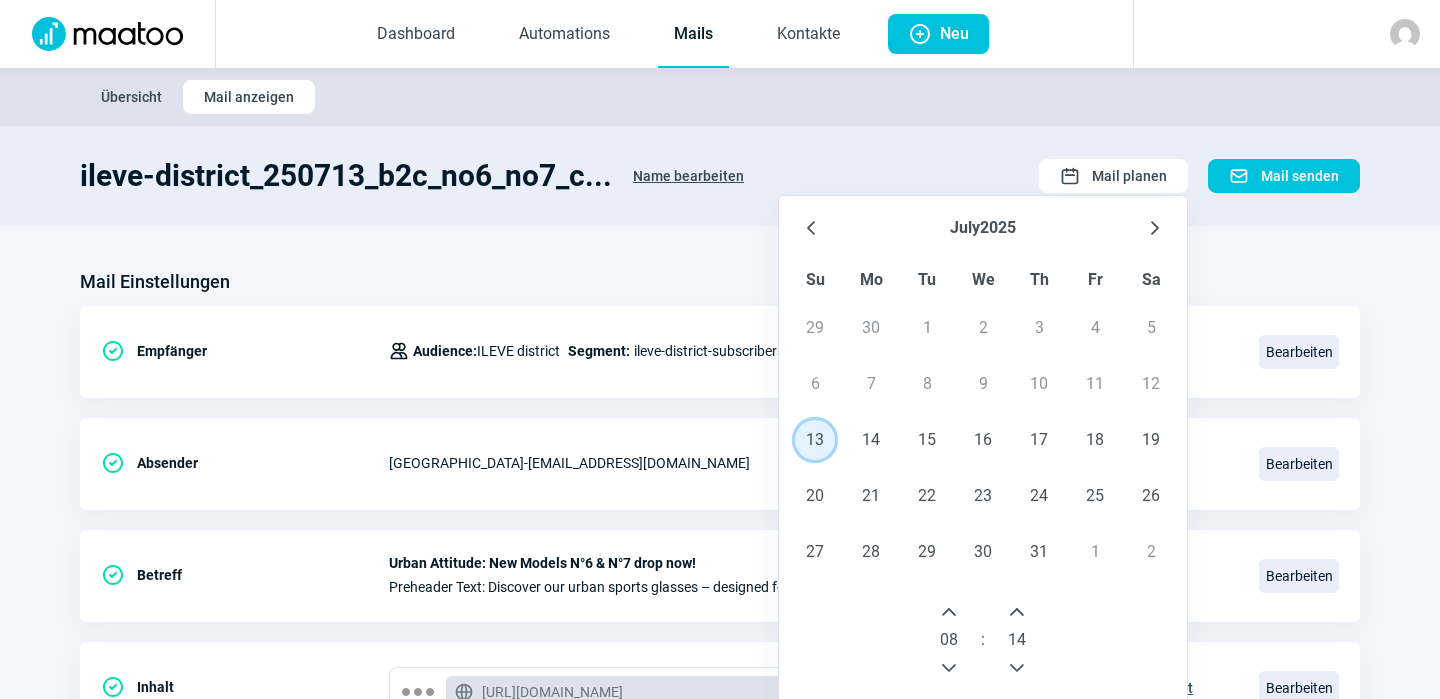 click 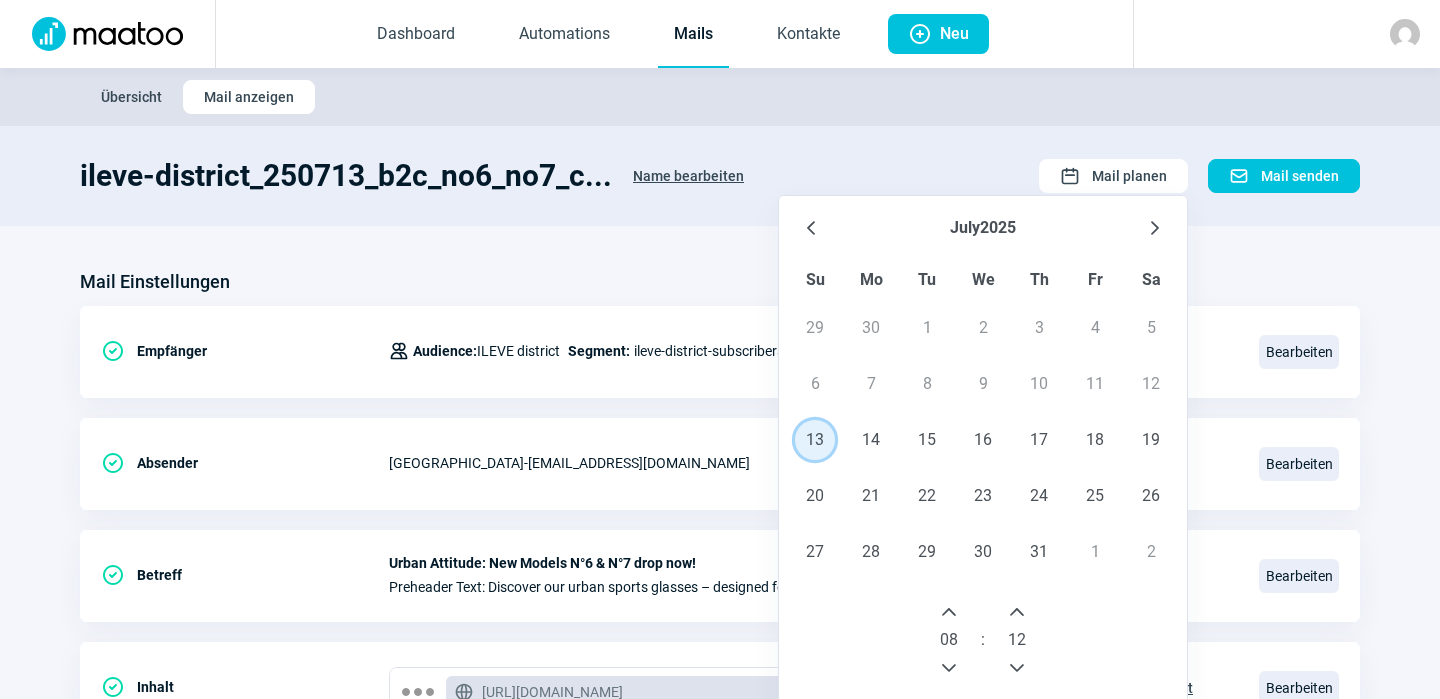click 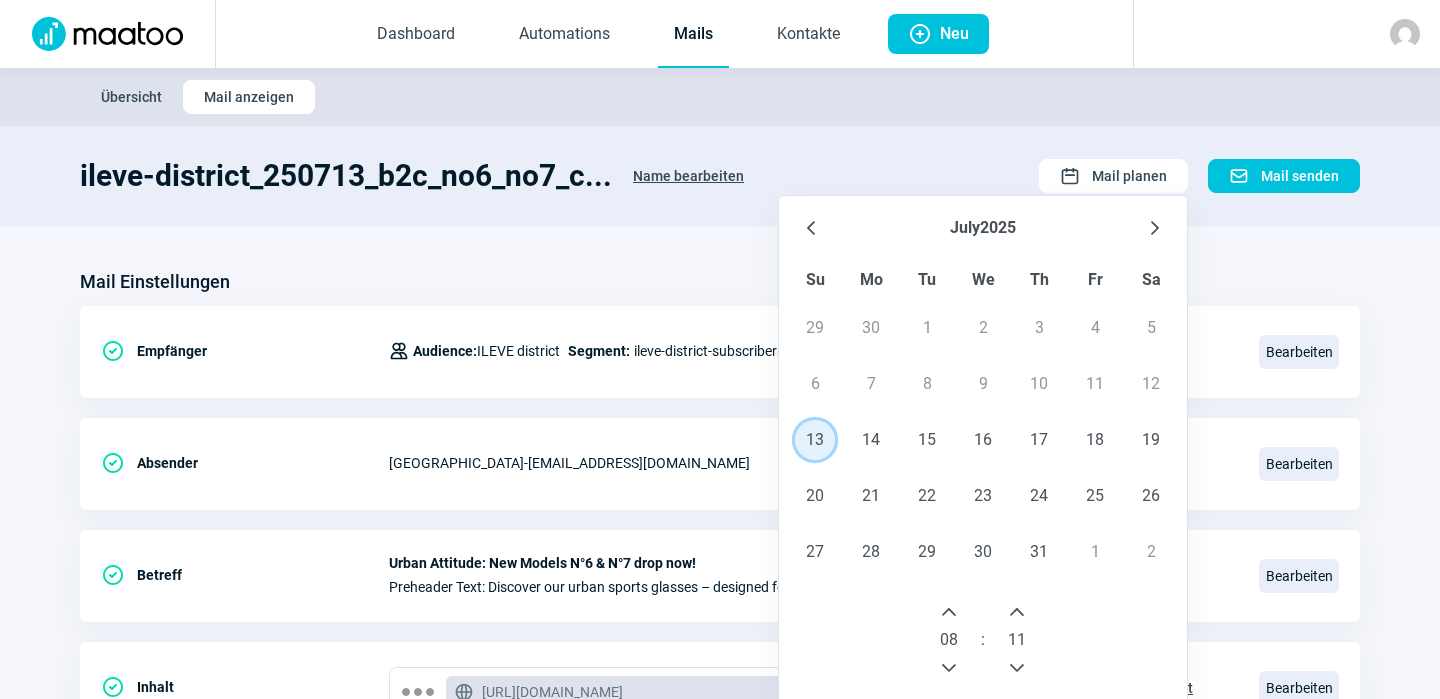 click 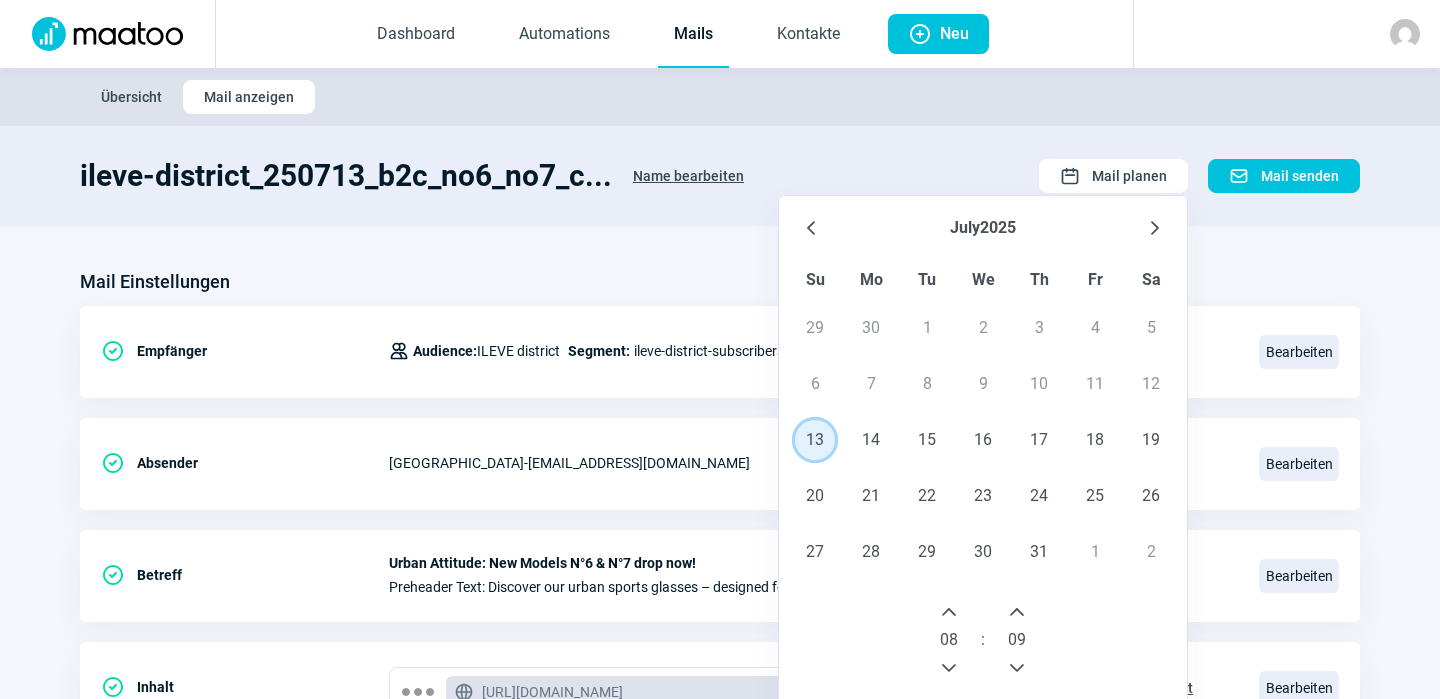 click 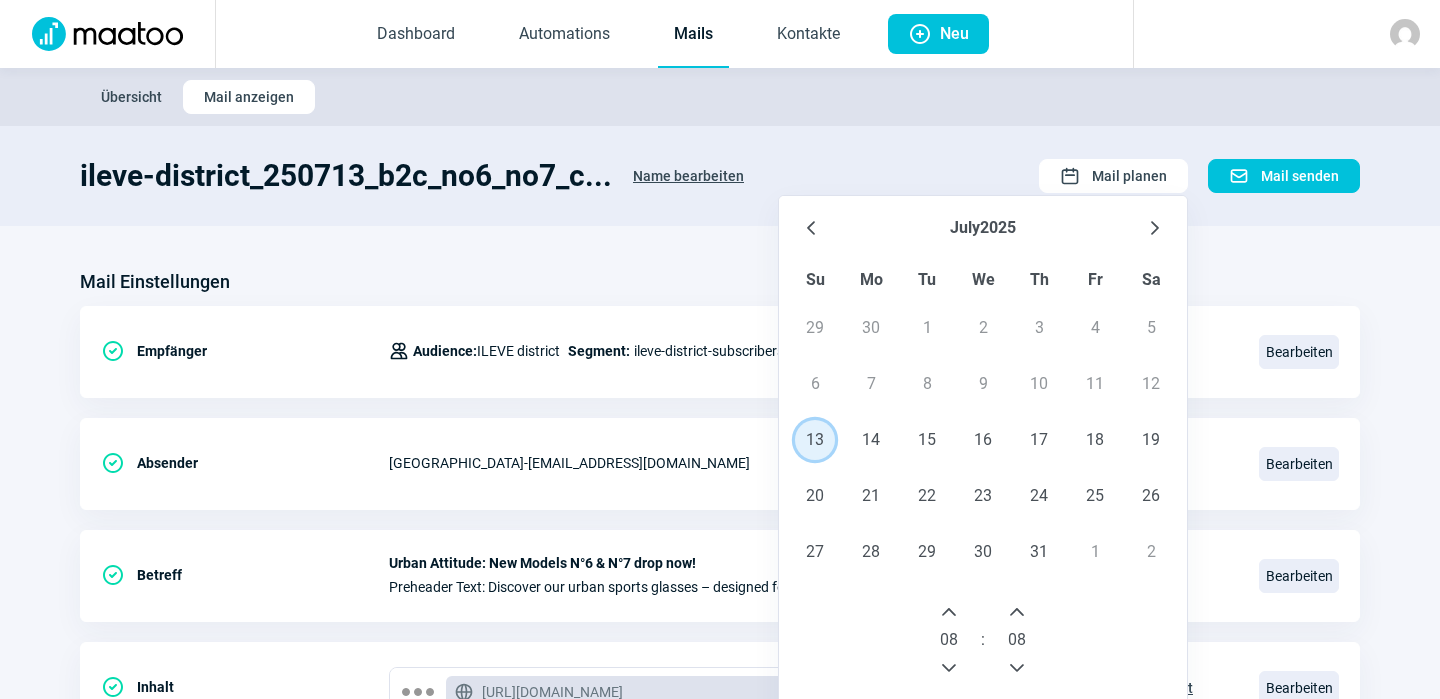 click 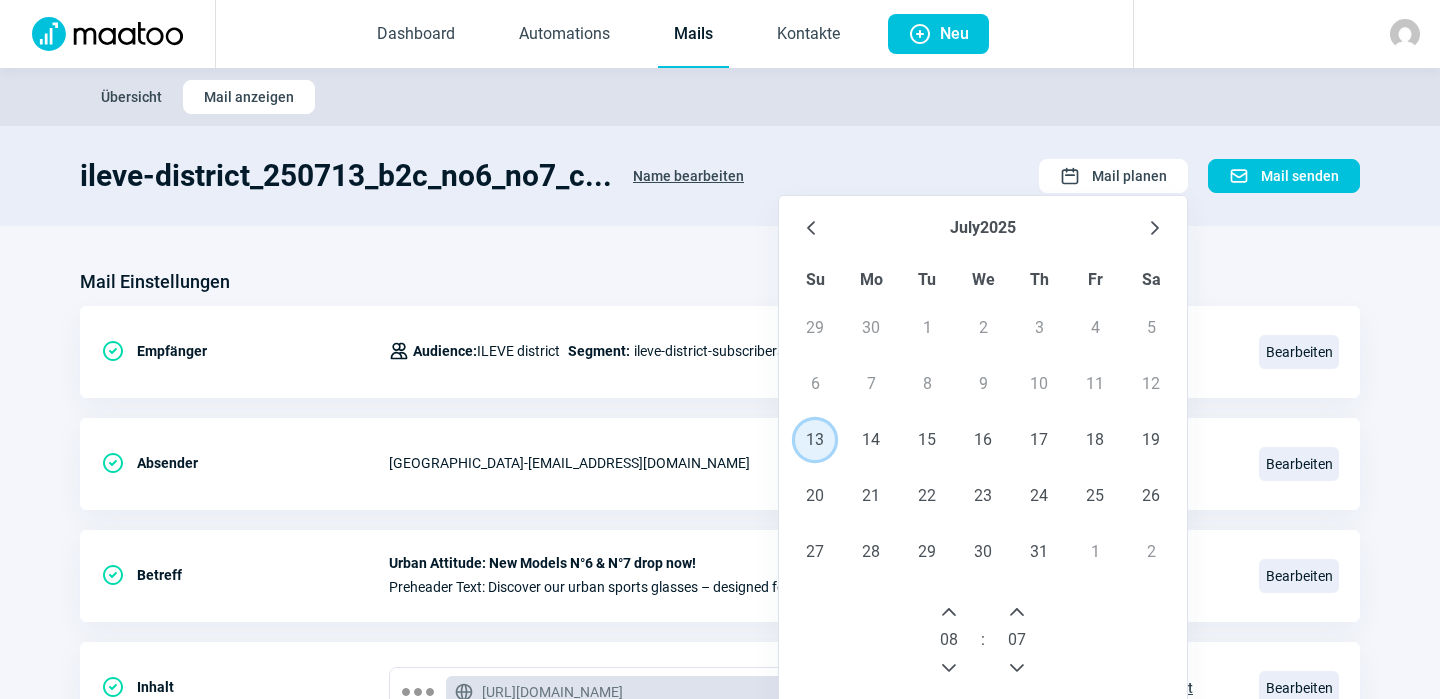 click 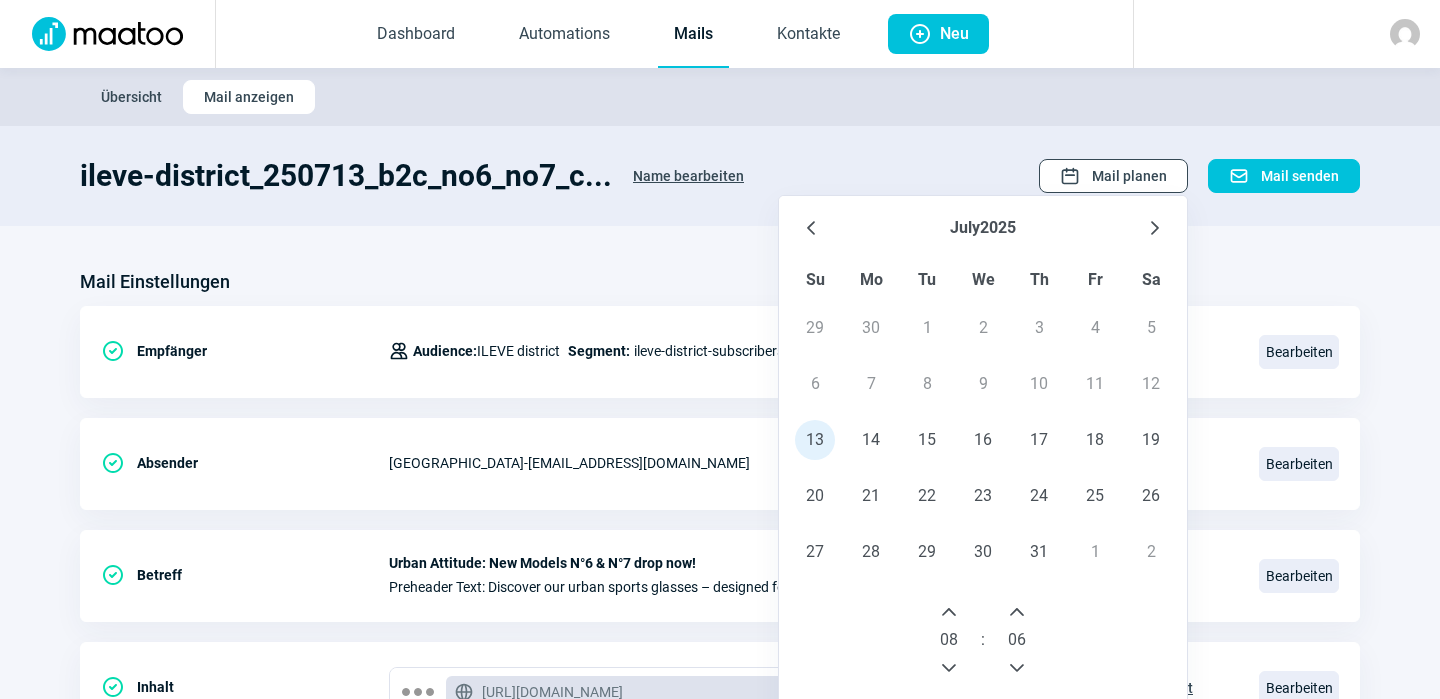 click on "Mail planen" 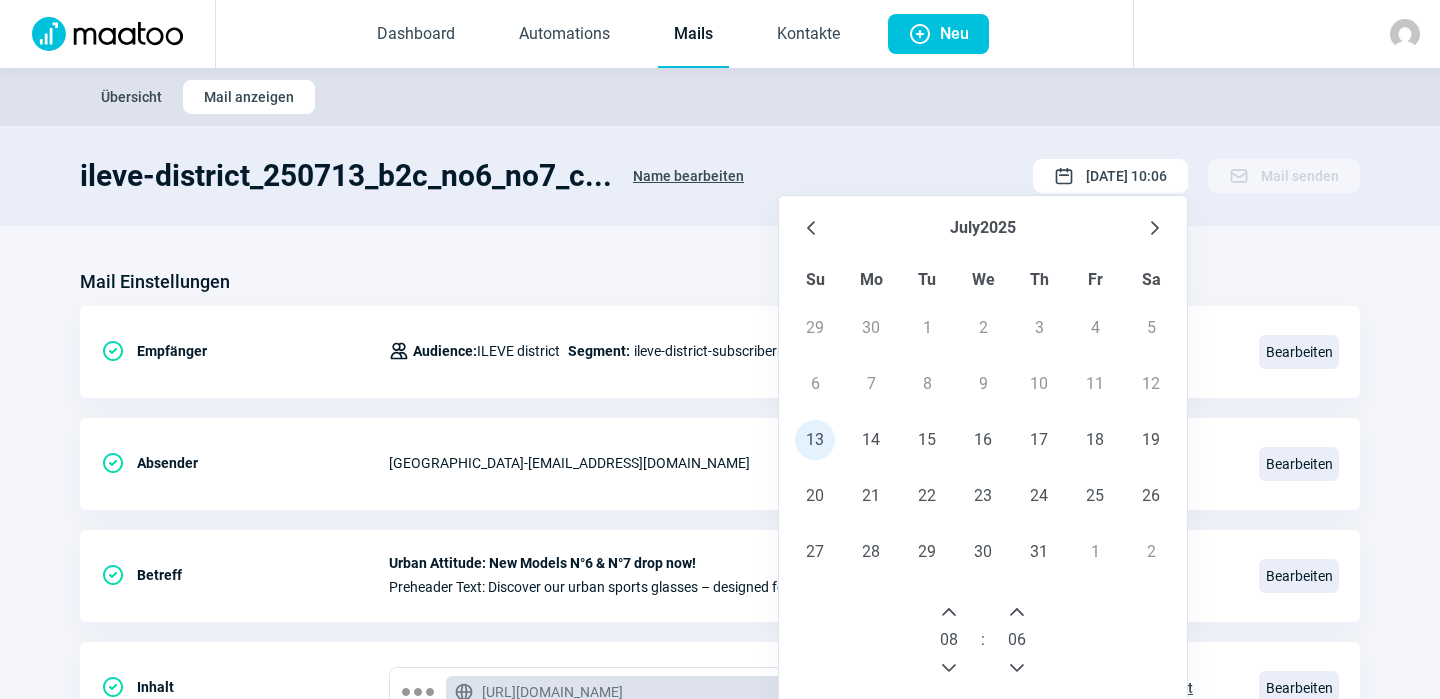 click on "Übersicht Mail anzeigen" at bounding box center [720, 97] 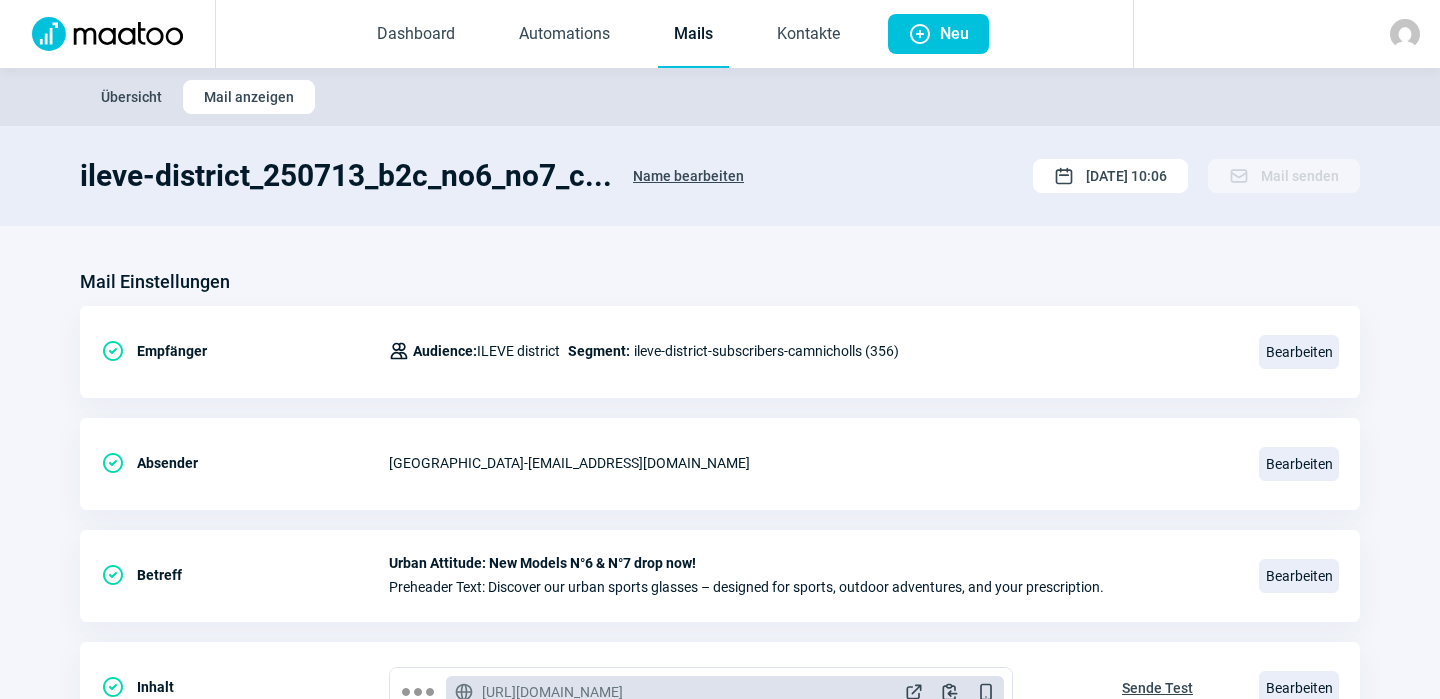 click on "Mails" 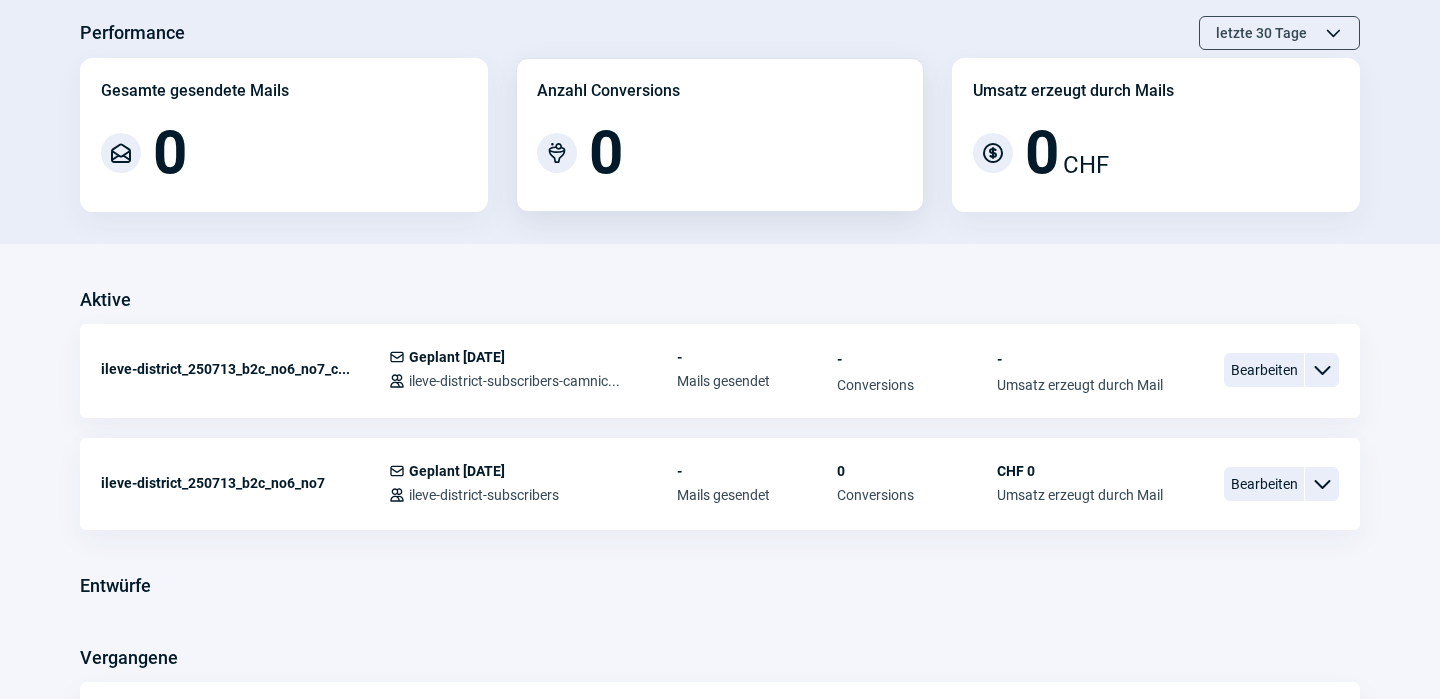 scroll, scrollTop: 153, scrollLeft: 0, axis: vertical 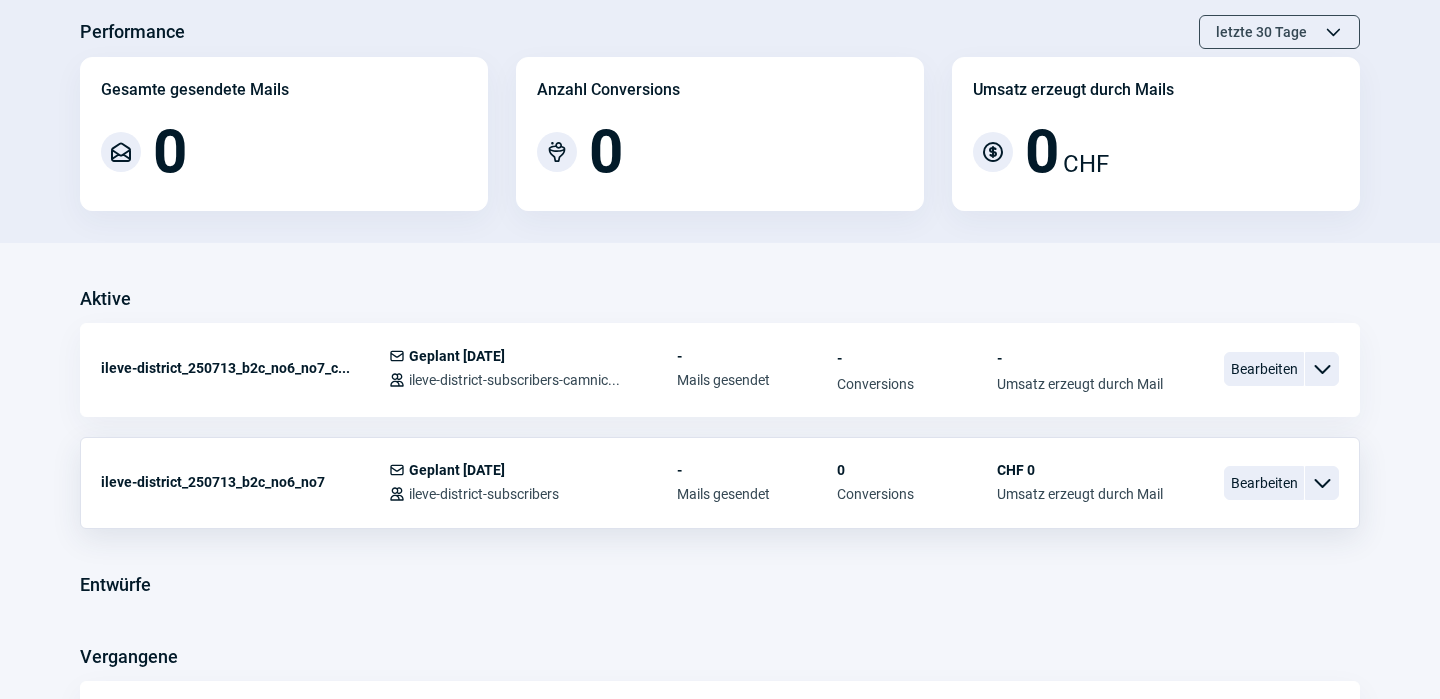 click on "ChevronDown icon" at bounding box center [1322, 483] 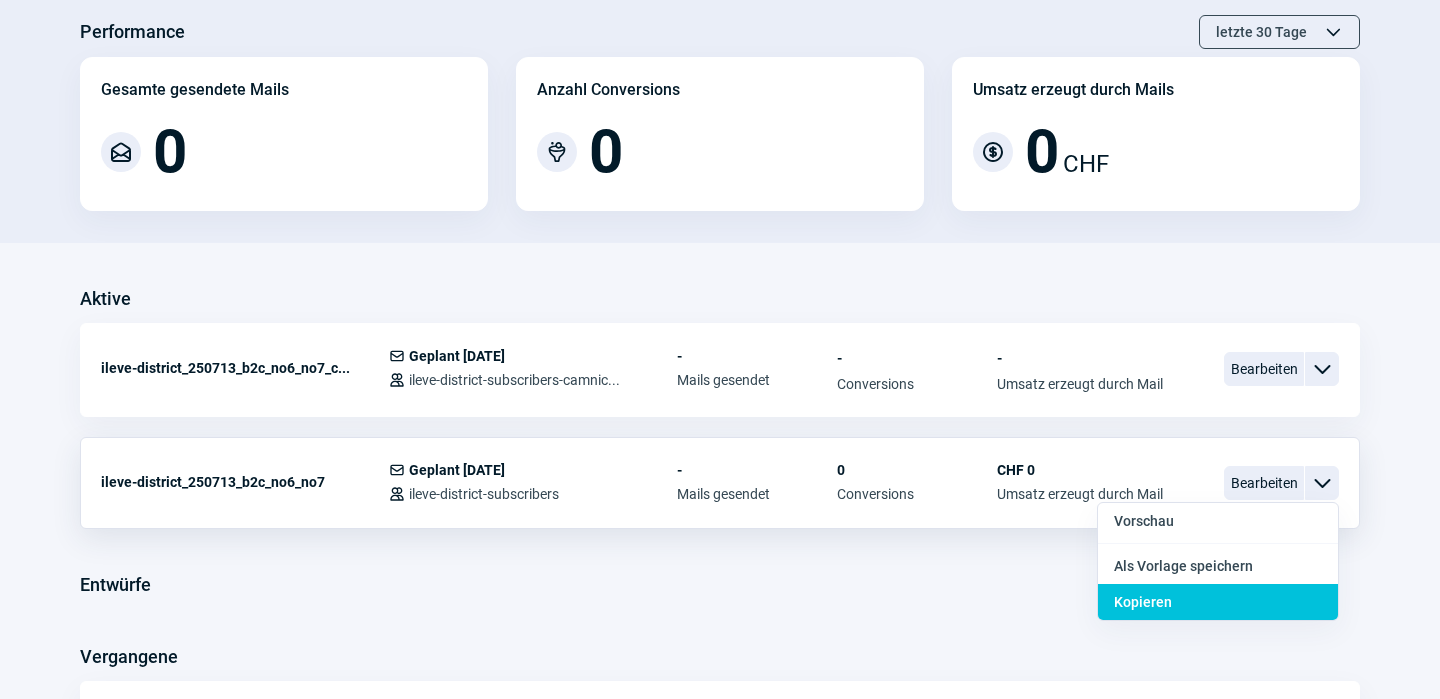 click on "Kopieren" 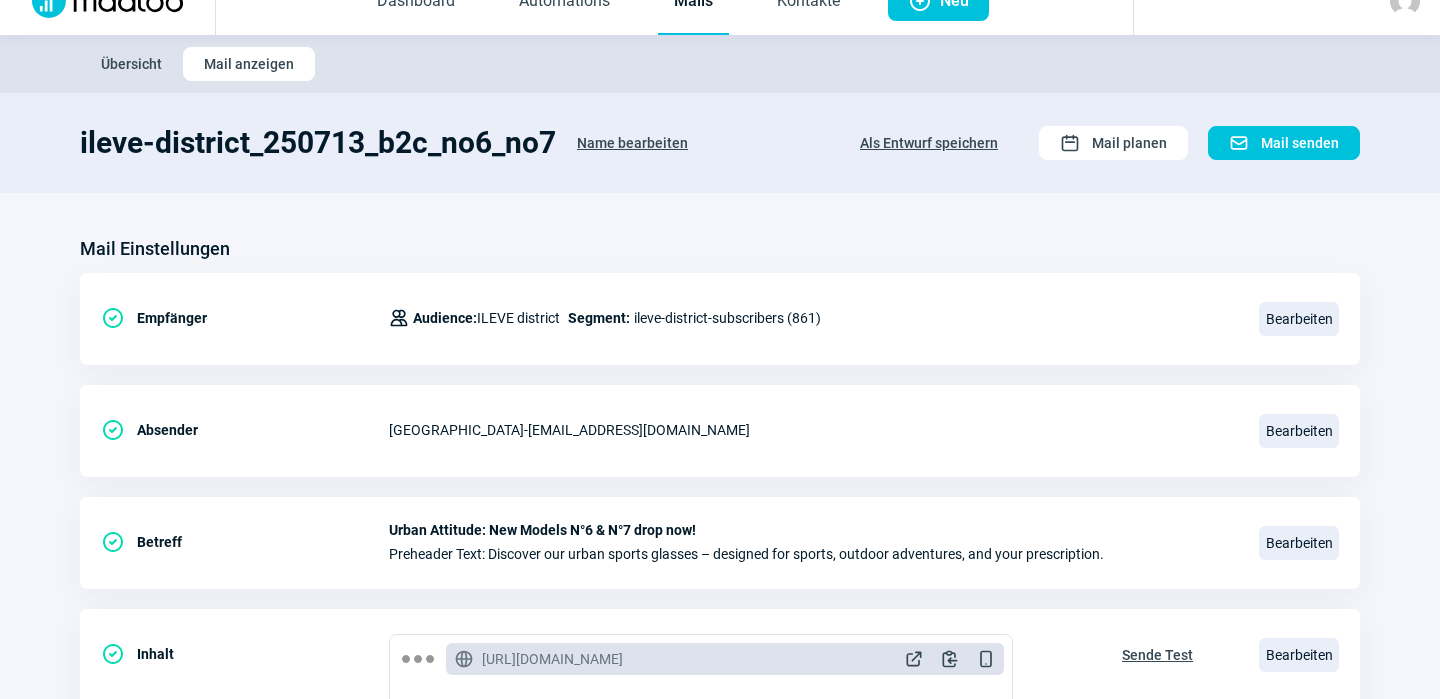 scroll, scrollTop: 41, scrollLeft: 0, axis: vertical 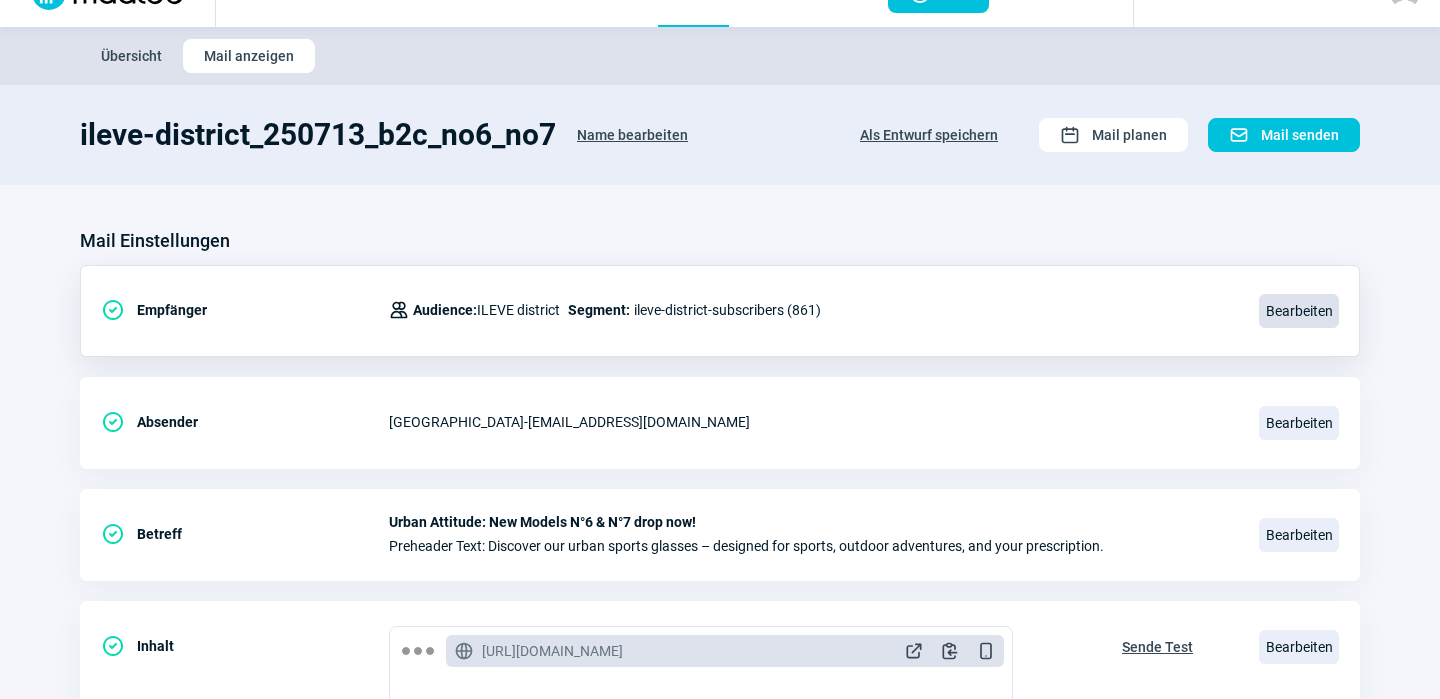 click on "Bearbeiten" at bounding box center (1299, 311) 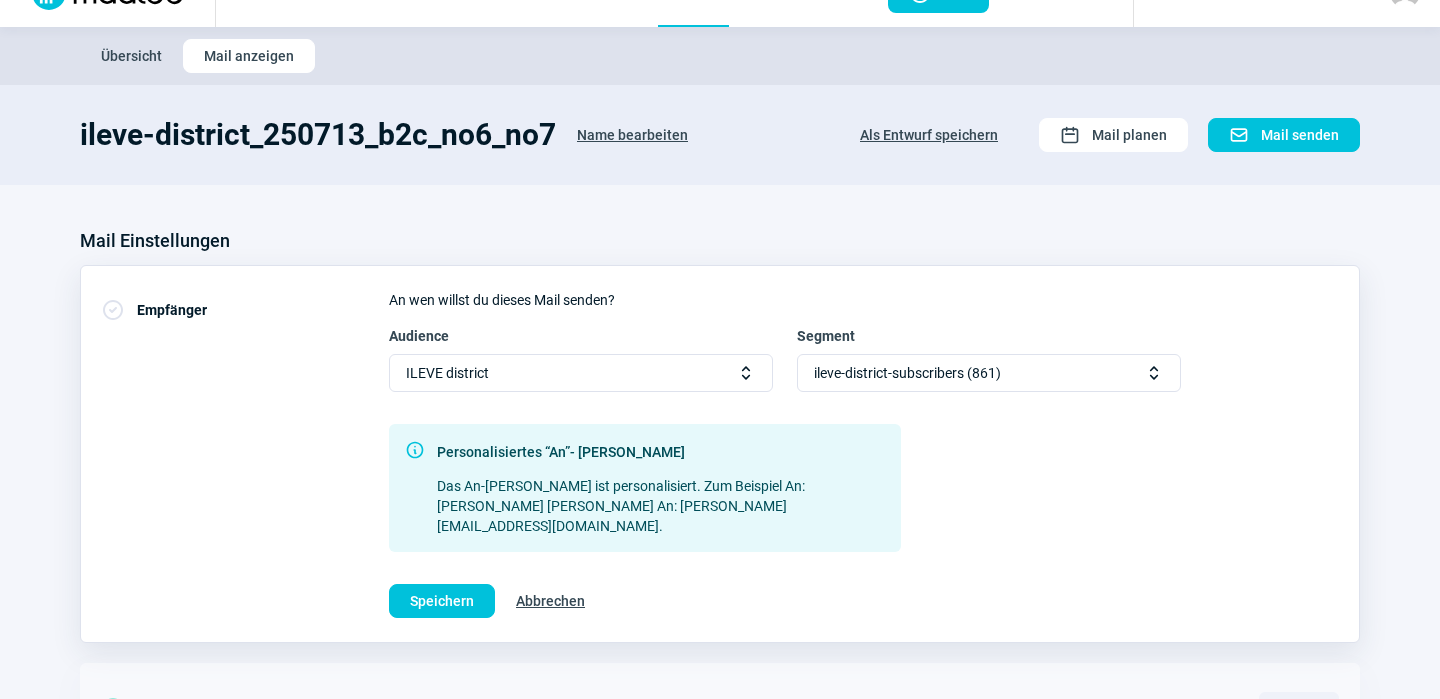 click on "Selector icon" at bounding box center (1154, 373) 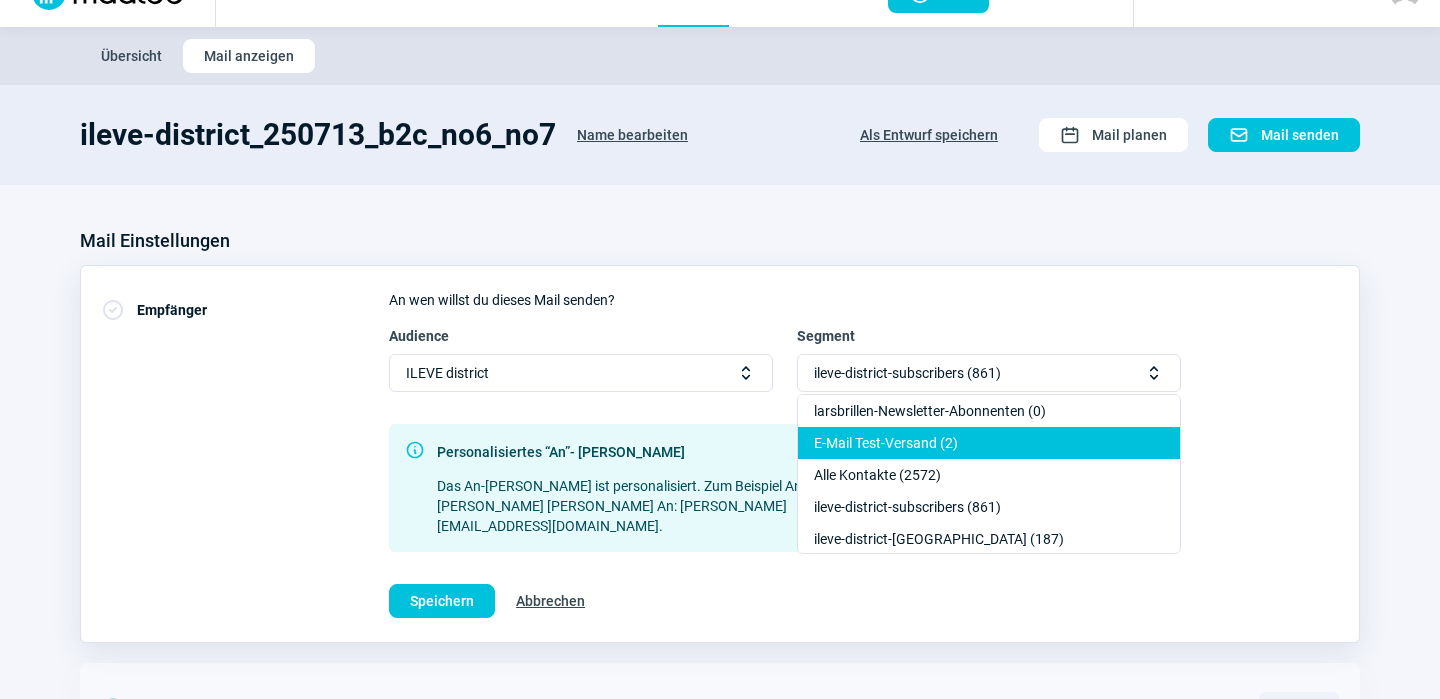 scroll, scrollTop: 0, scrollLeft: 0, axis: both 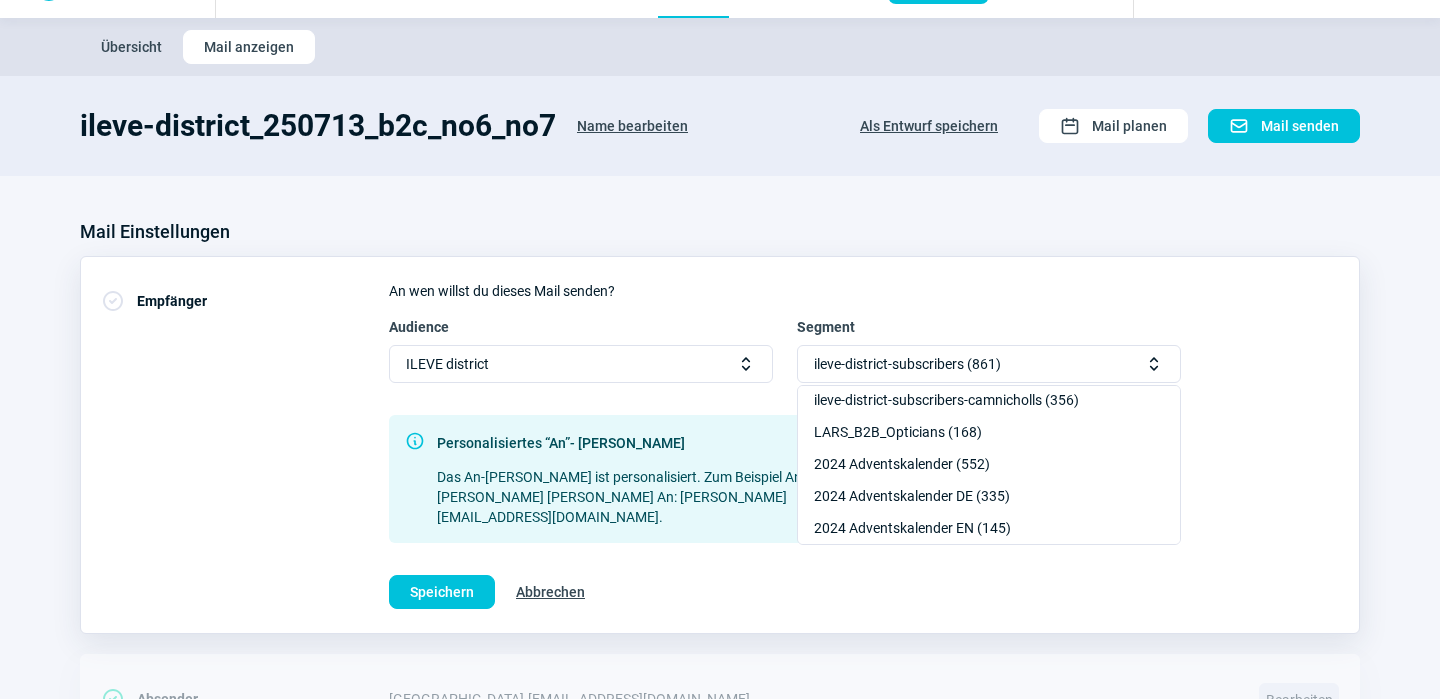 click on "Abbrechen" 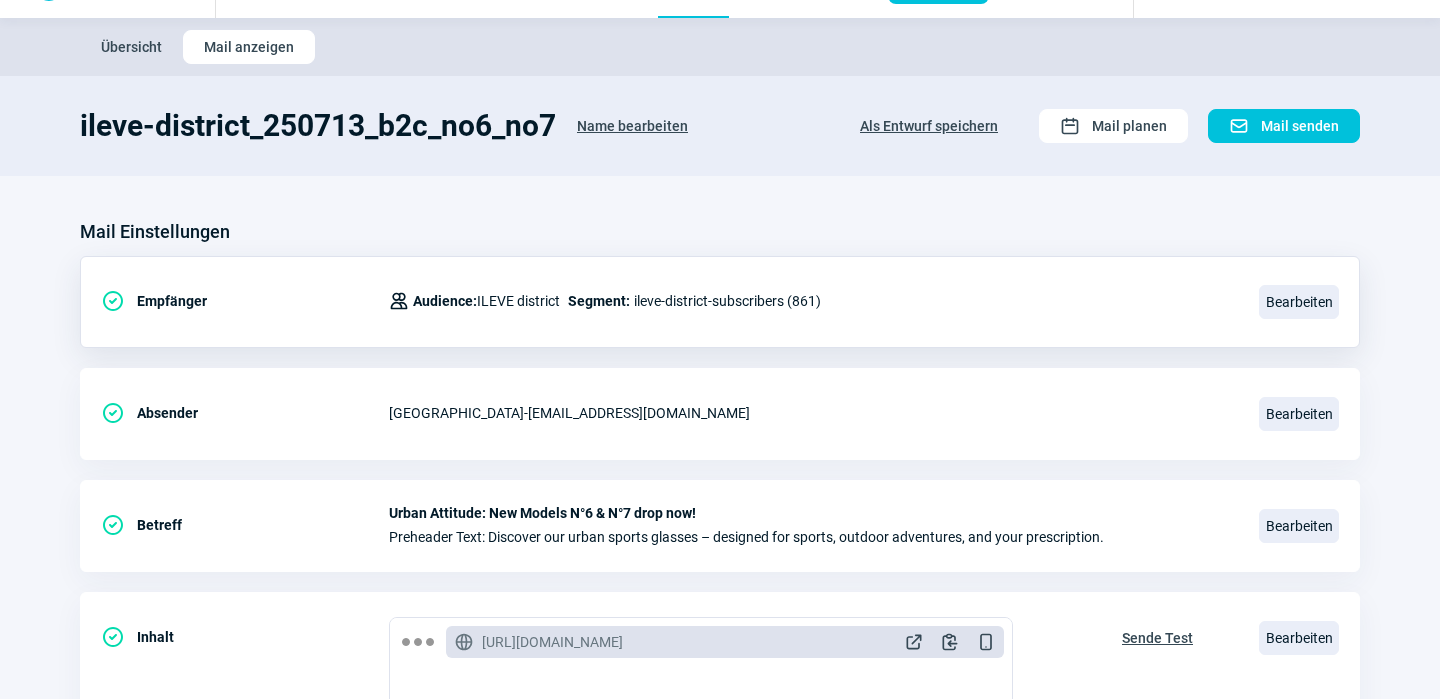 scroll, scrollTop: 0, scrollLeft: 0, axis: both 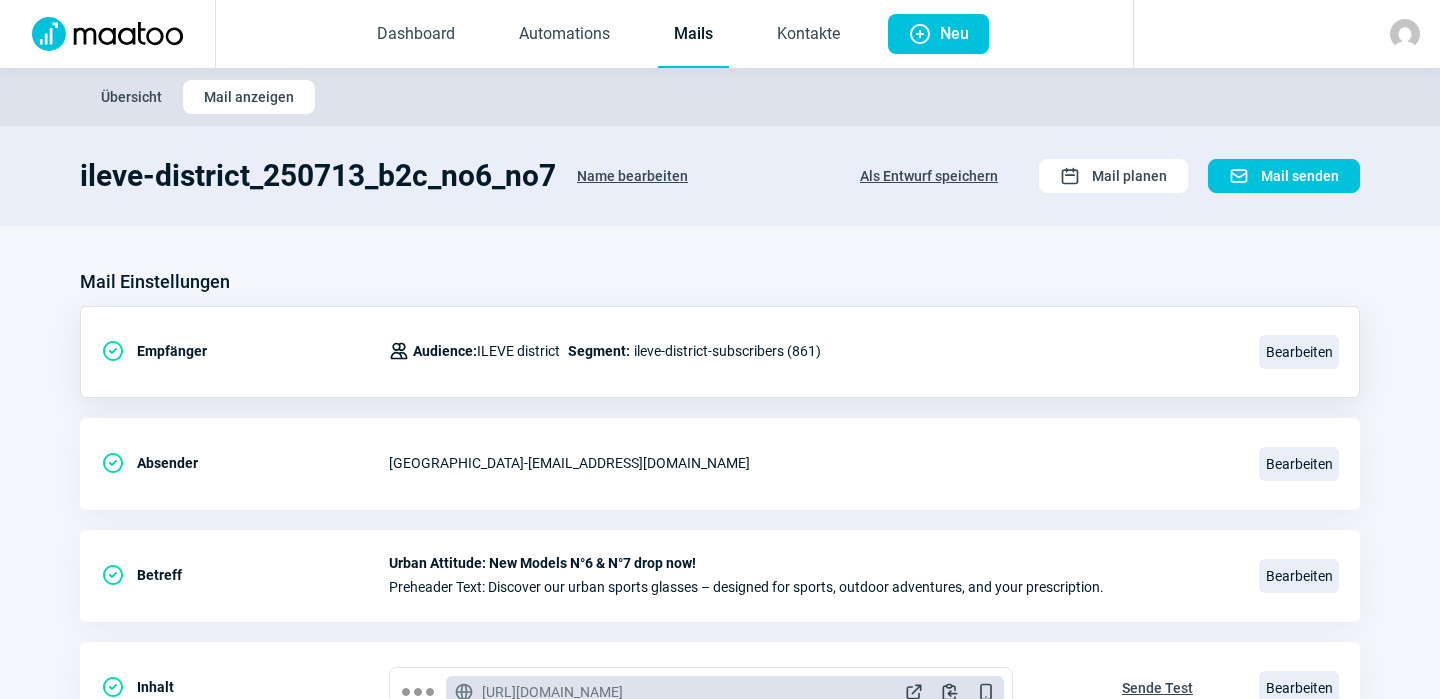 click on "Als Entwurf speichern" 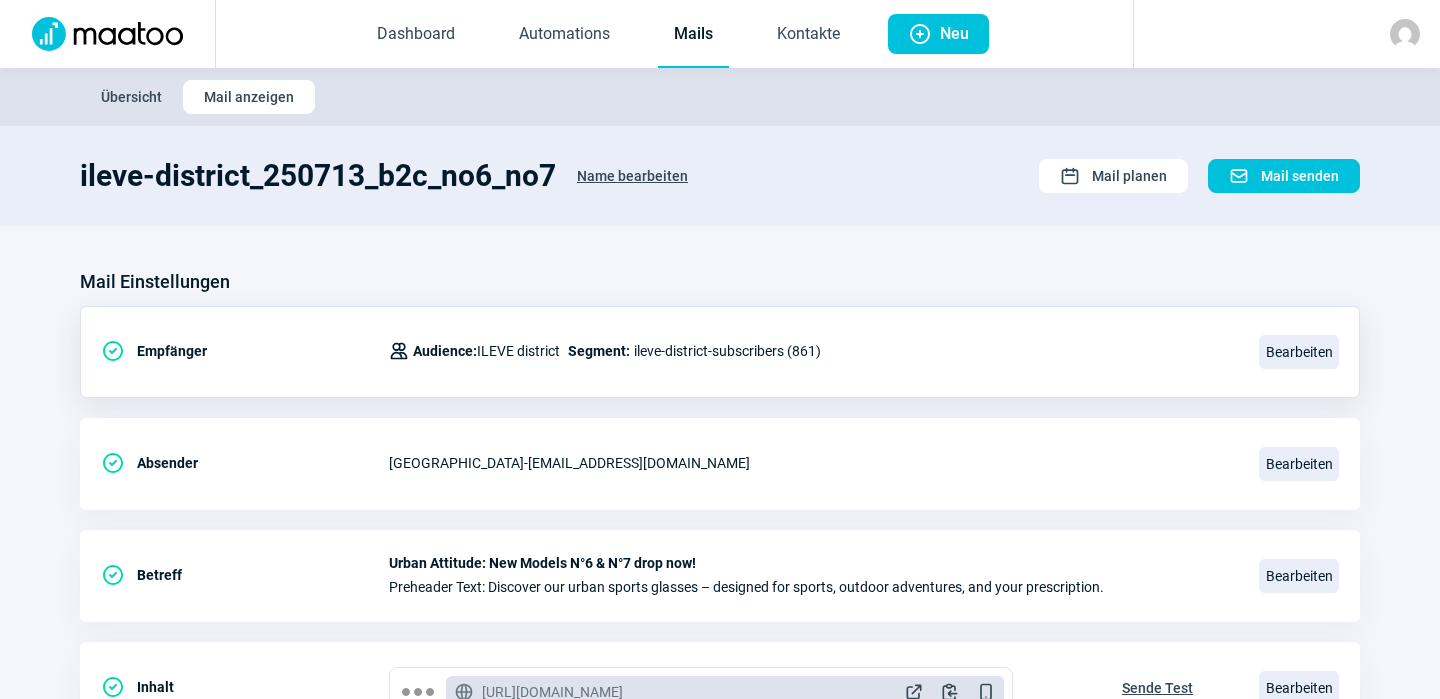 click on "ileve-district_250713_b2c_no6_no7 Name bearbeiten Calendar icon Mail planen Mail icon  Mail senden" 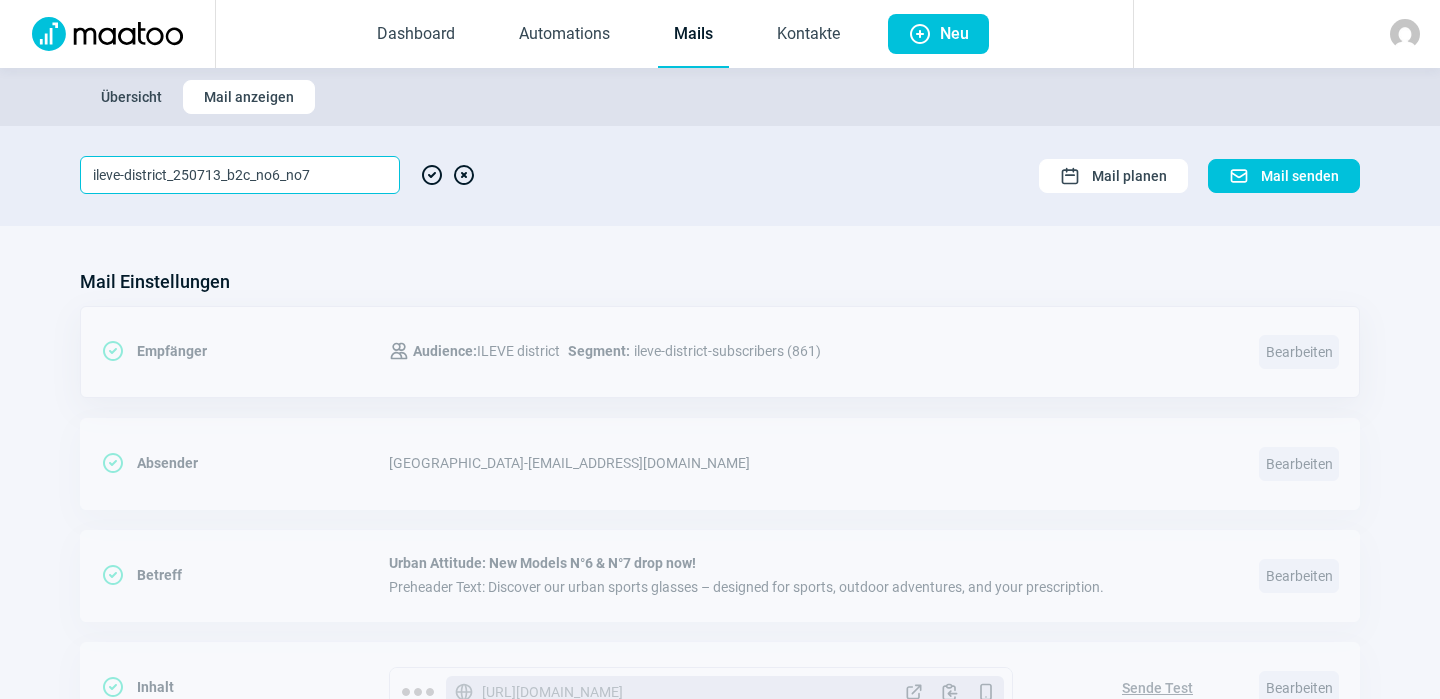 click on "ileve-district_250713_b2c_no6_no7" at bounding box center (240, 175) 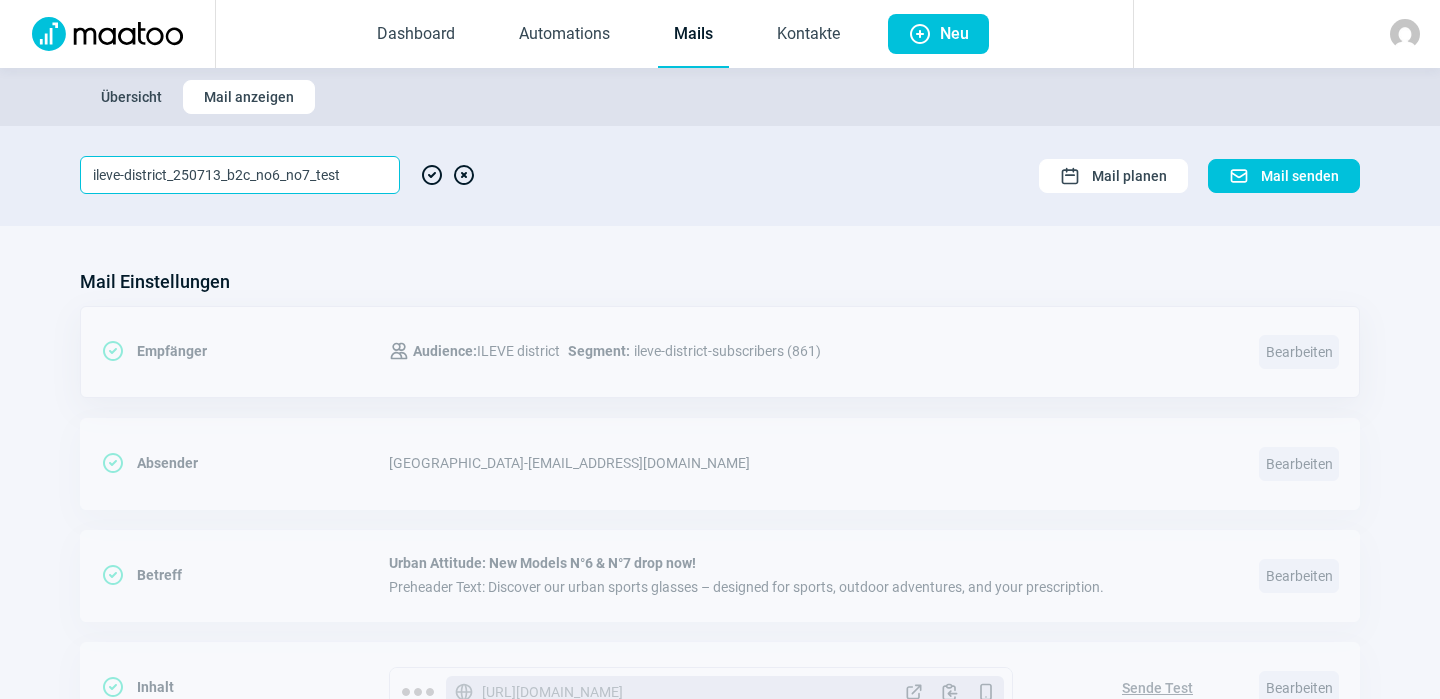 type on "ileve-district_250713_b2c_no6_no7_test" 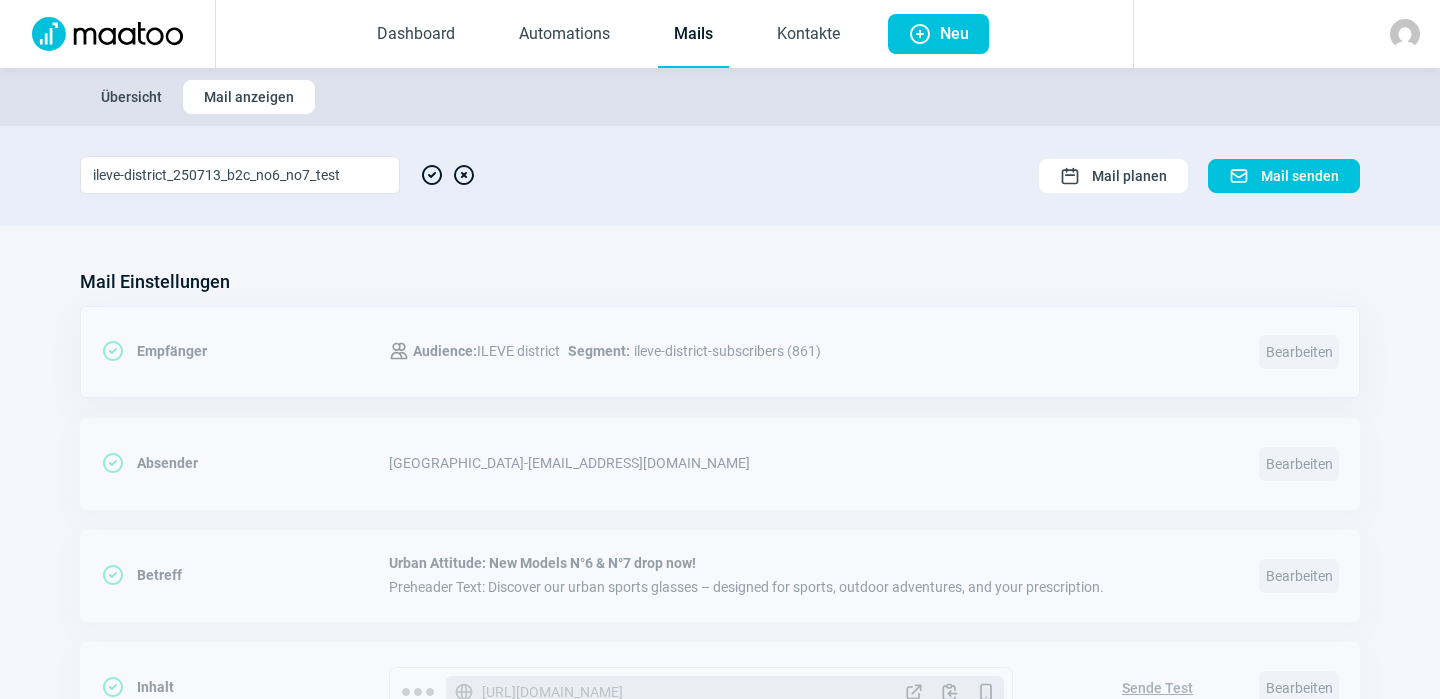click on "CheckCircle icon" at bounding box center (432, 175) 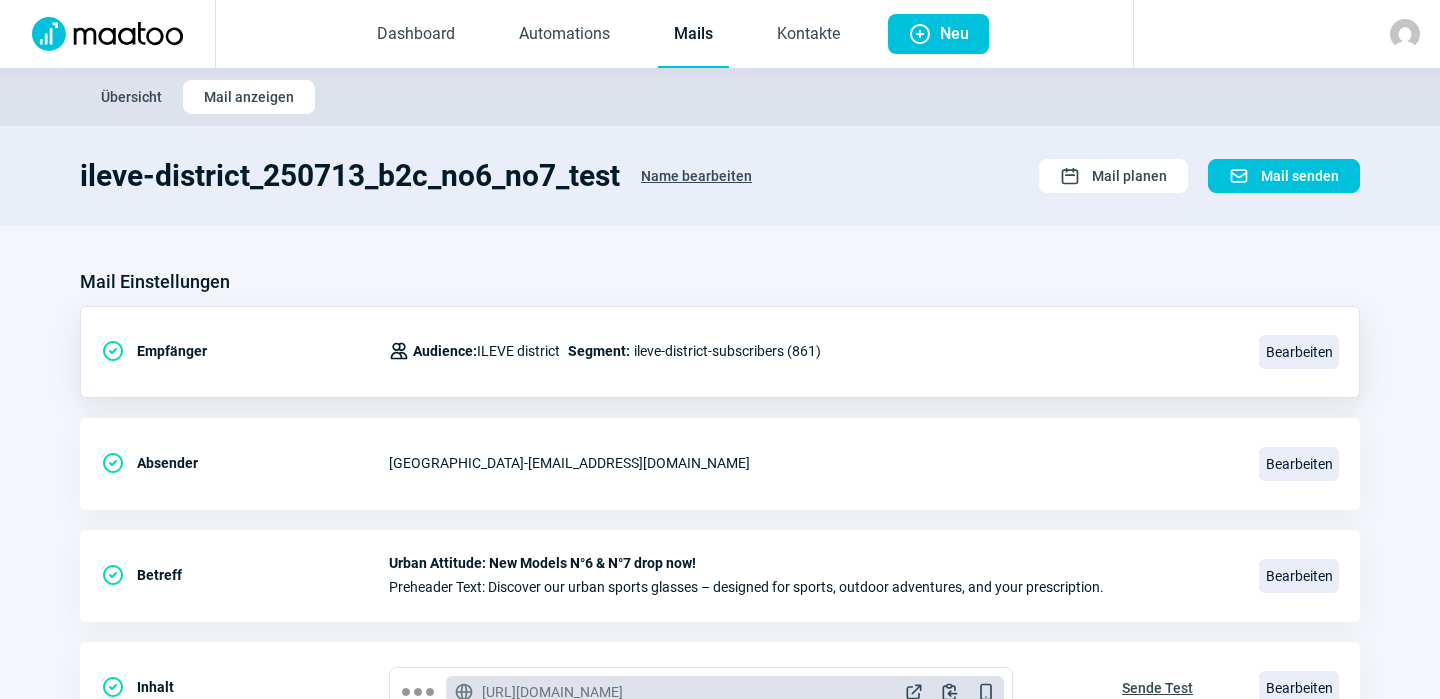 click on "Mails" 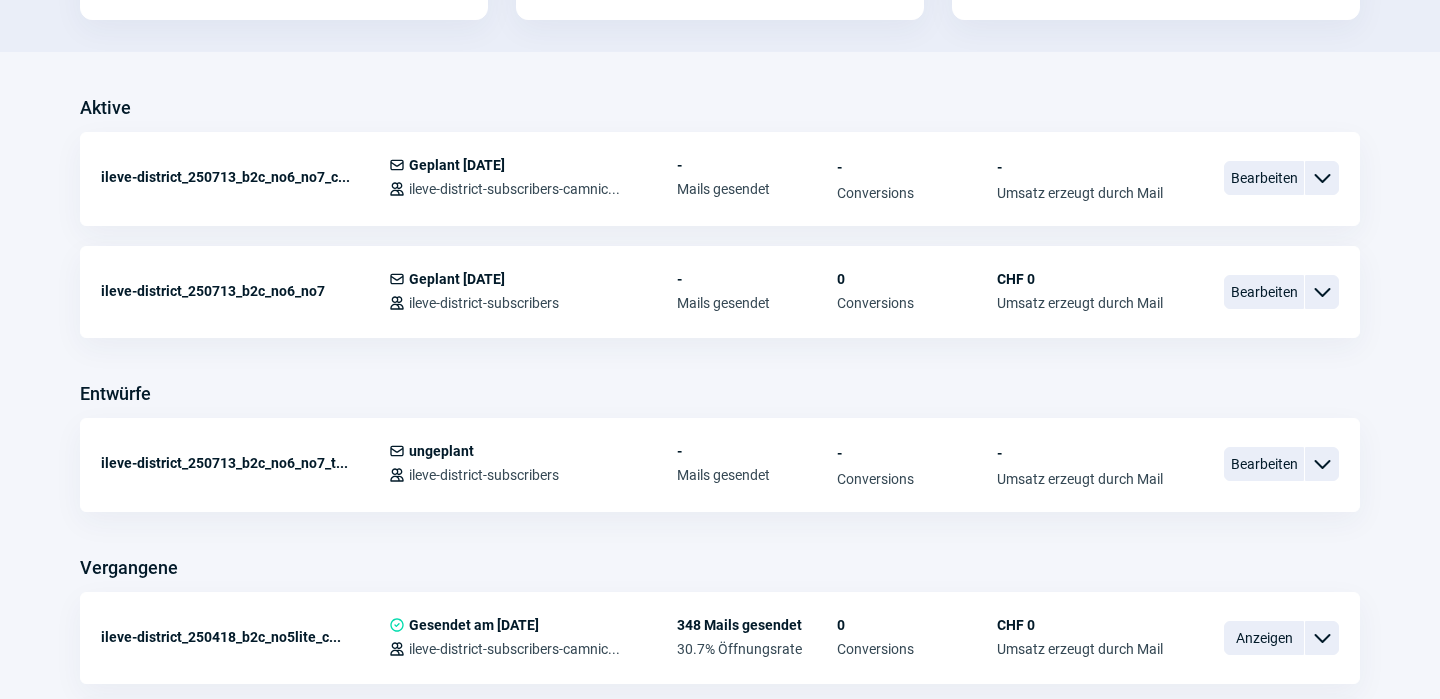 scroll, scrollTop: 346, scrollLeft: 0, axis: vertical 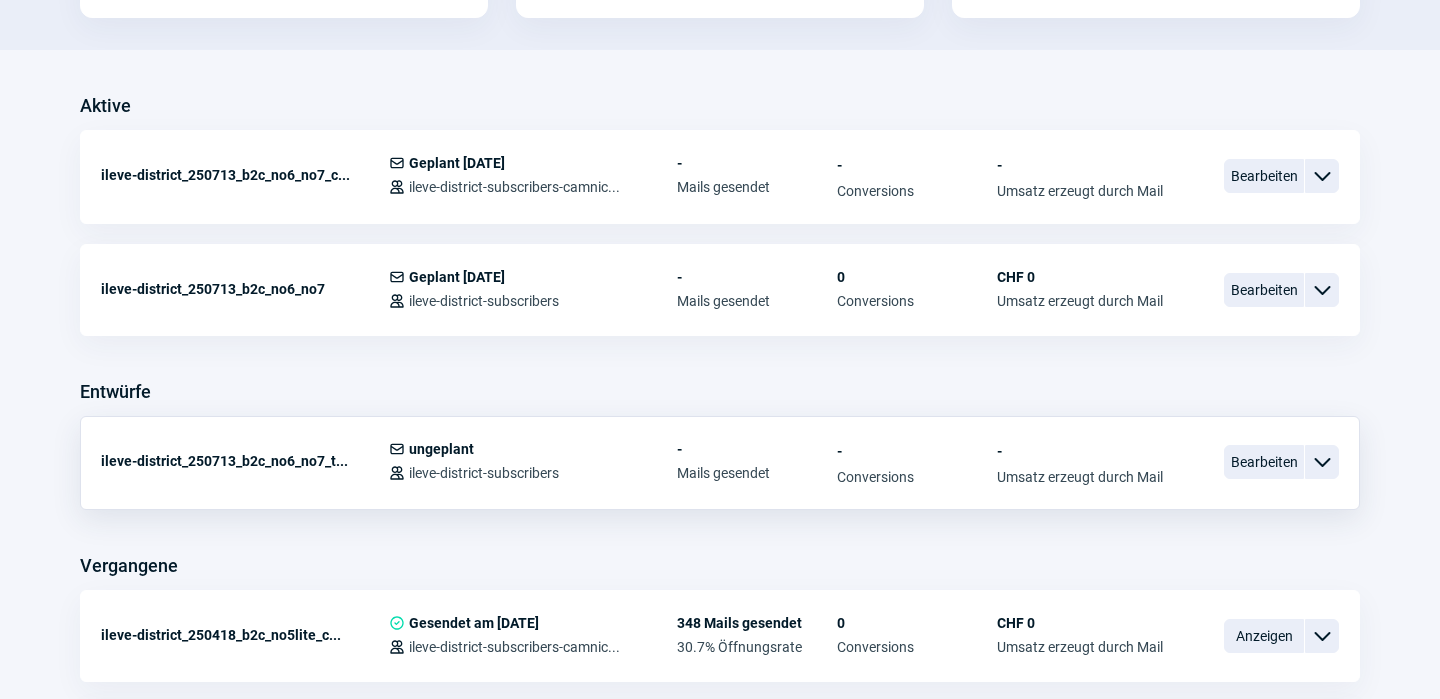 click on "ChevronDown icon" at bounding box center (1322, 462) 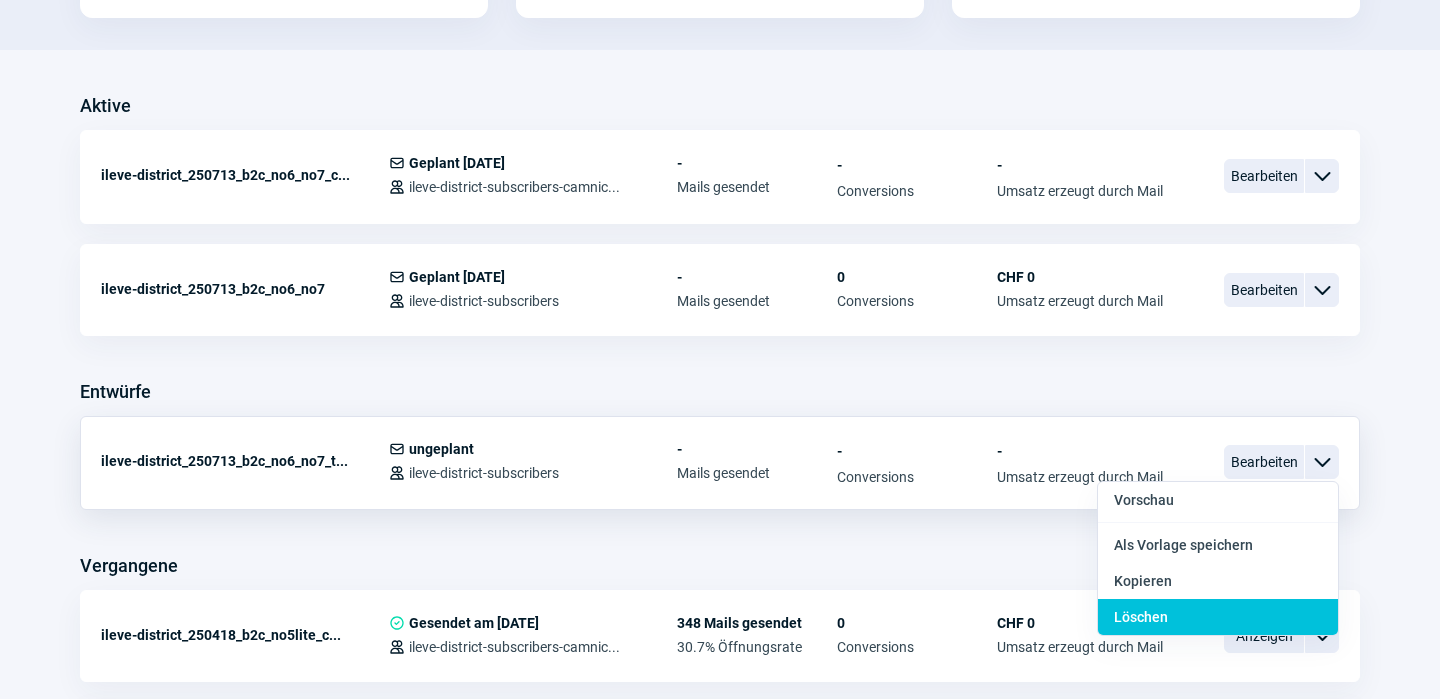 click on "Löschen" at bounding box center (1141, 617) 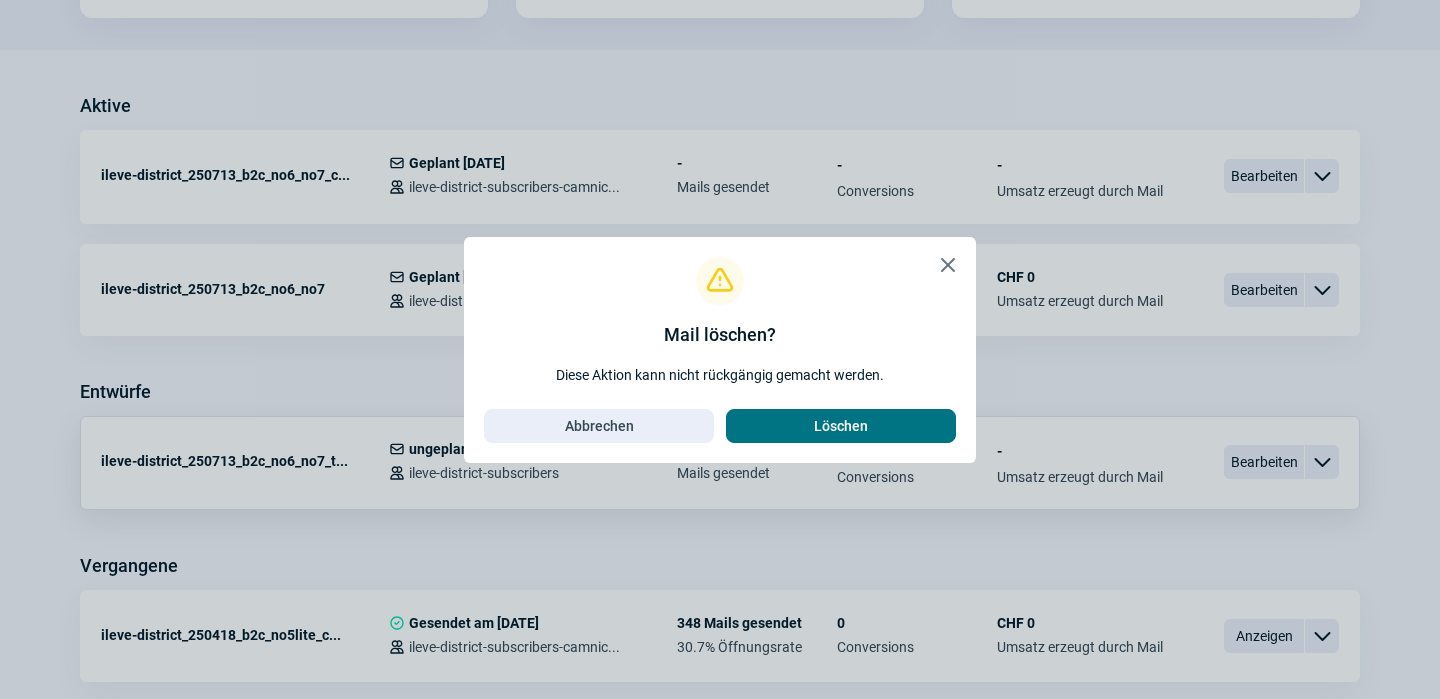 click on "Löschen" 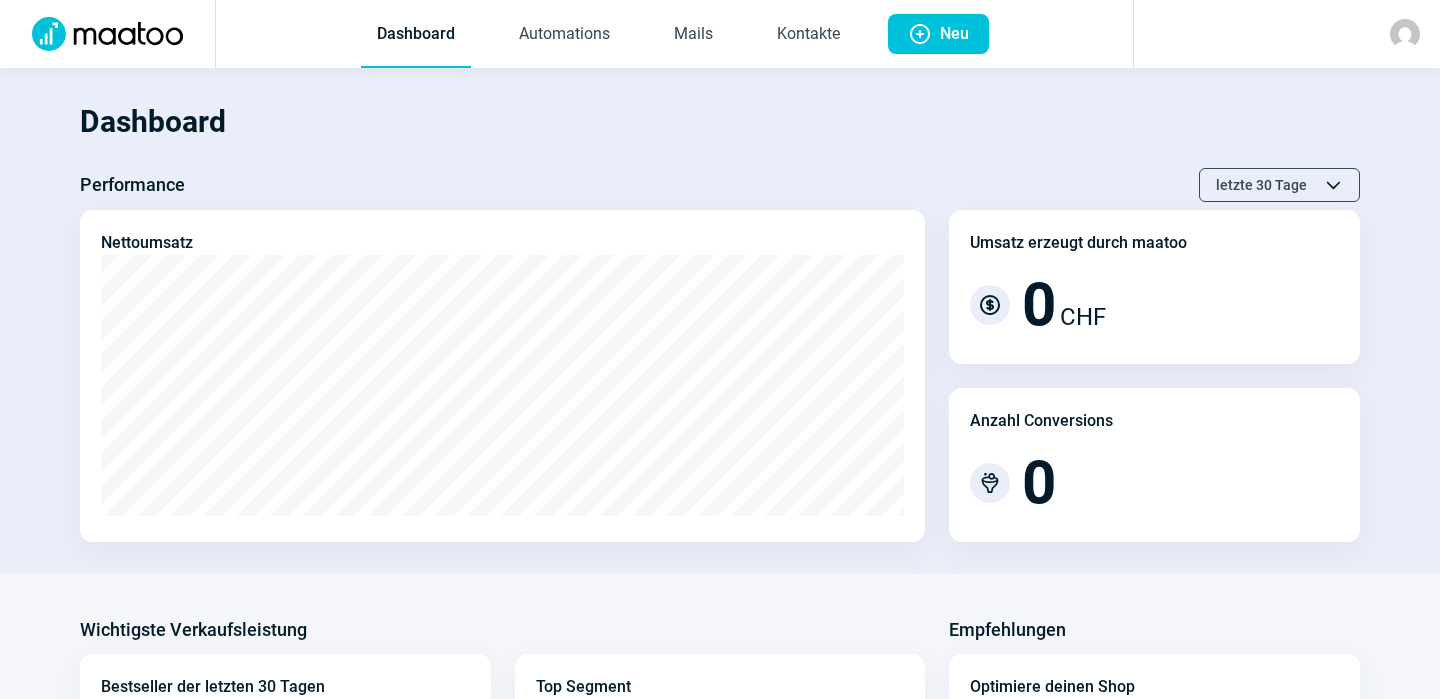 scroll, scrollTop: 0, scrollLeft: 0, axis: both 